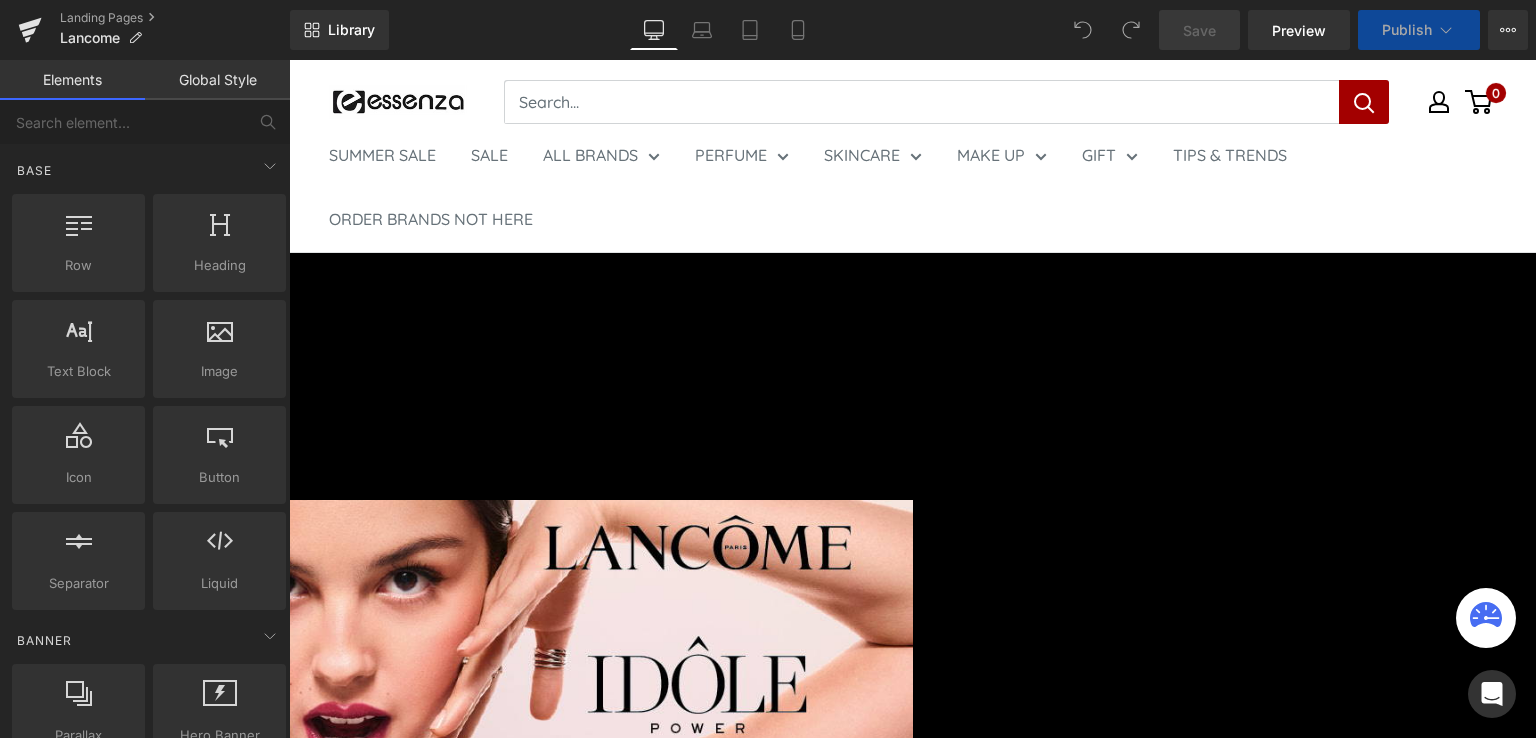 scroll, scrollTop: 0, scrollLeft: 0, axis: both 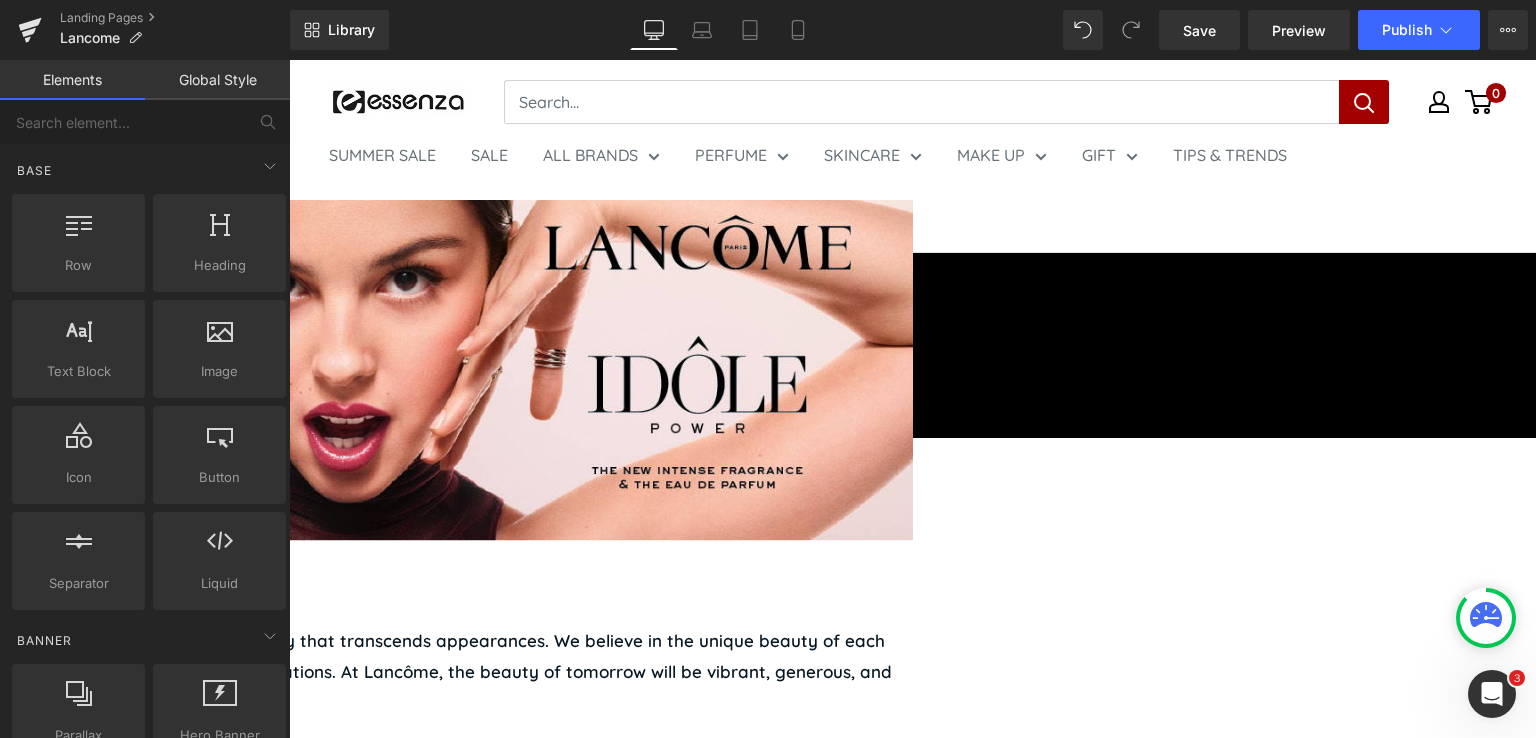 click on "Hero Banner" at bounding box center (289, 60) 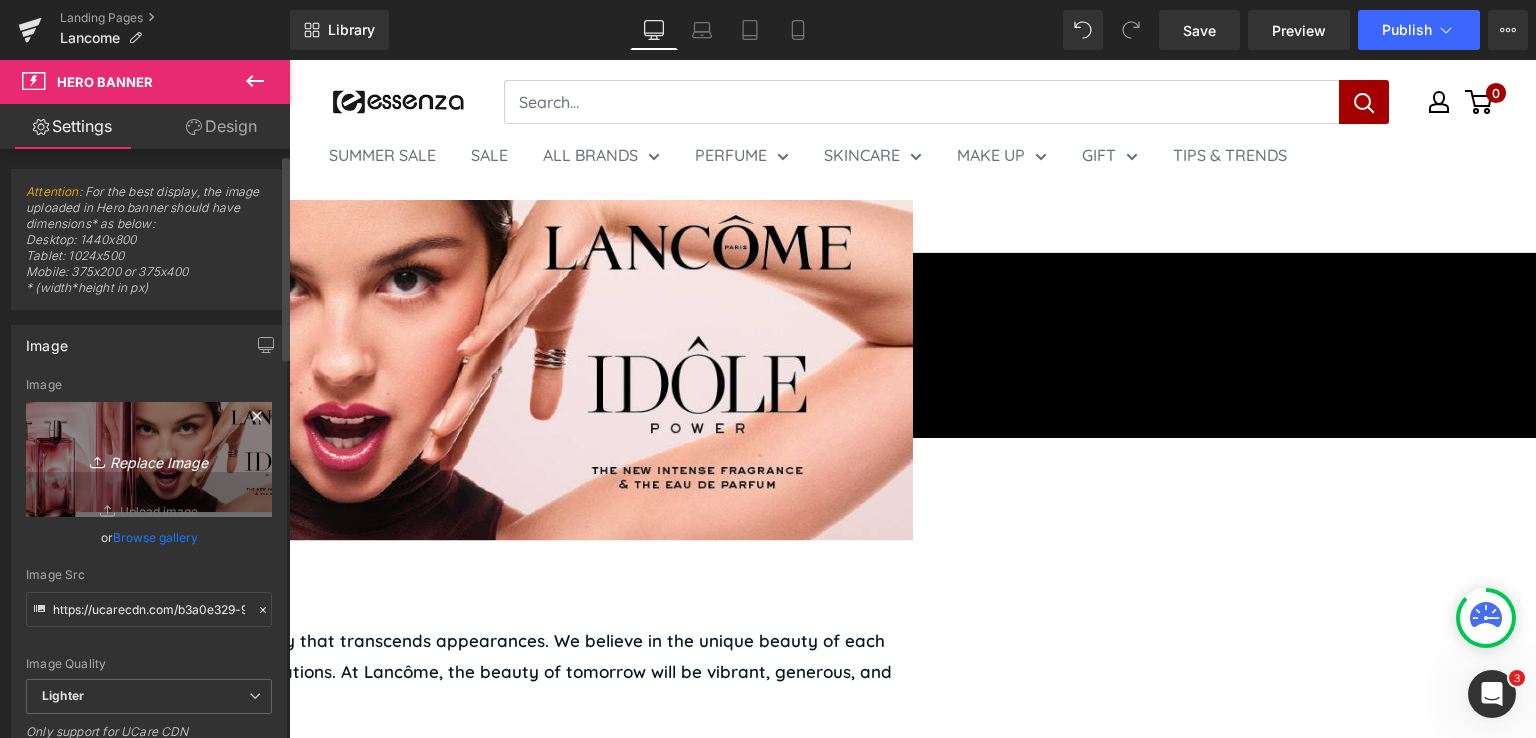 scroll, scrollTop: 0, scrollLeft: 0, axis: both 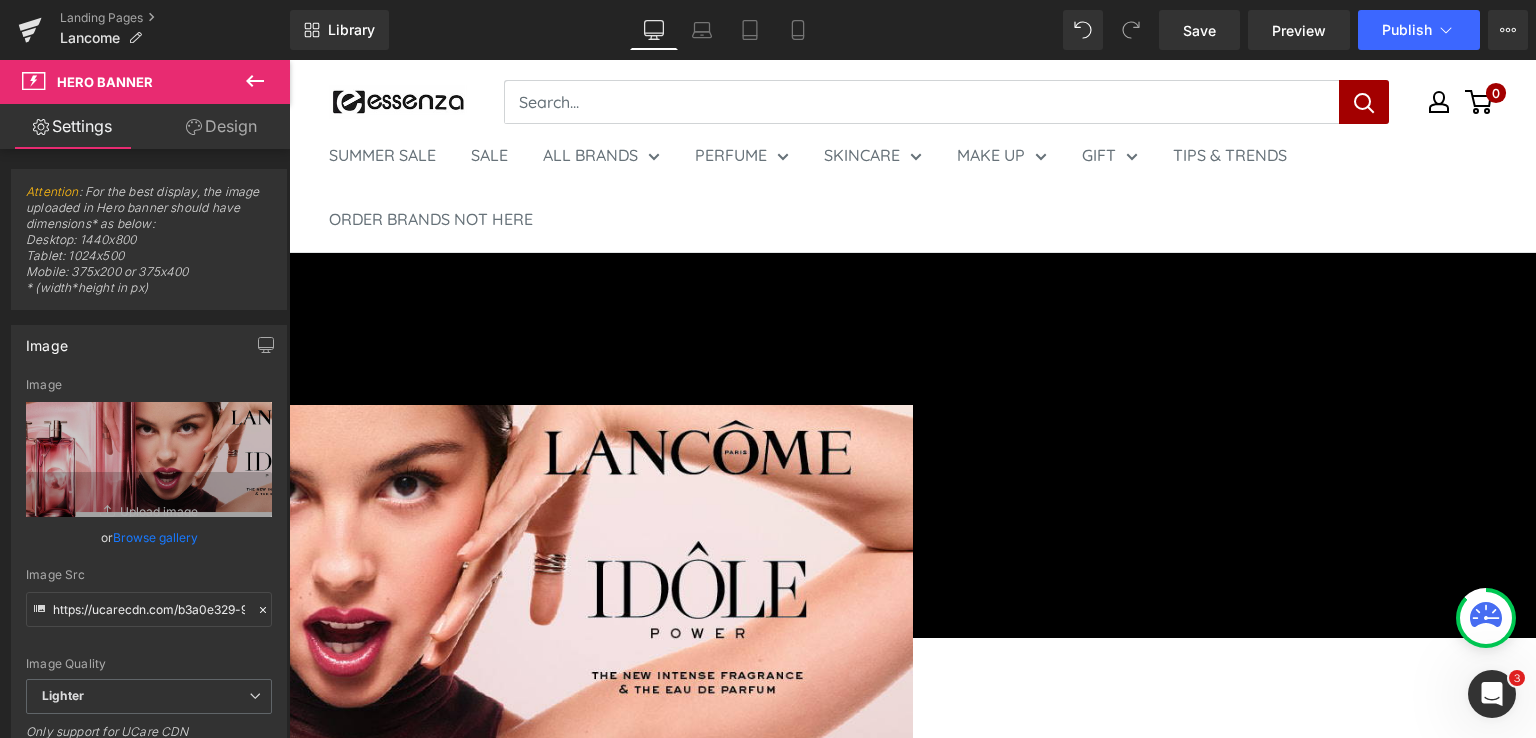 click at bounding box center (289, 278) 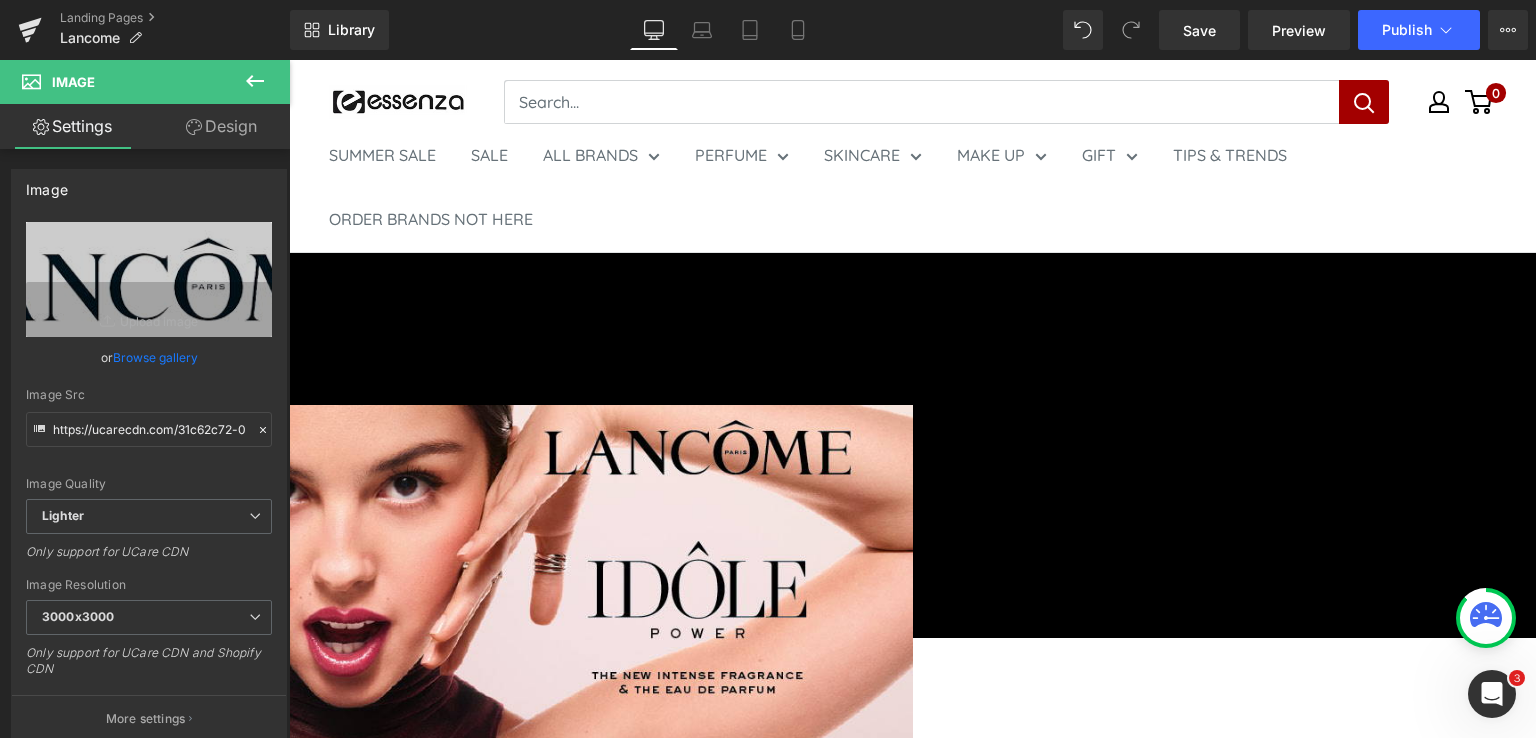 click on "Hero Banner" at bounding box center (289, 60) 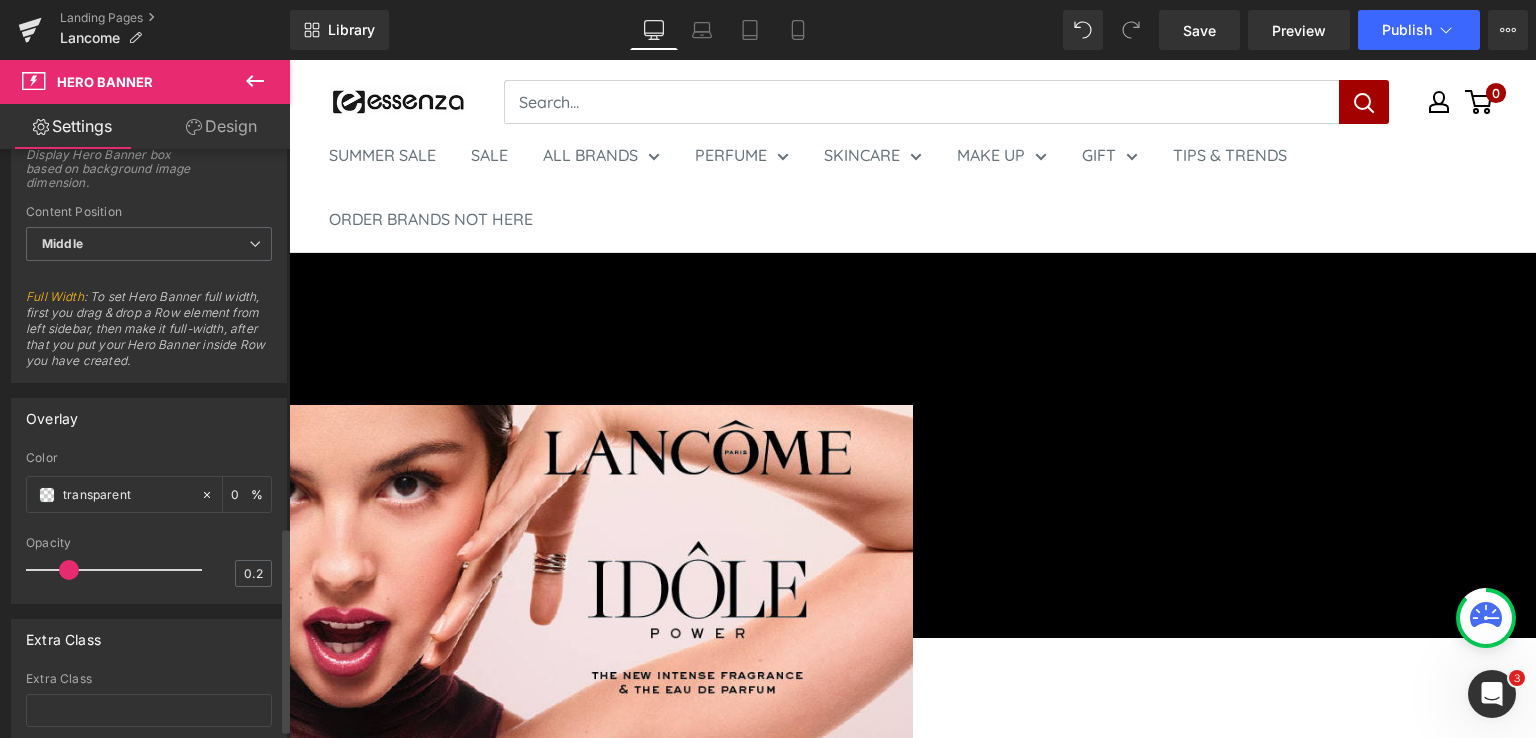 scroll, scrollTop: 1107, scrollLeft: 0, axis: vertical 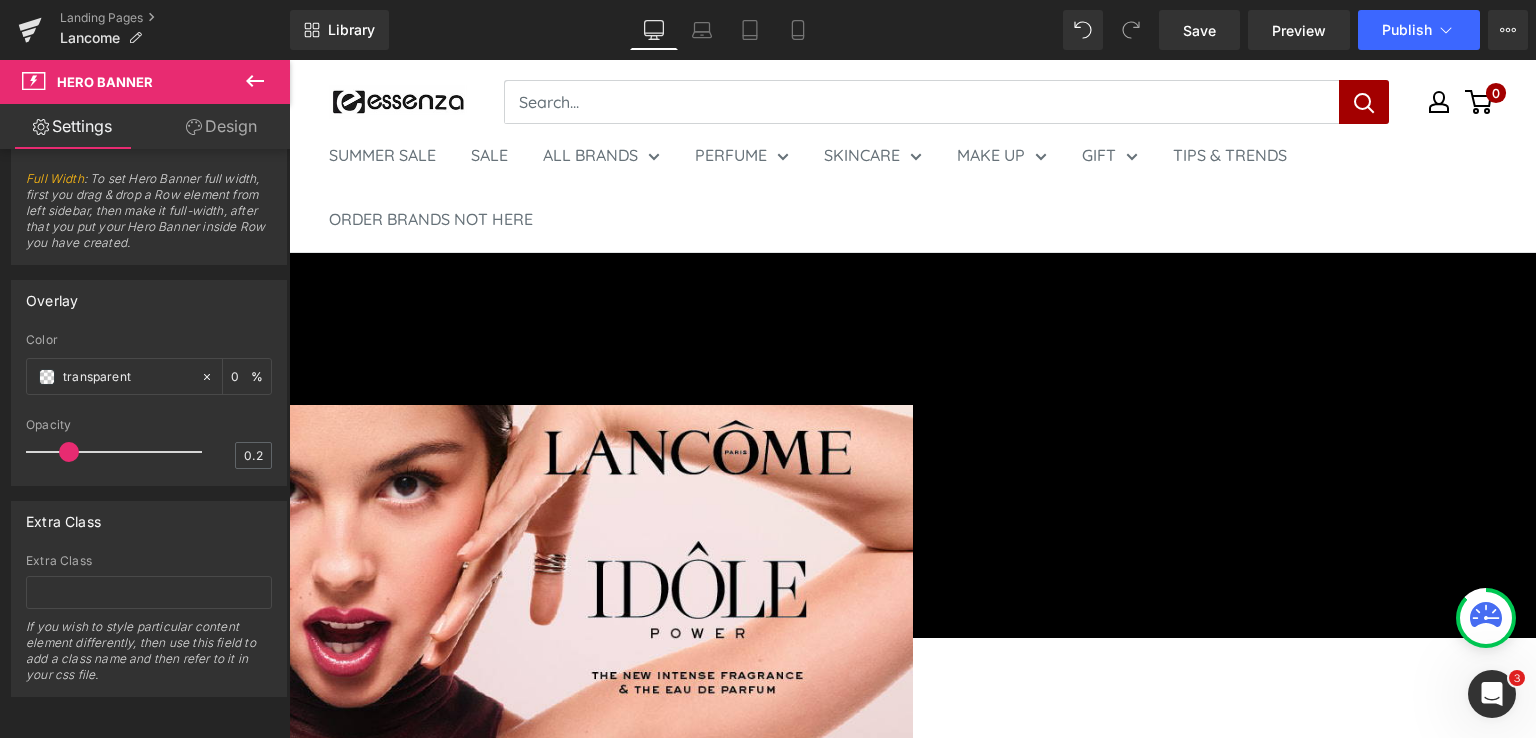 click on "Design" at bounding box center [221, 126] 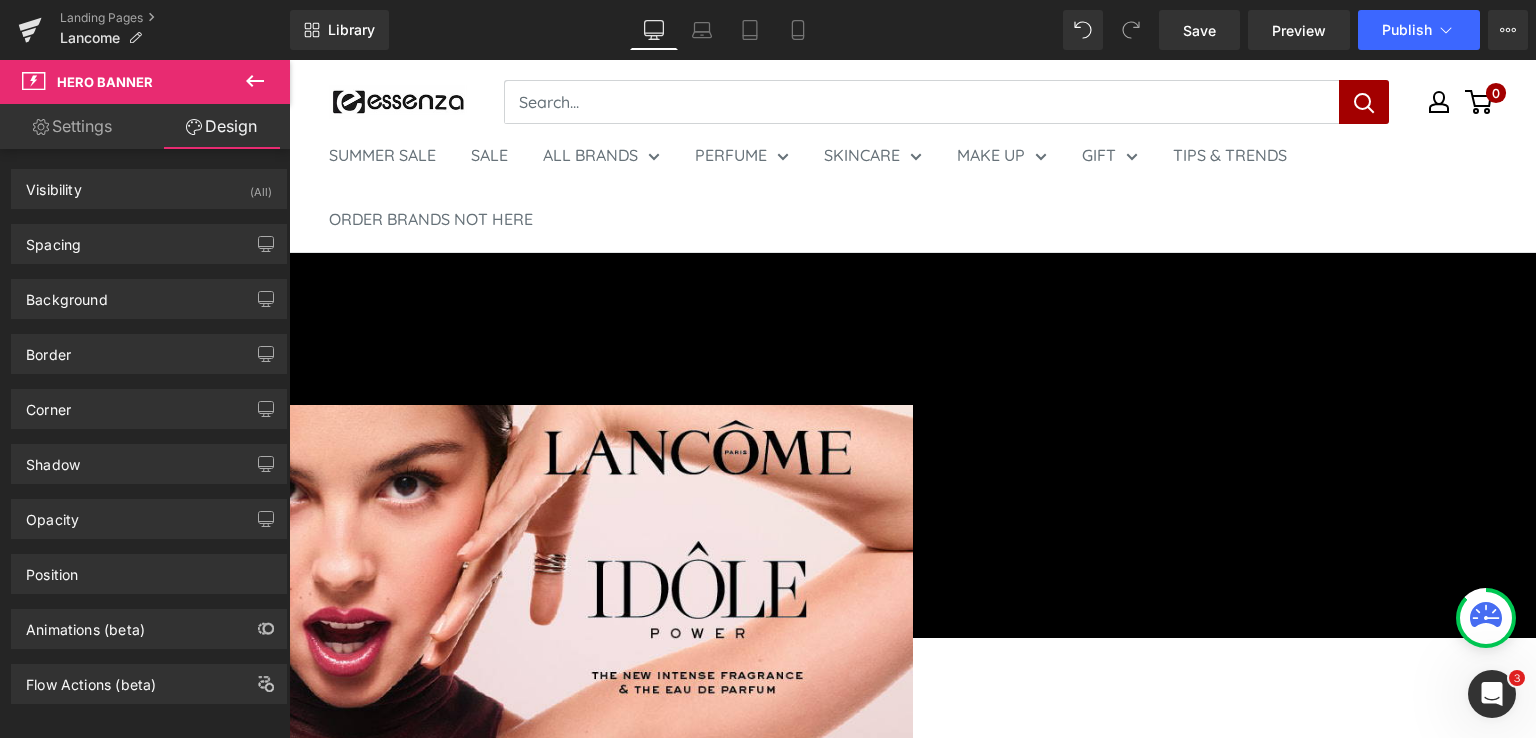 click on "Settings" at bounding box center [72, 126] 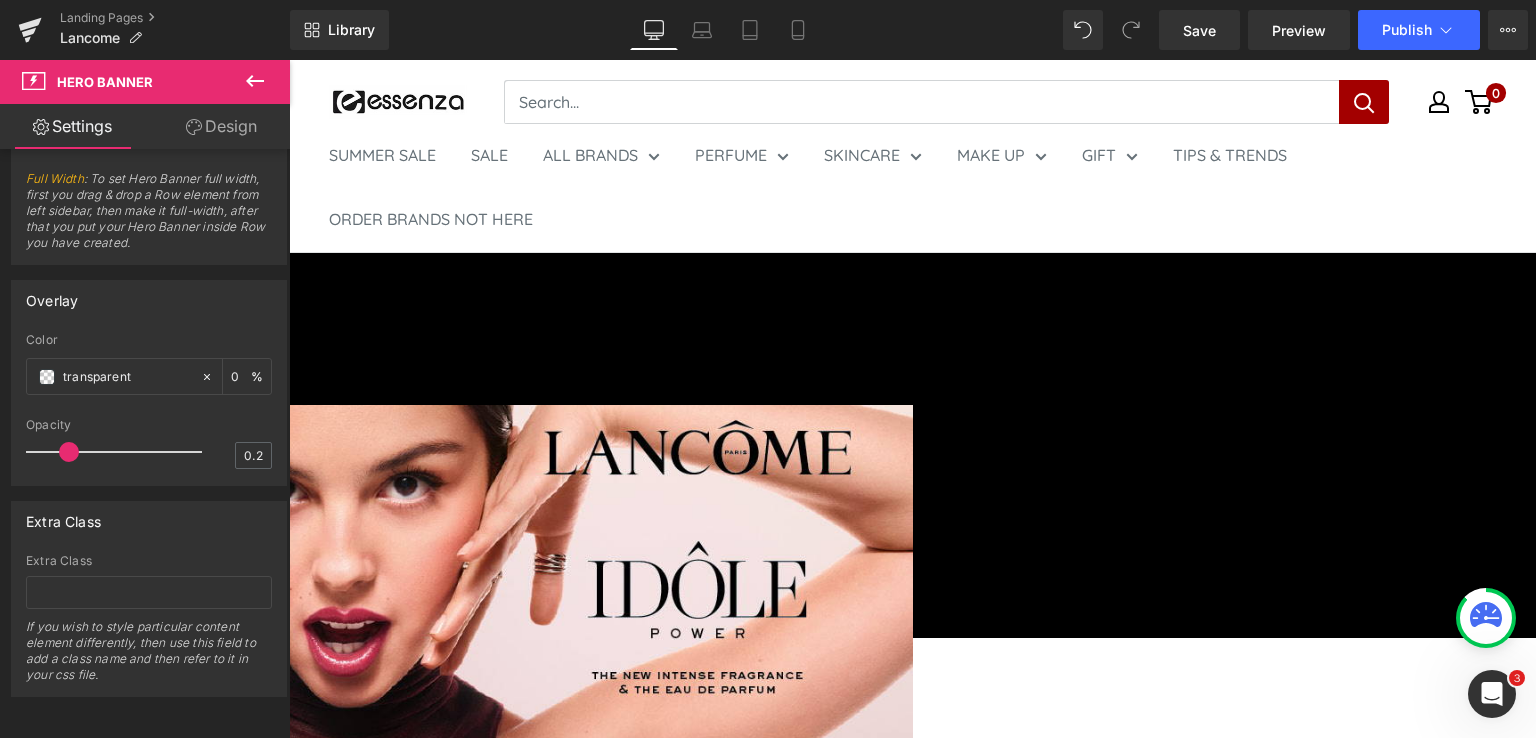 click 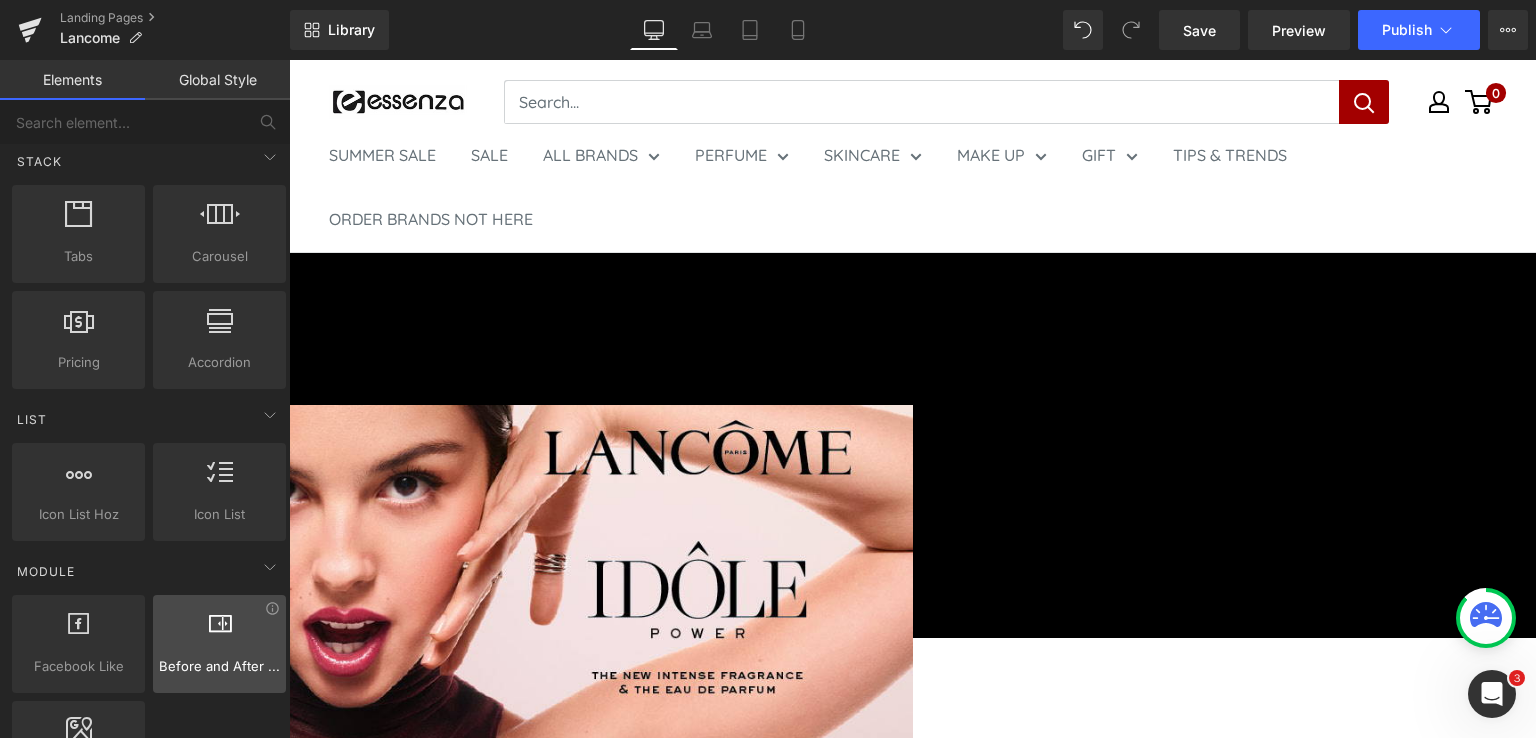 scroll, scrollTop: 617, scrollLeft: 0, axis: vertical 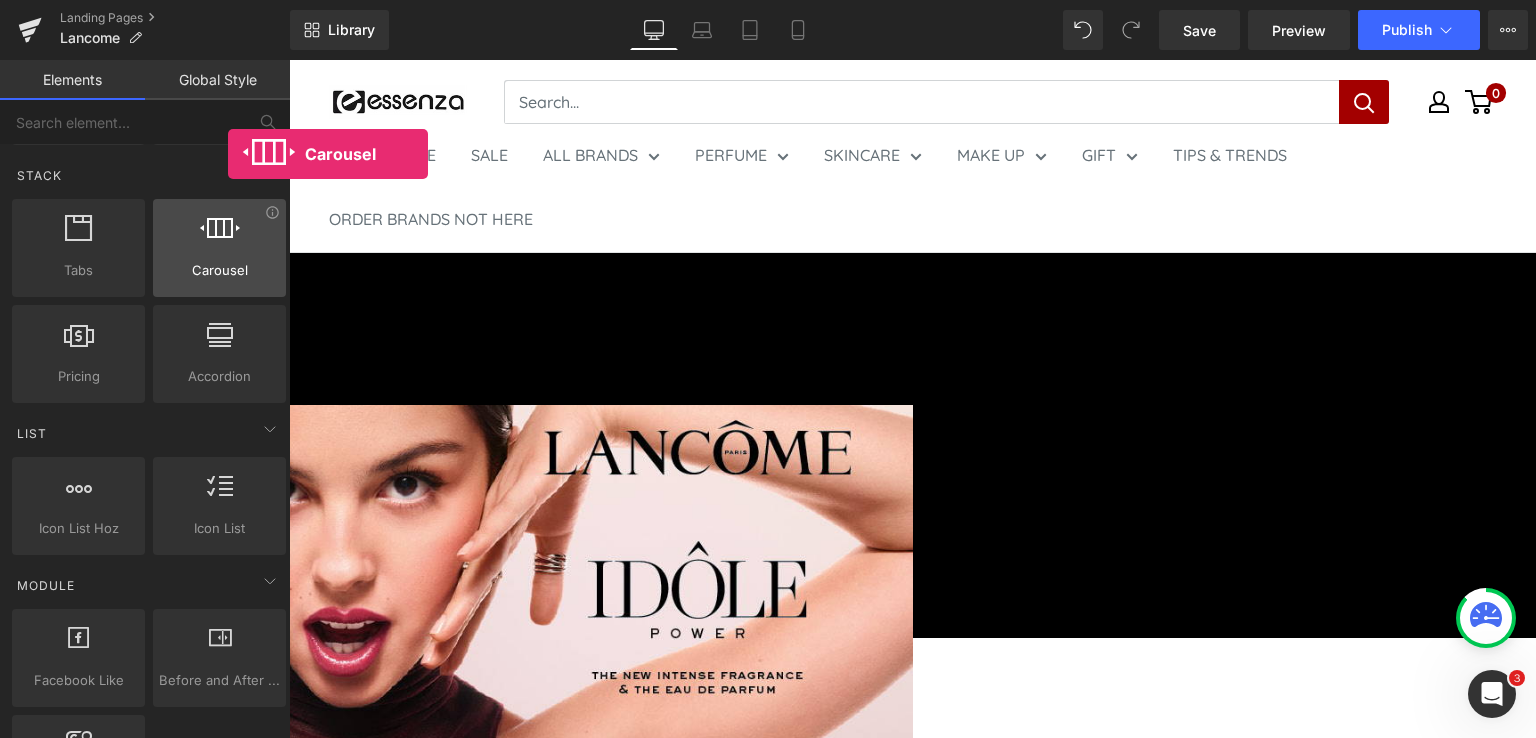 click at bounding box center [219, 237] 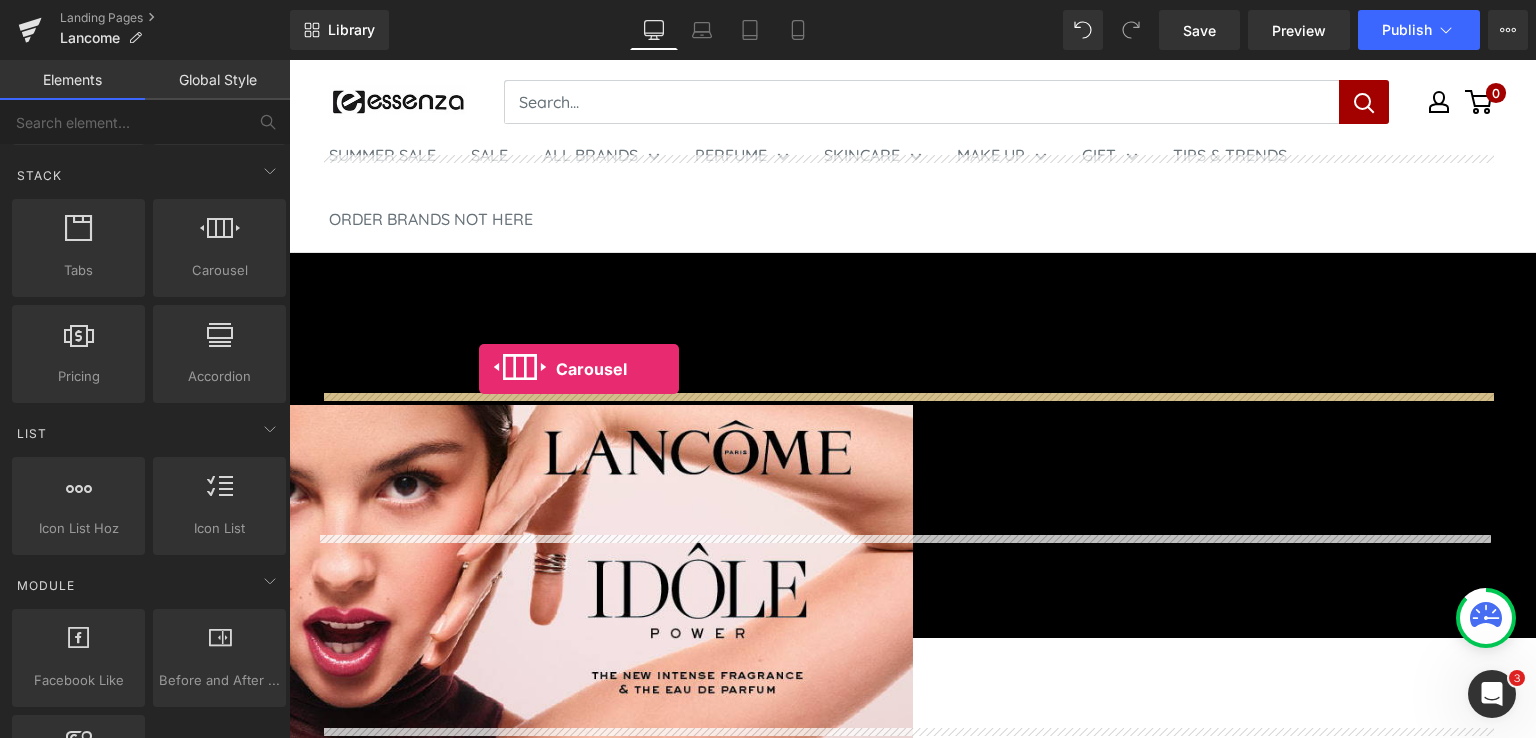 drag, startPoint x: 517, startPoint y: 314, endPoint x: 479, endPoint y: 369, distance: 66.85058 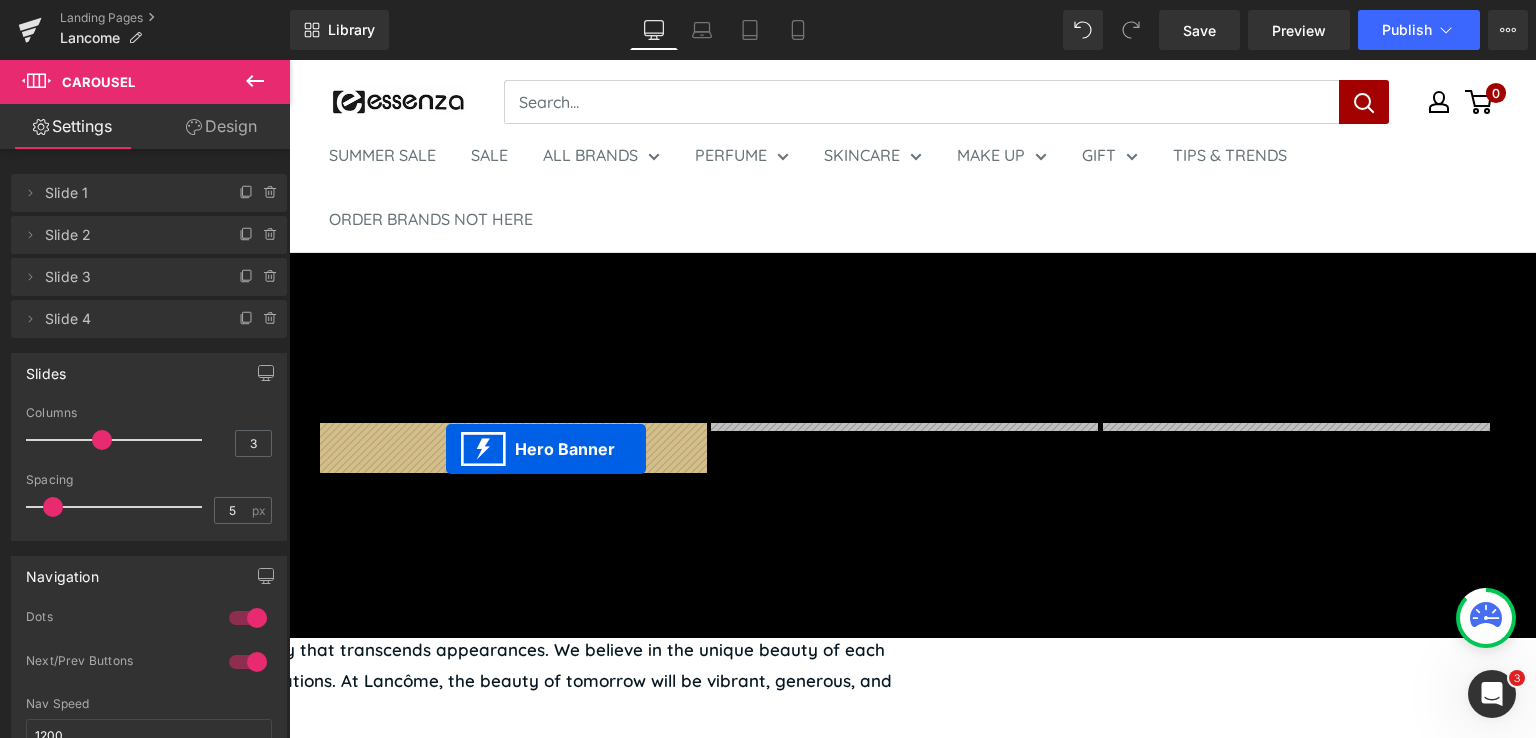 drag, startPoint x: 909, startPoint y: 521, endPoint x: 446, endPoint y: 449, distance: 468.56482 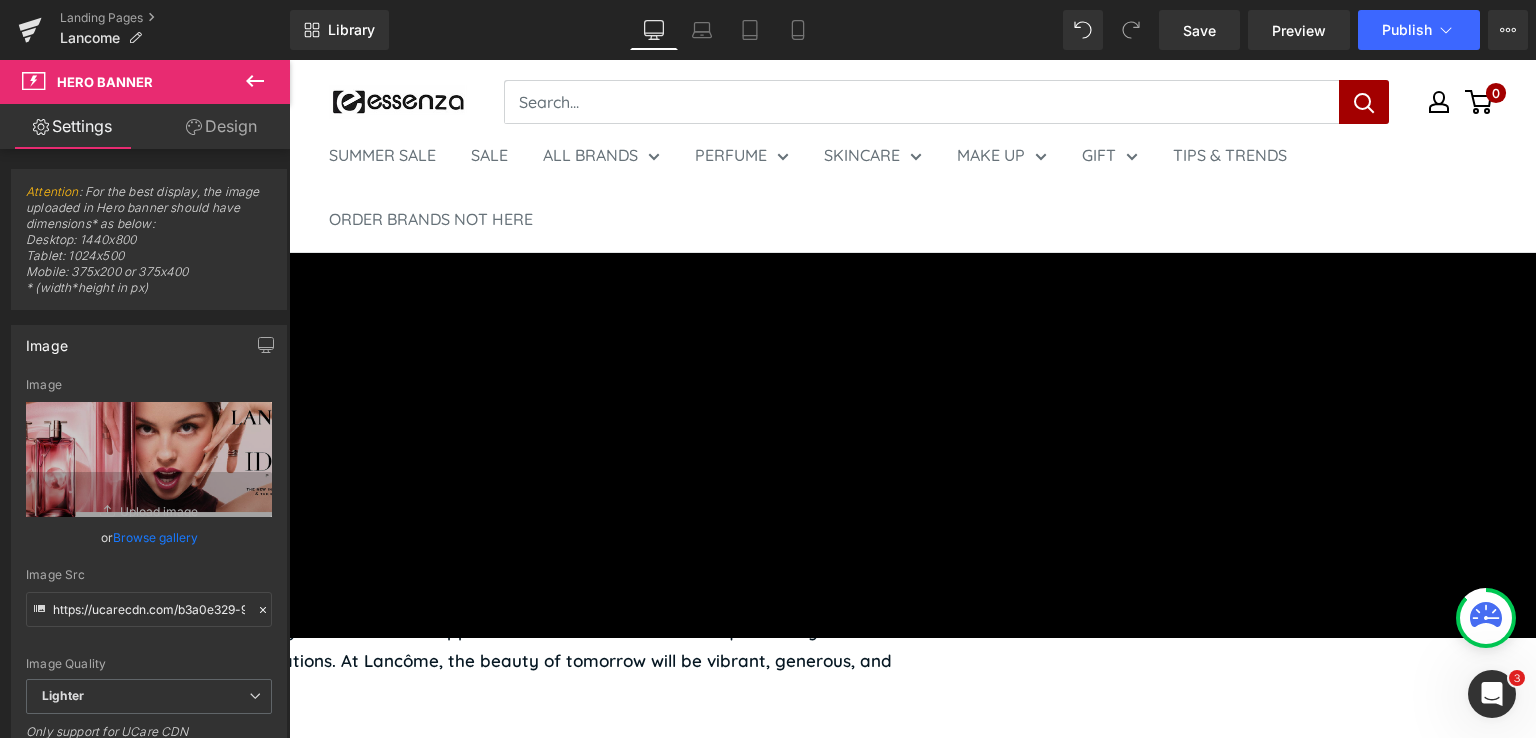 click on "Carousel" at bounding box center (289, 60) 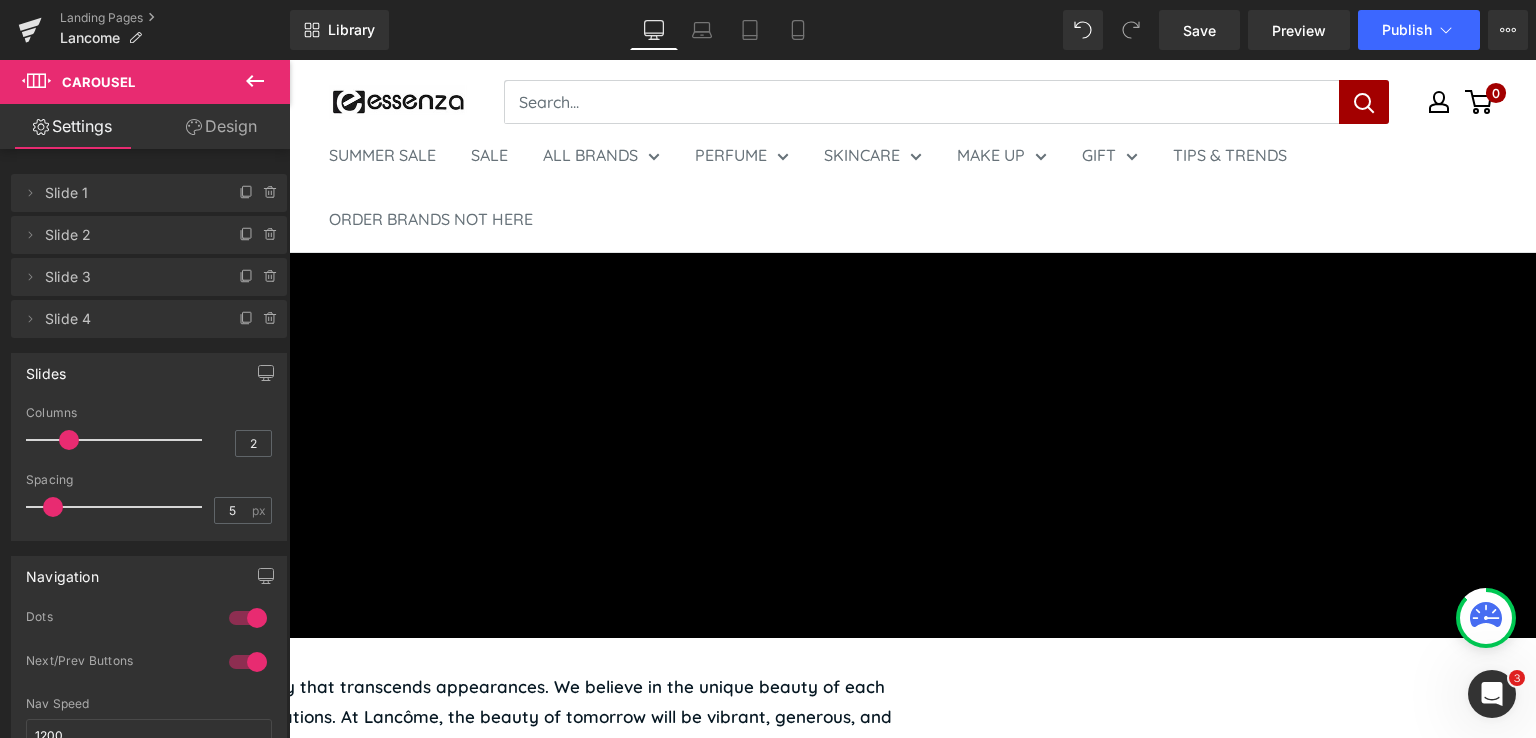 type on "1" 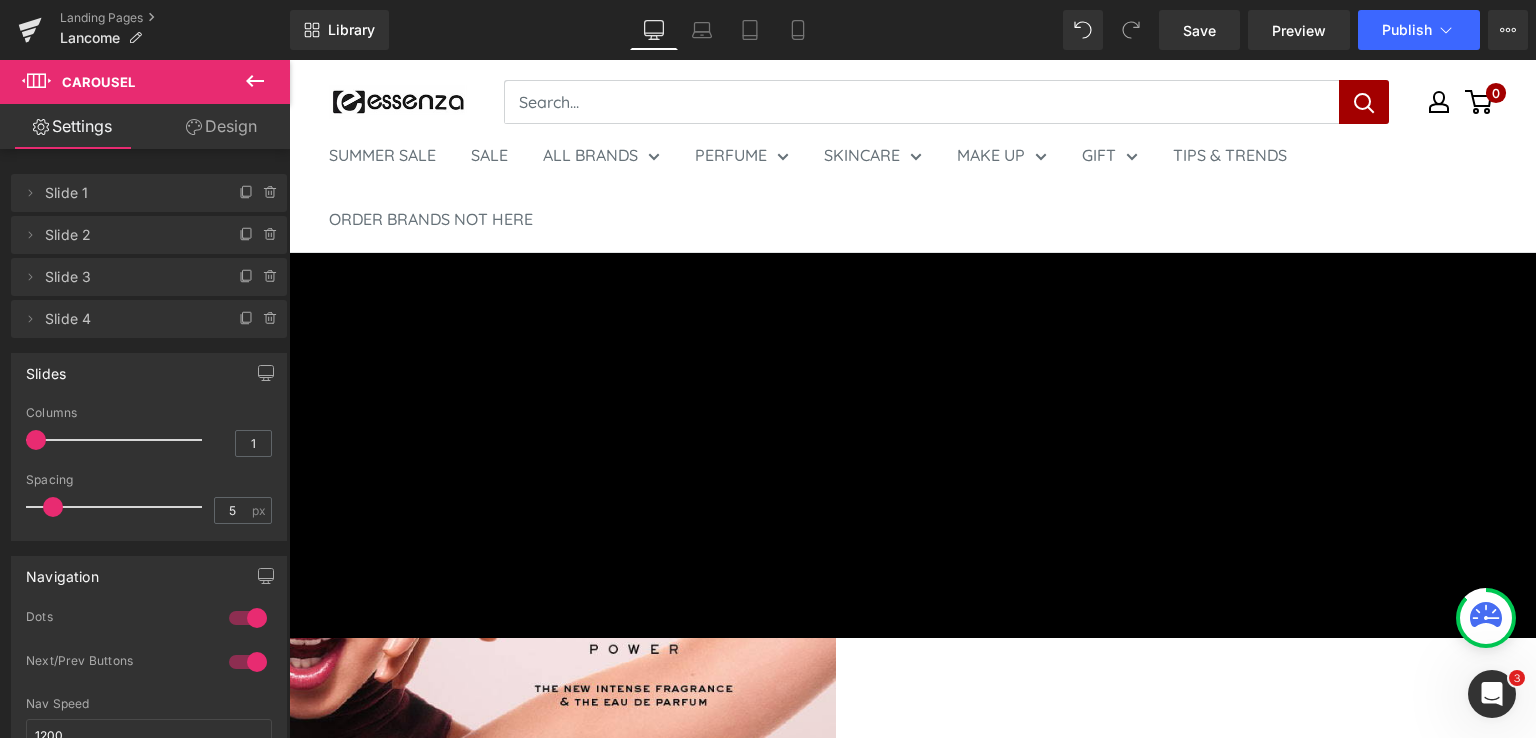 drag, startPoint x: 100, startPoint y: 439, endPoint x: 19, endPoint y: 441, distance: 81.02469 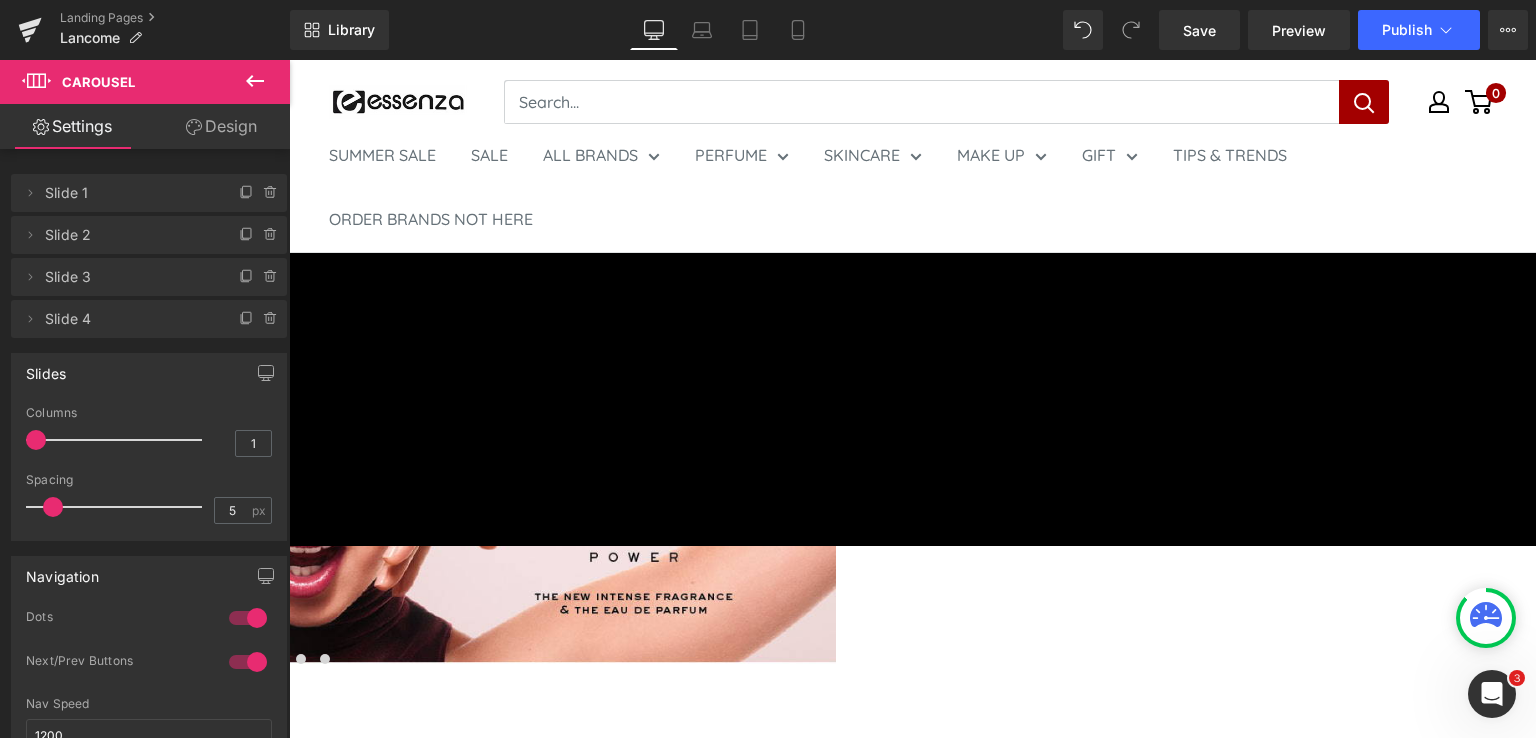 scroll, scrollTop: 400, scrollLeft: 0, axis: vertical 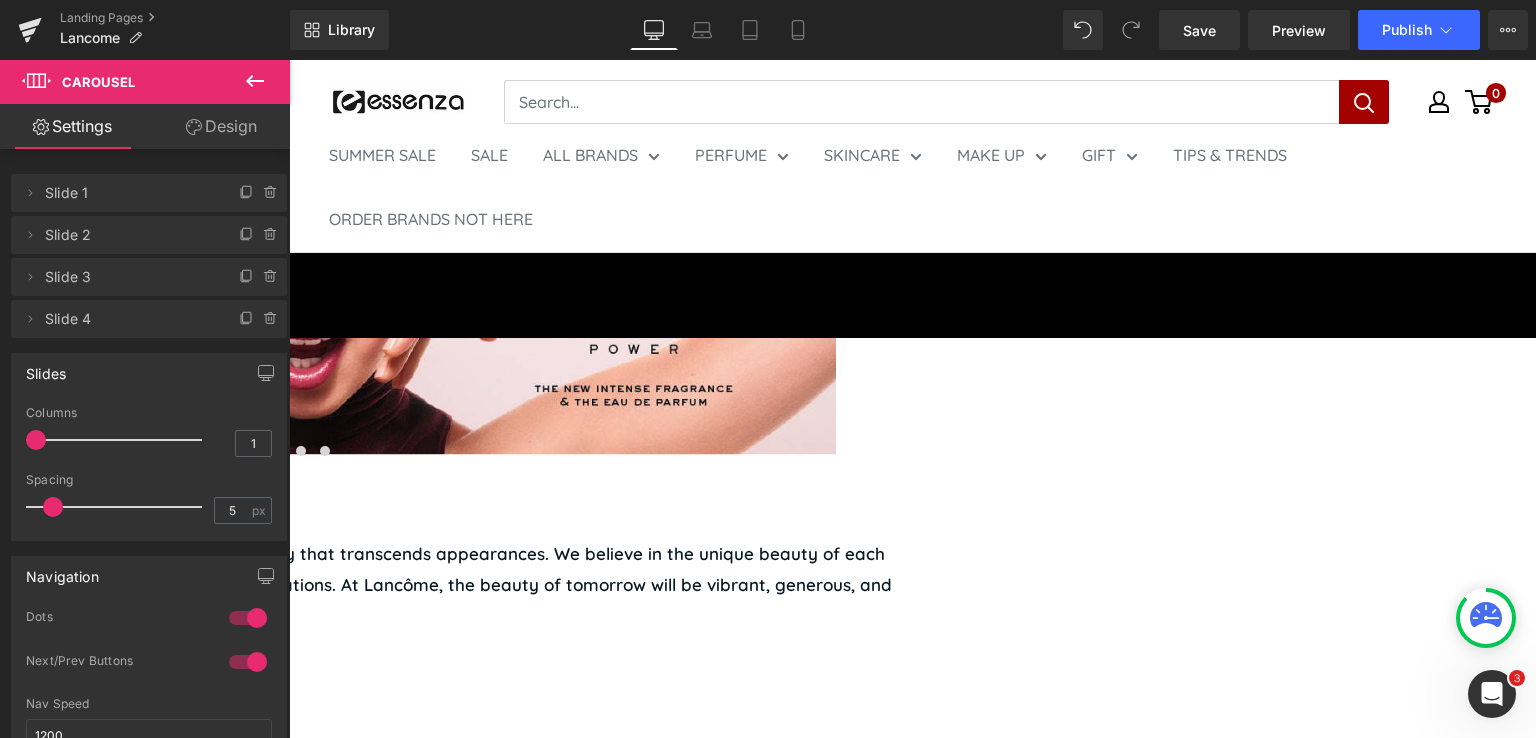 click on "›" at bounding box center (883, 302) 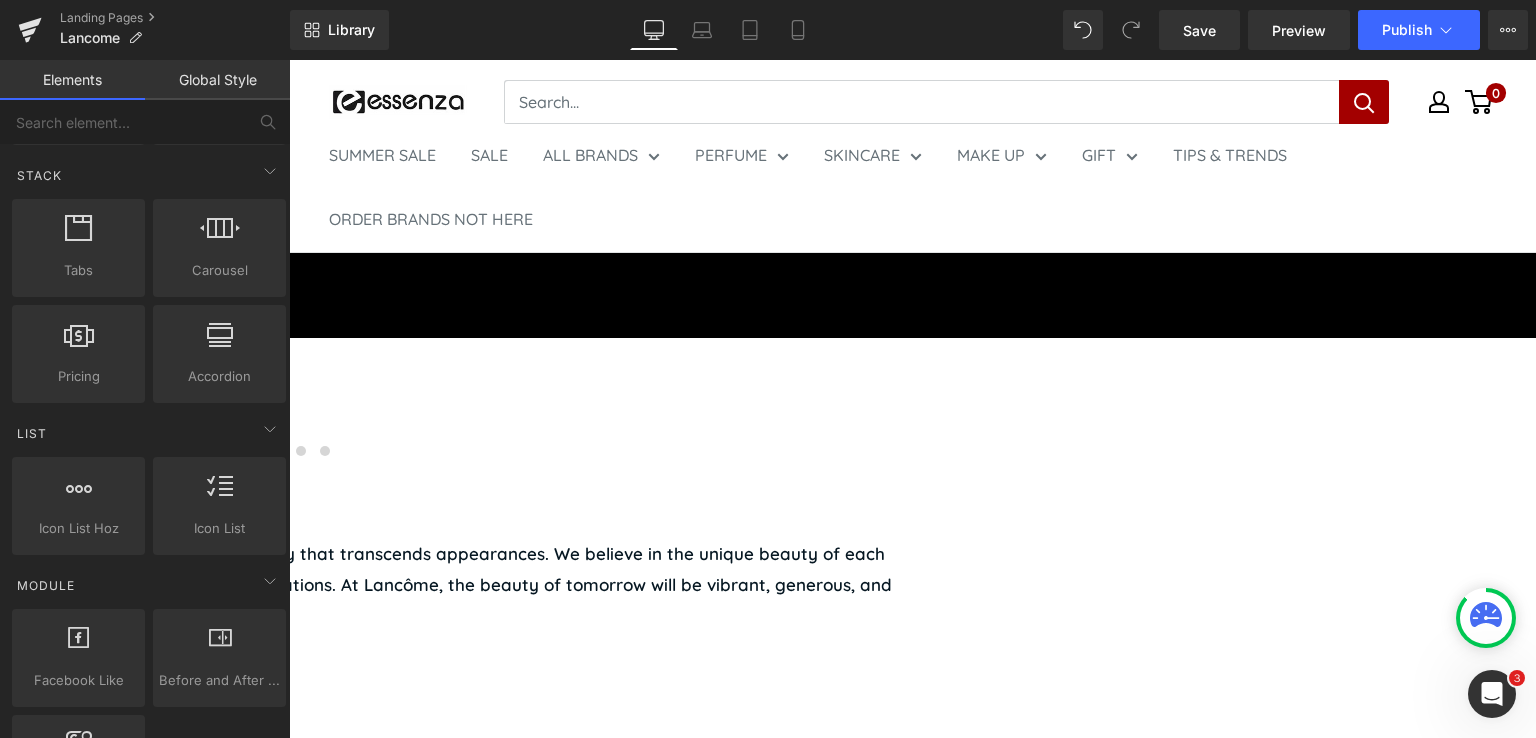 click at bounding box center (-334, 135) 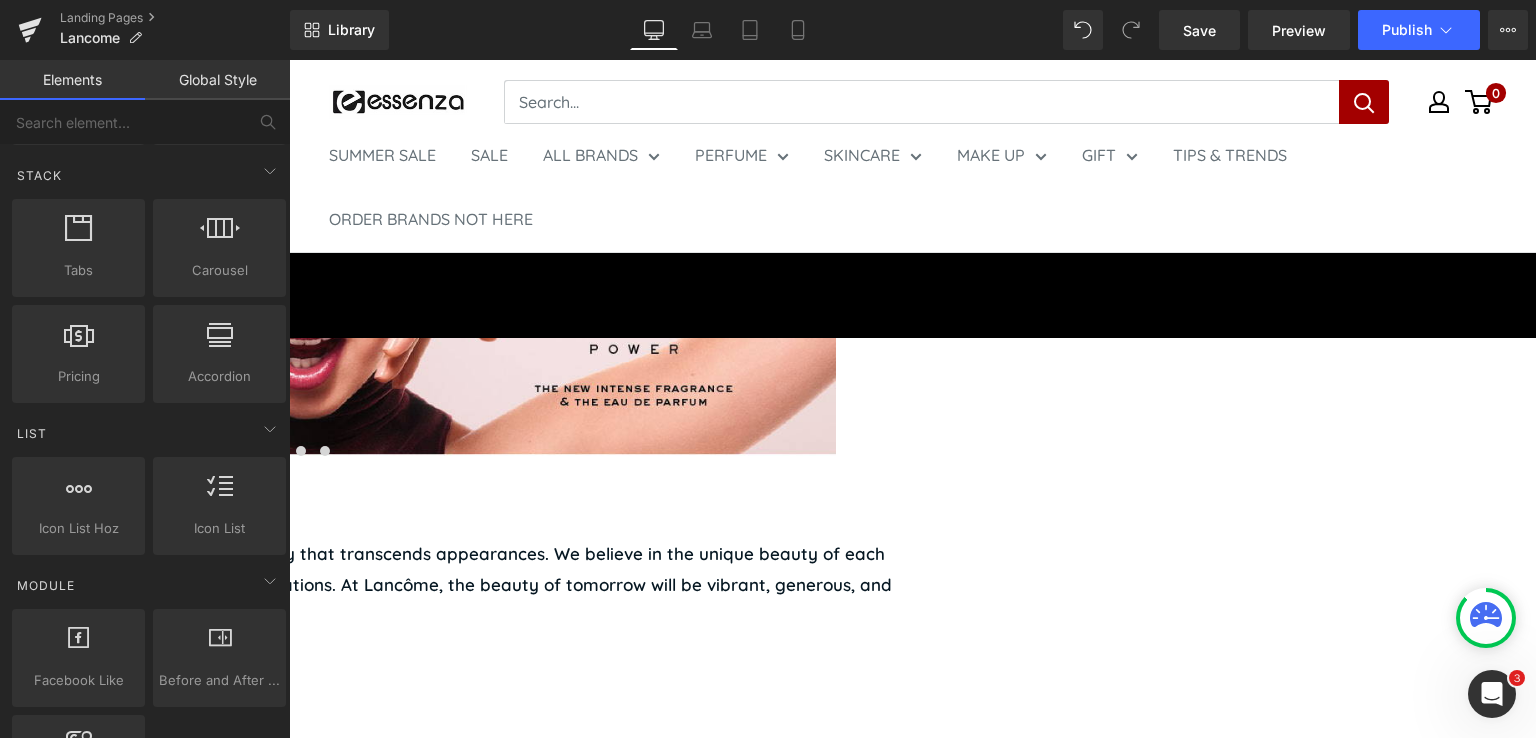 click on "›" at bounding box center [883, 302] 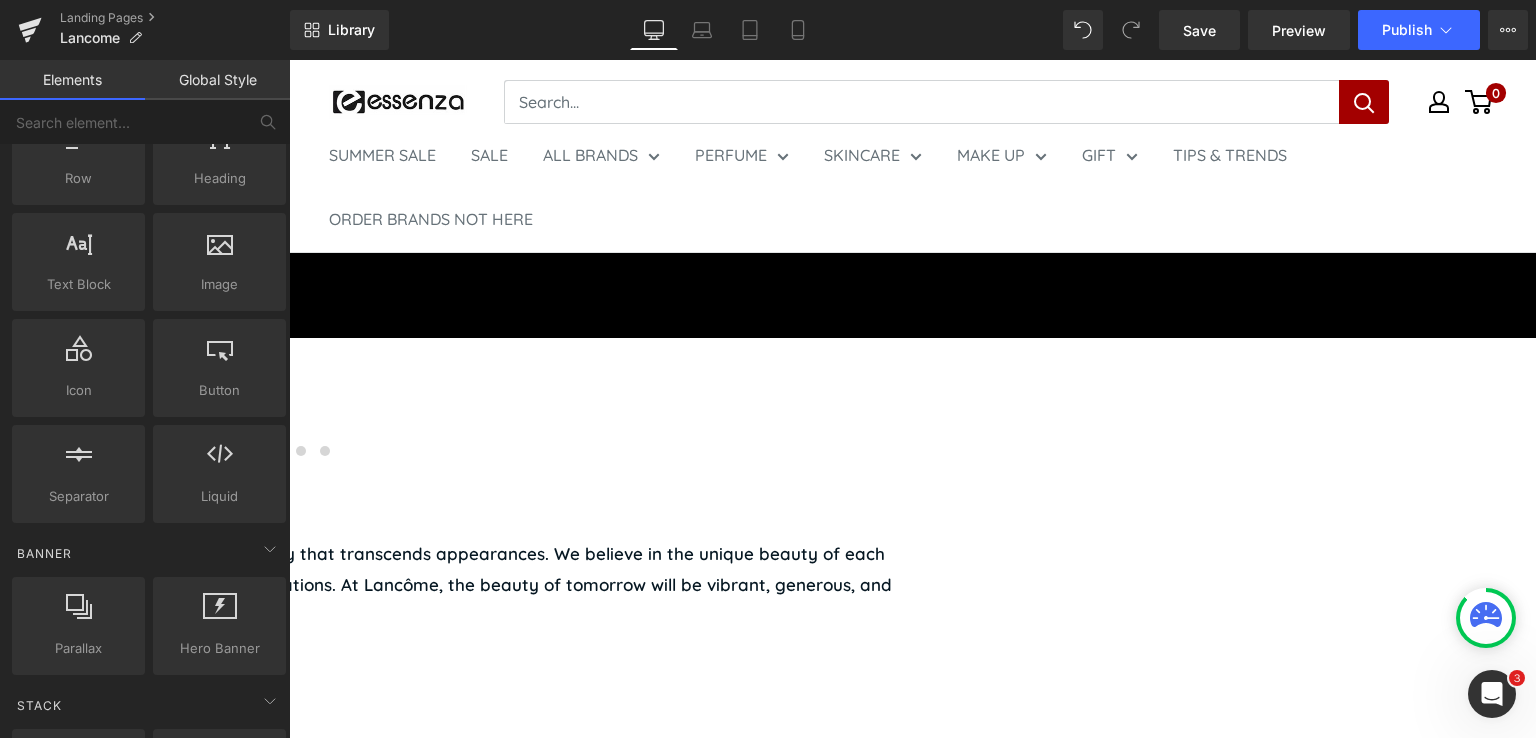 scroll, scrollTop: 17, scrollLeft: 0, axis: vertical 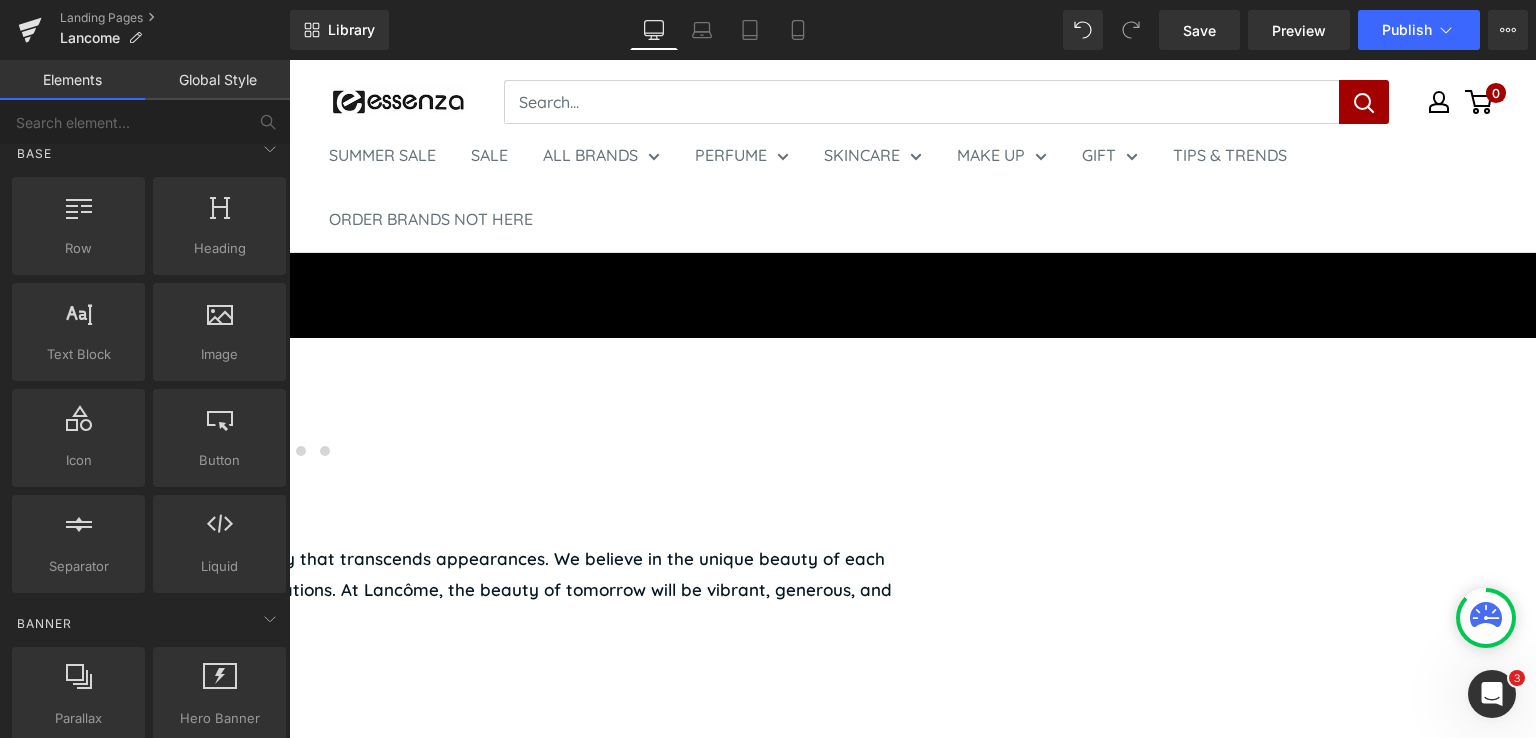 click on "‹" at bounding box center [-304, 302] 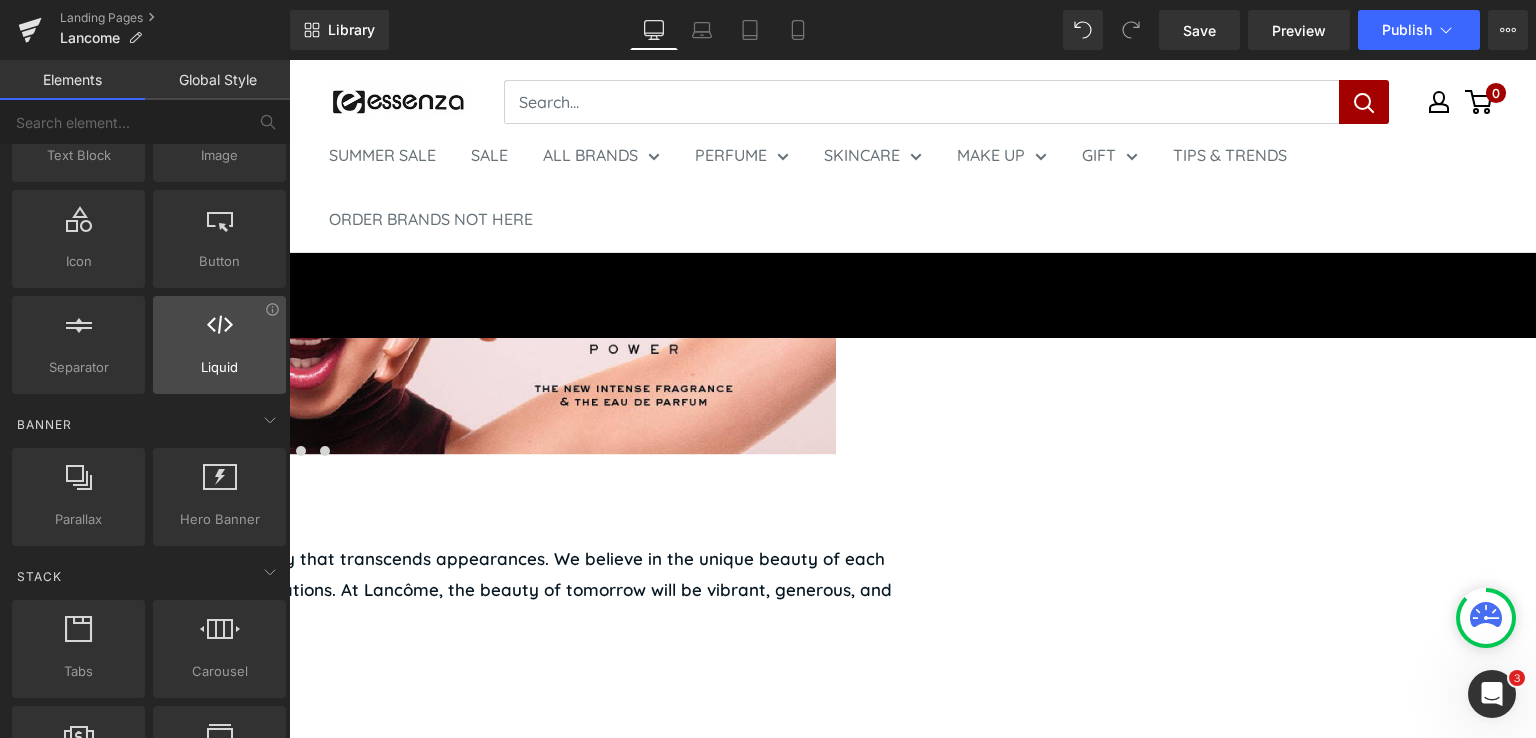 scroll, scrollTop: 217, scrollLeft: 0, axis: vertical 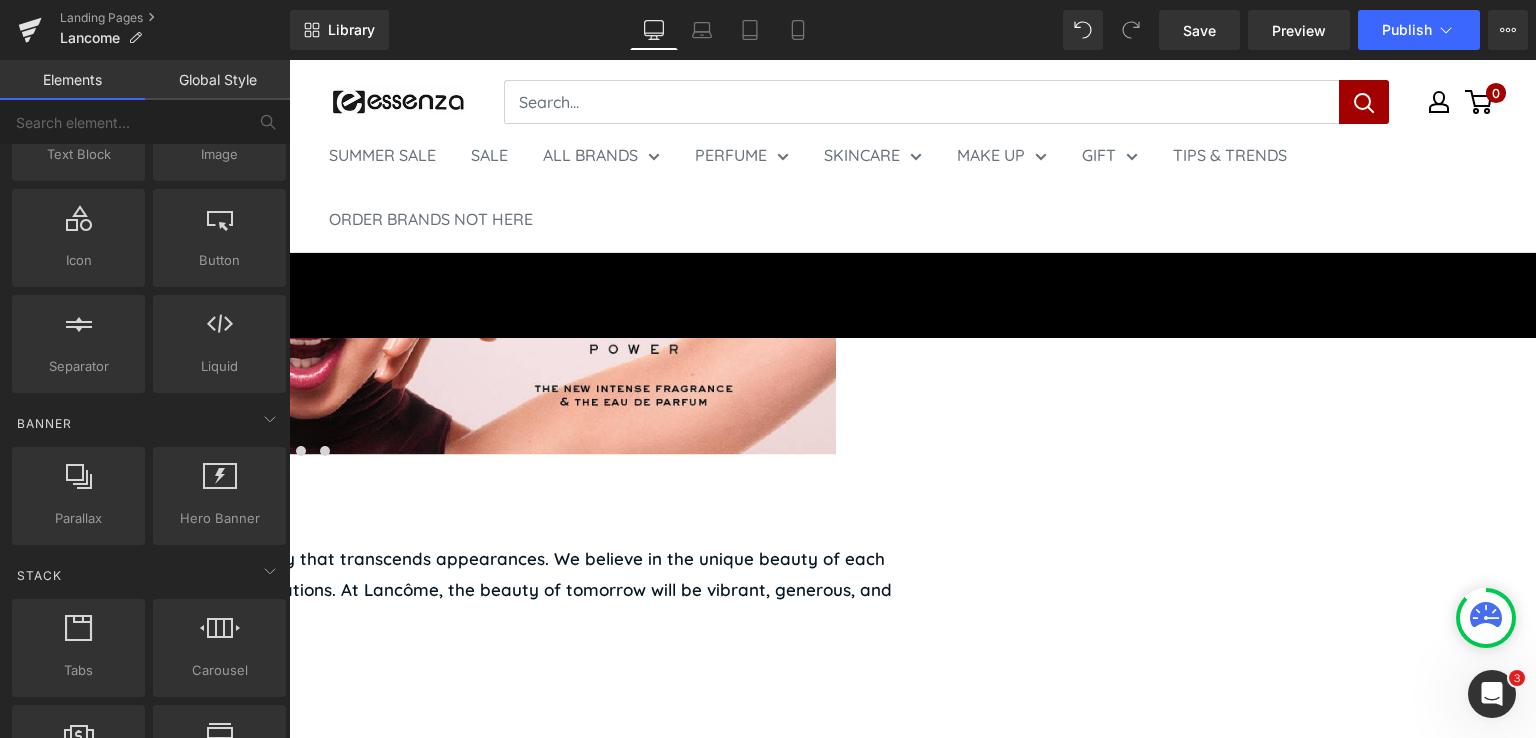 click at bounding box center [277, 451] 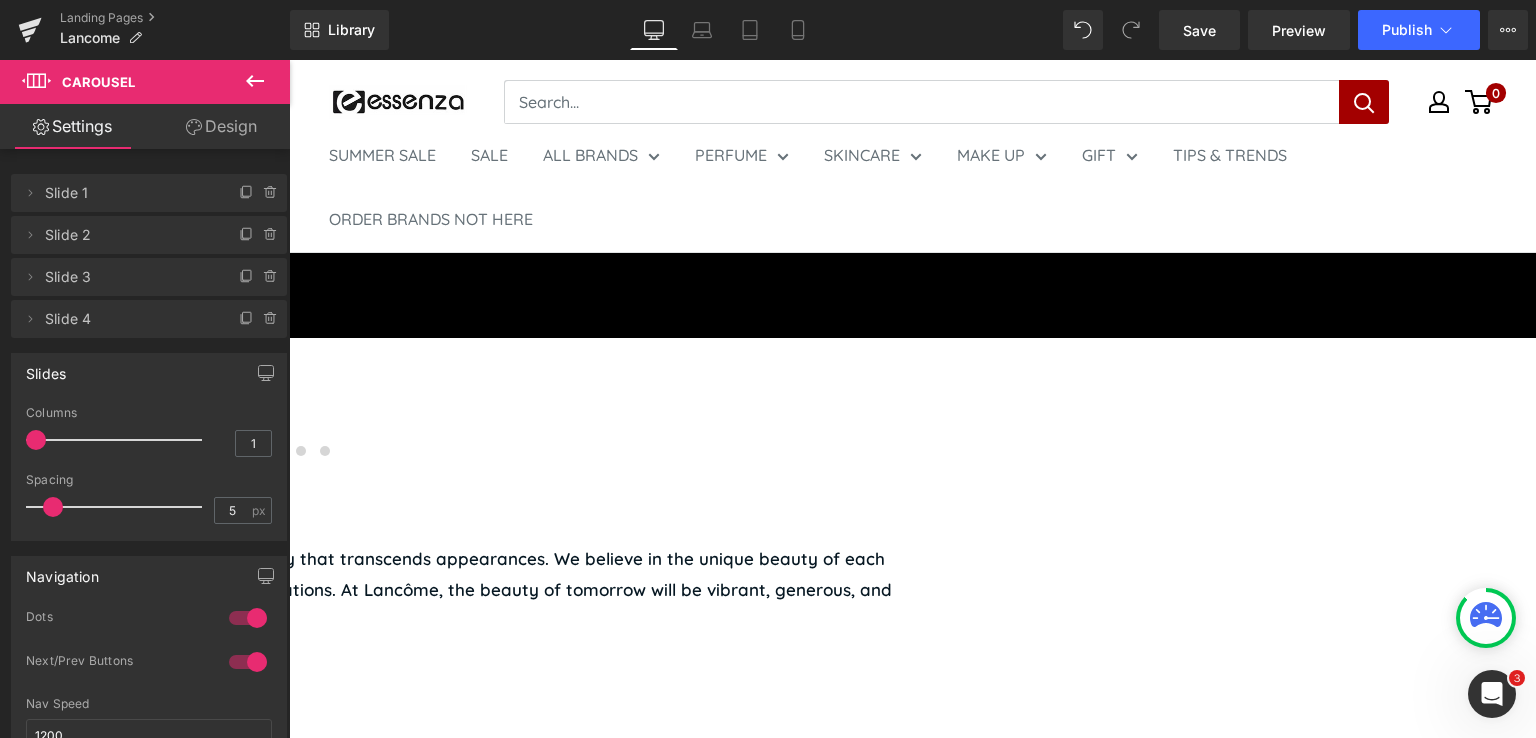click at bounding box center [-334, 135] 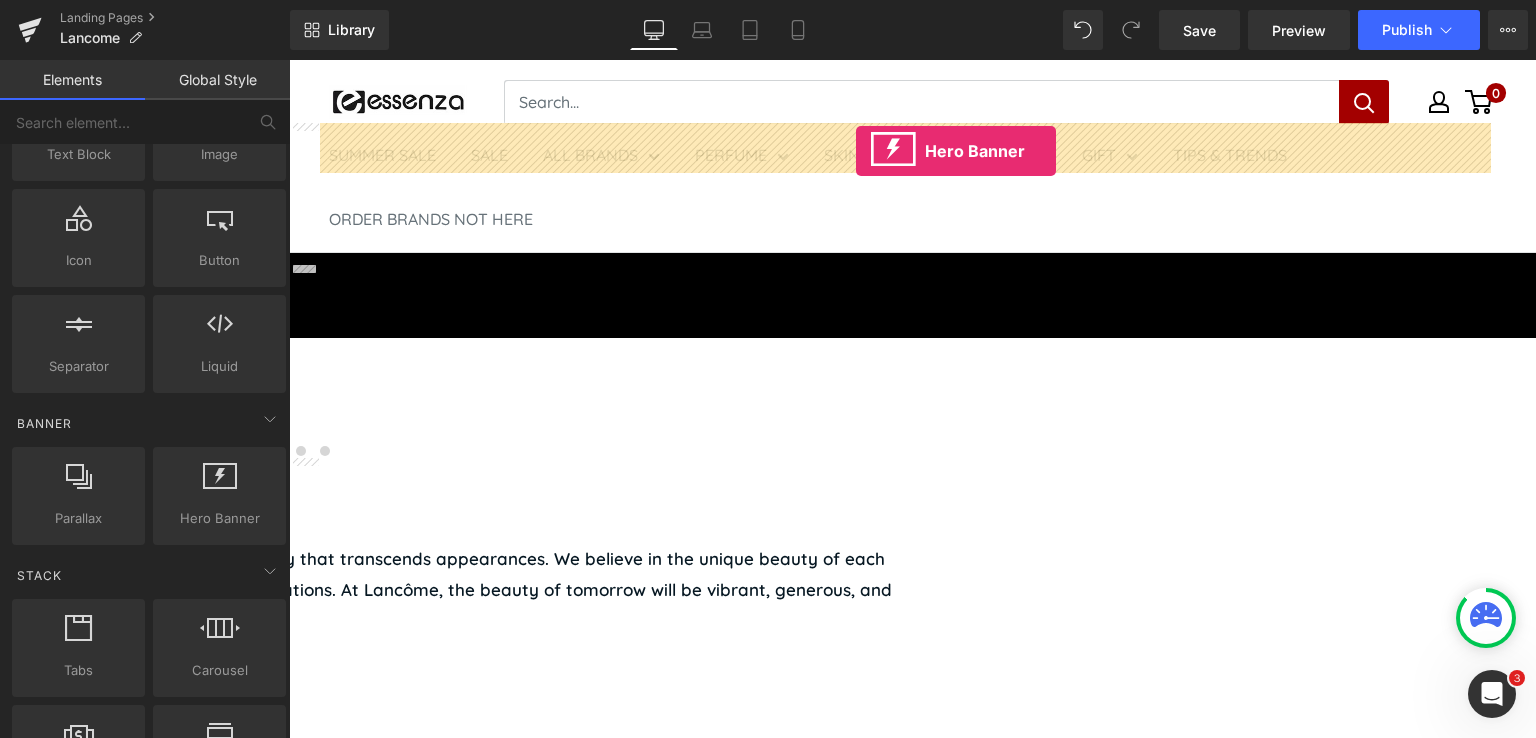 drag, startPoint x: 488, startPoint y: 572, endPoint x: 856, endPoint y: 151, distance: 559.16455 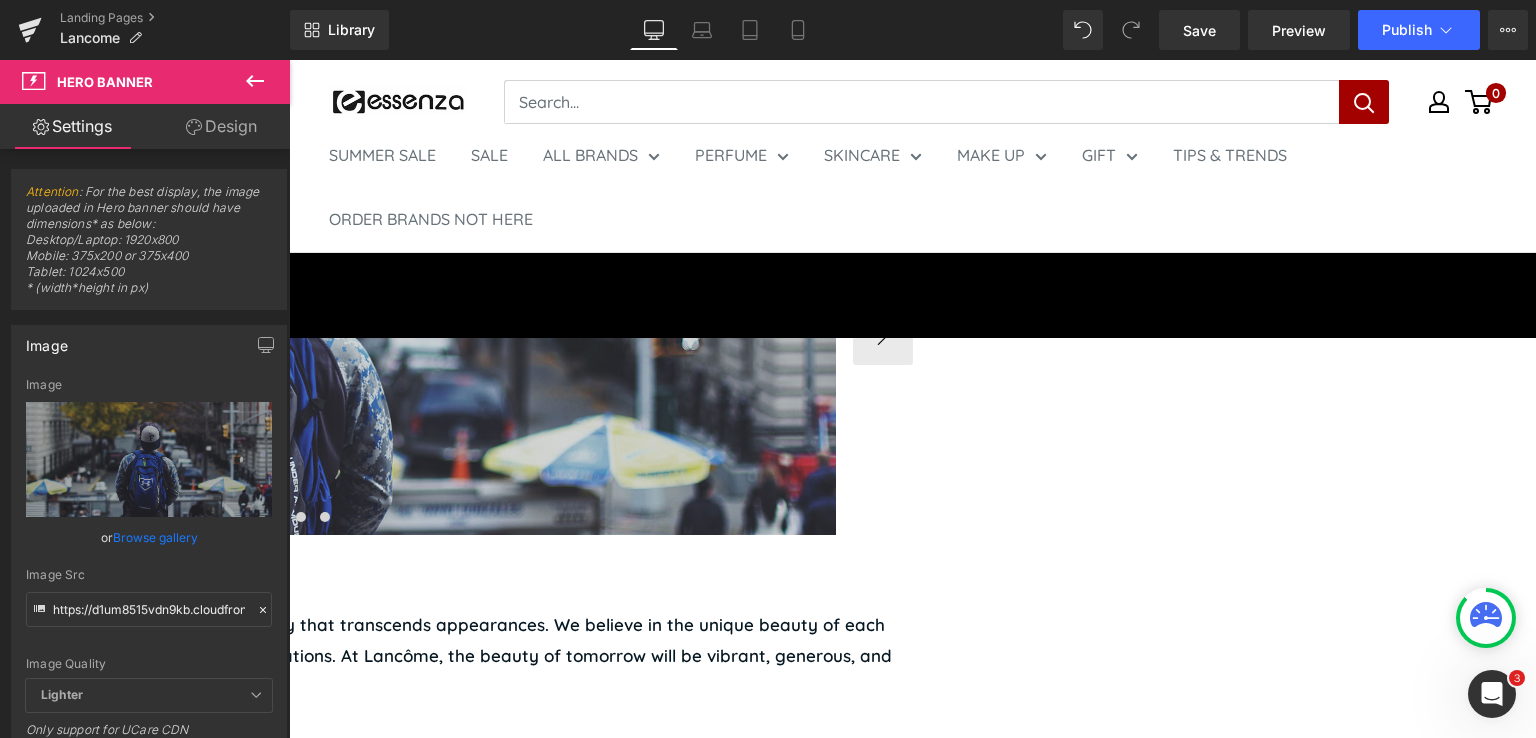 click on "‹" at bounding box center (-304, 335) 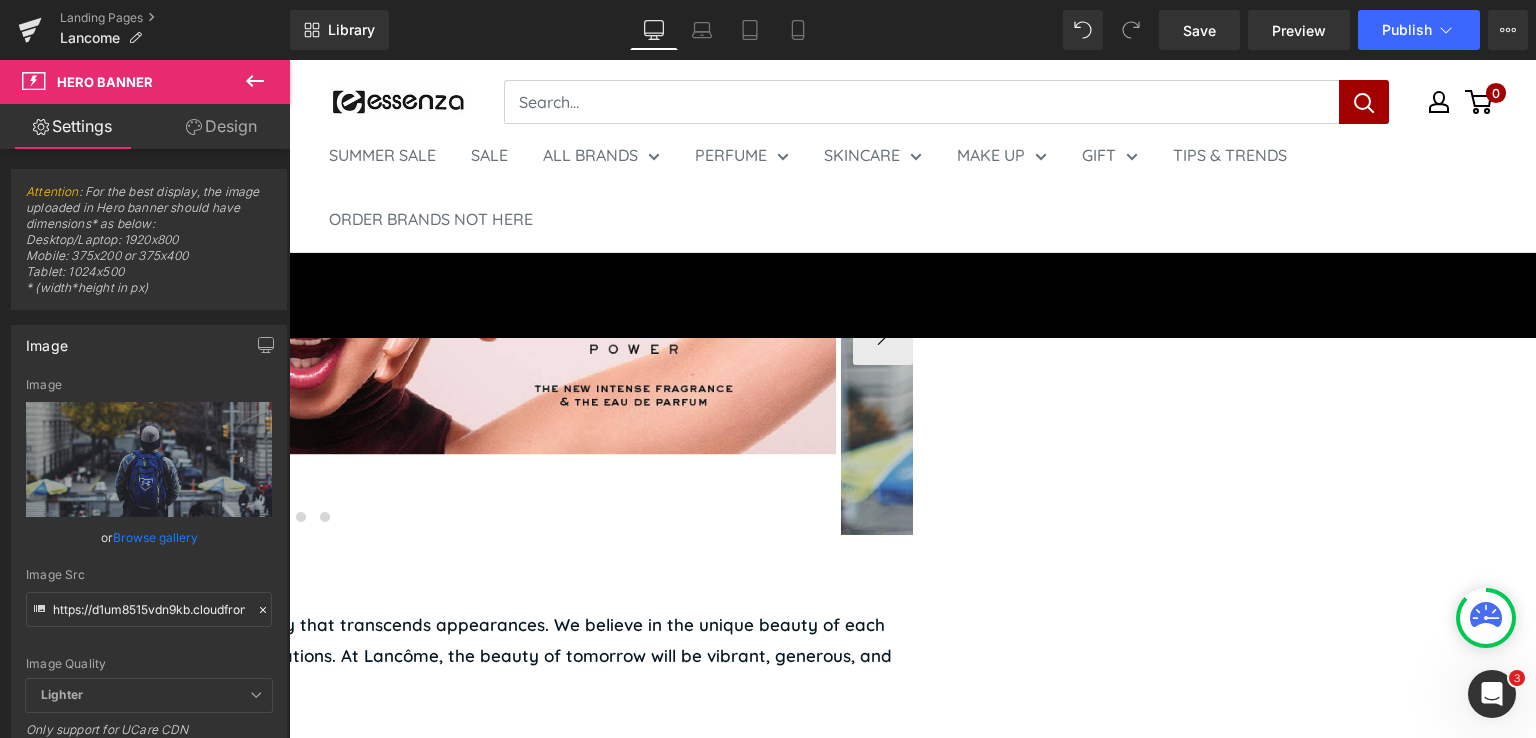click 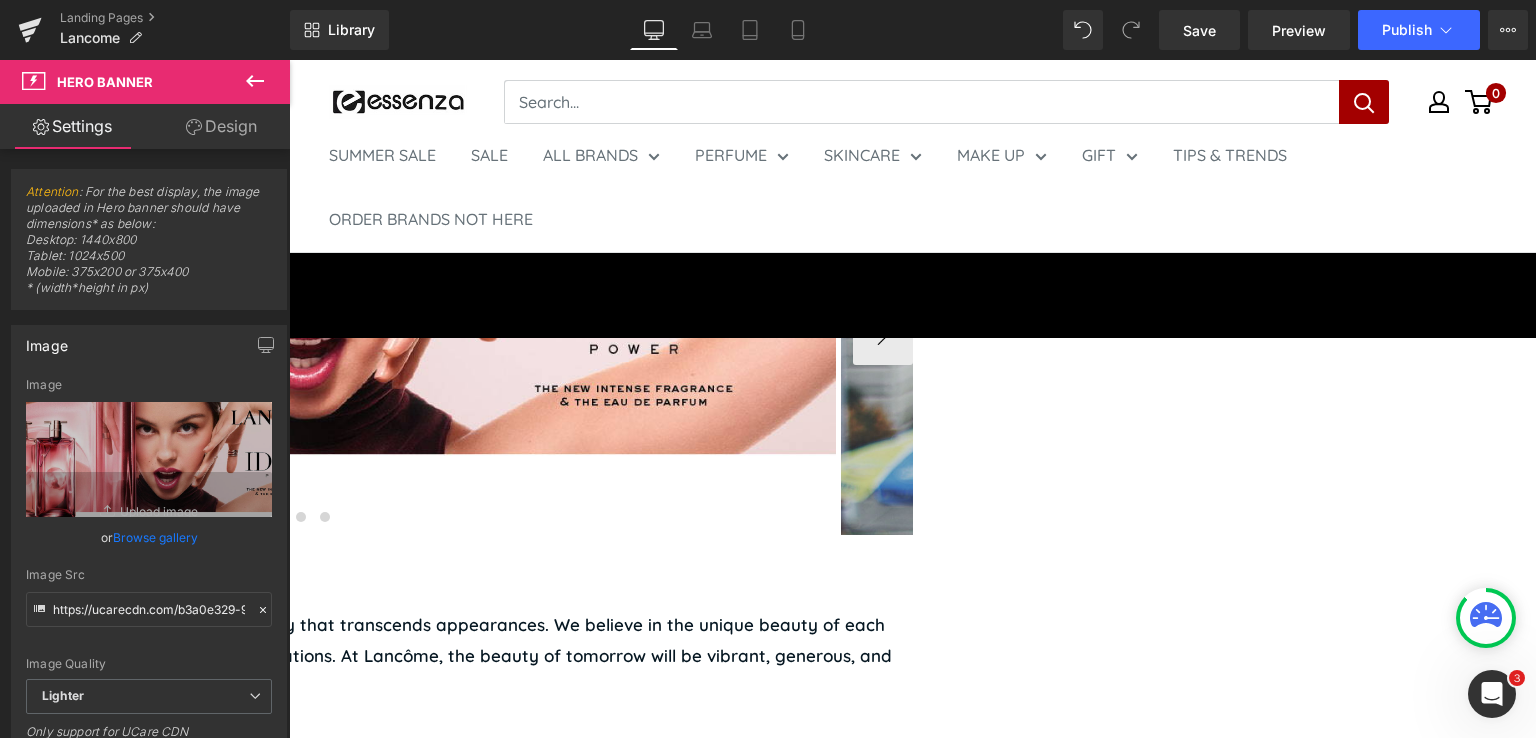 click at bounding box center (277, 517) 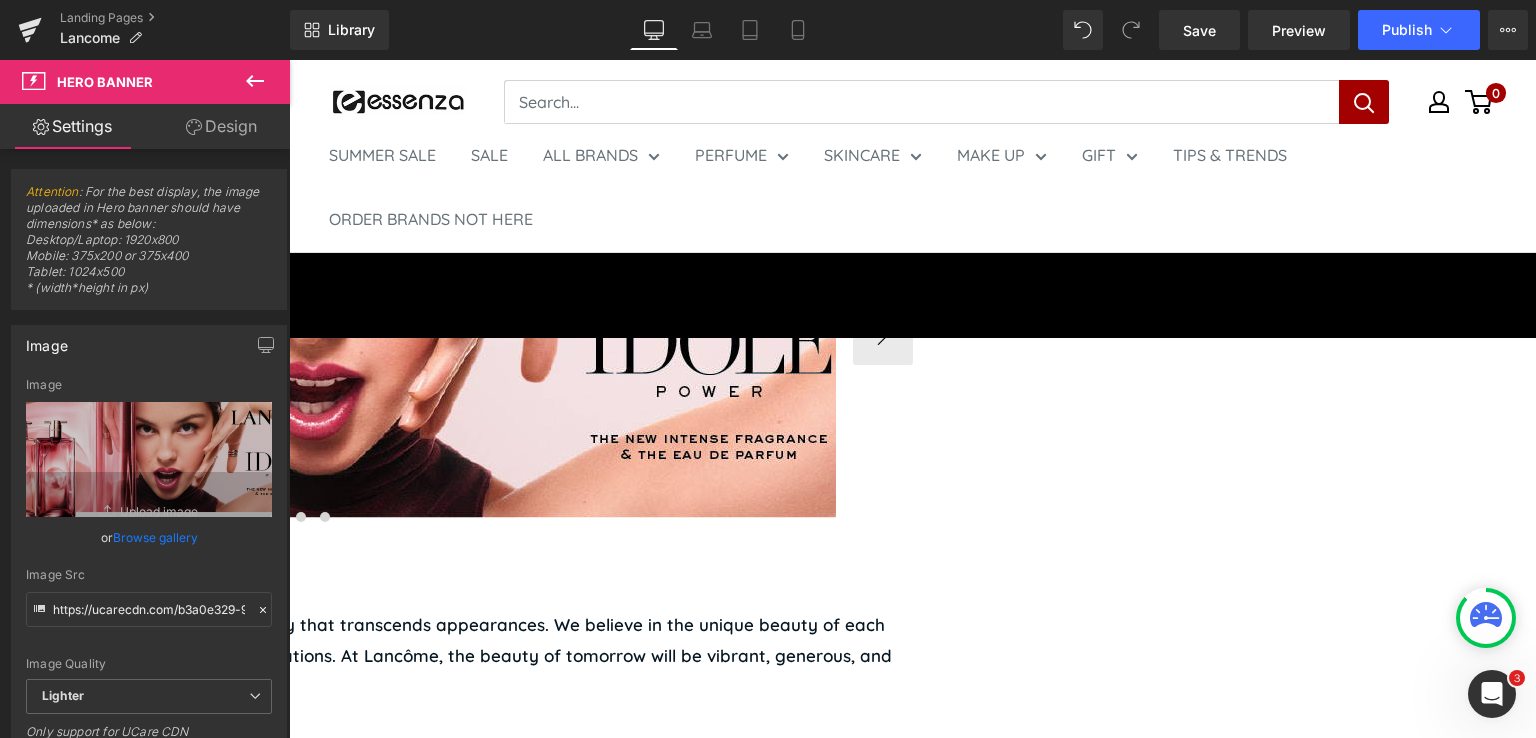 click at bounding box center [253, 517] 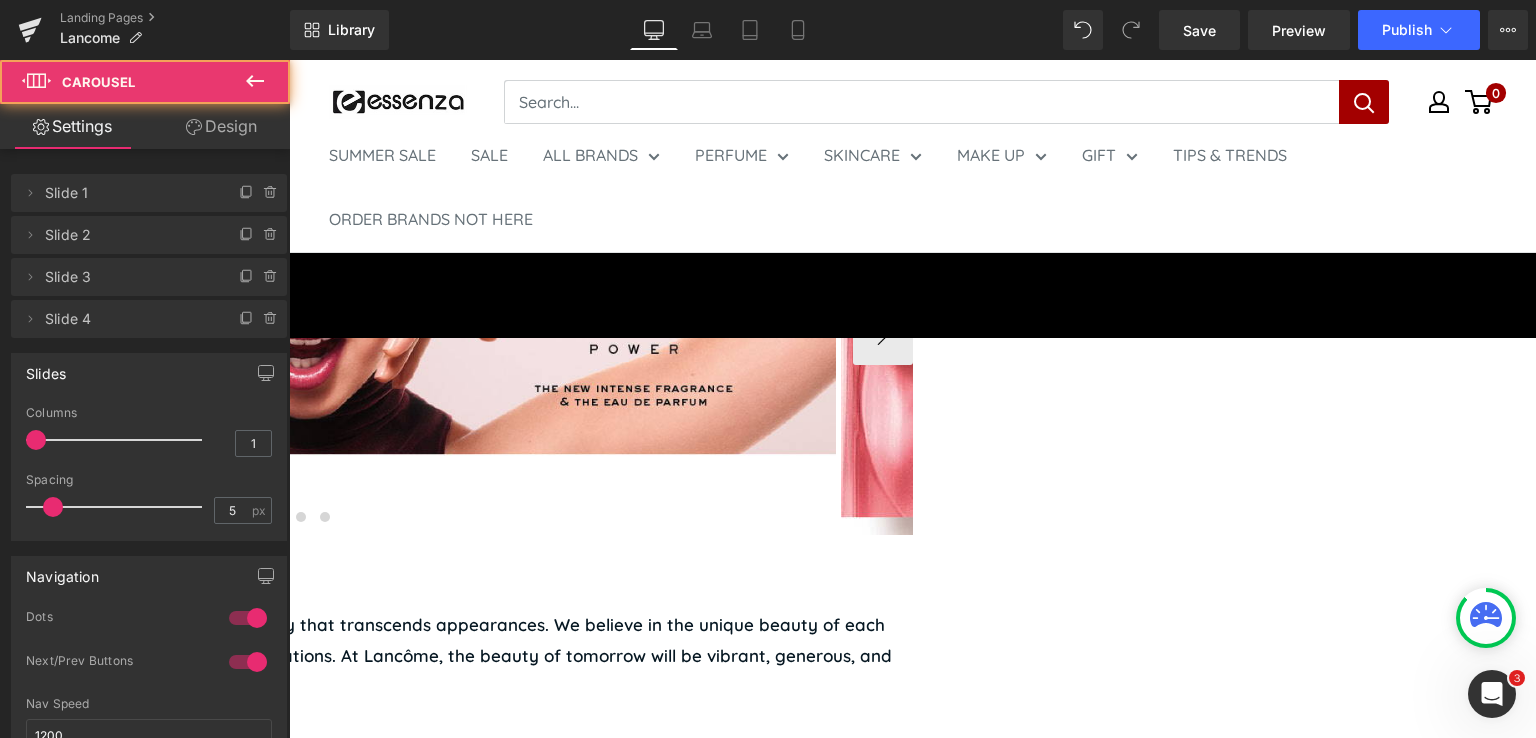 click at bounding box center (277, 517) 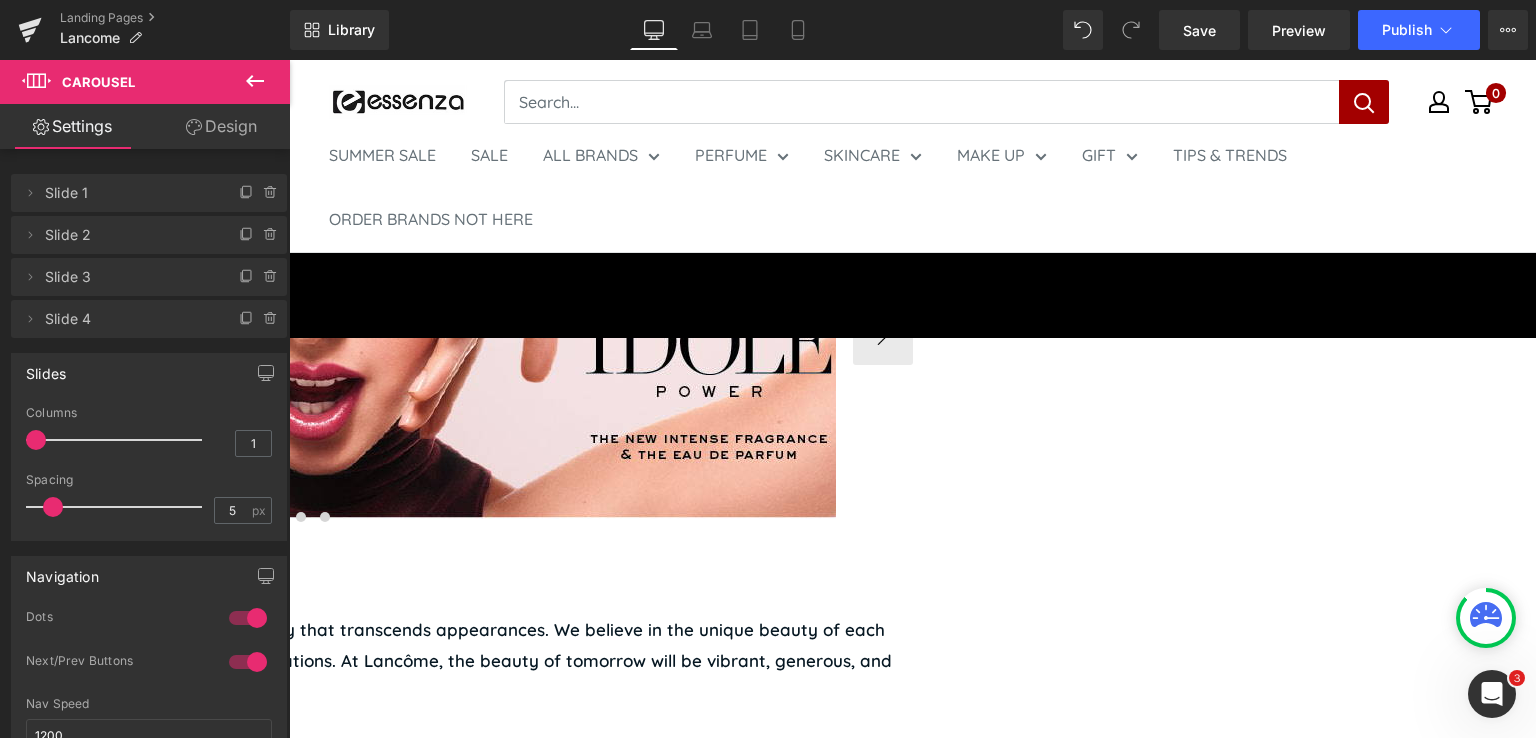 click at bounding box center [253, 517] 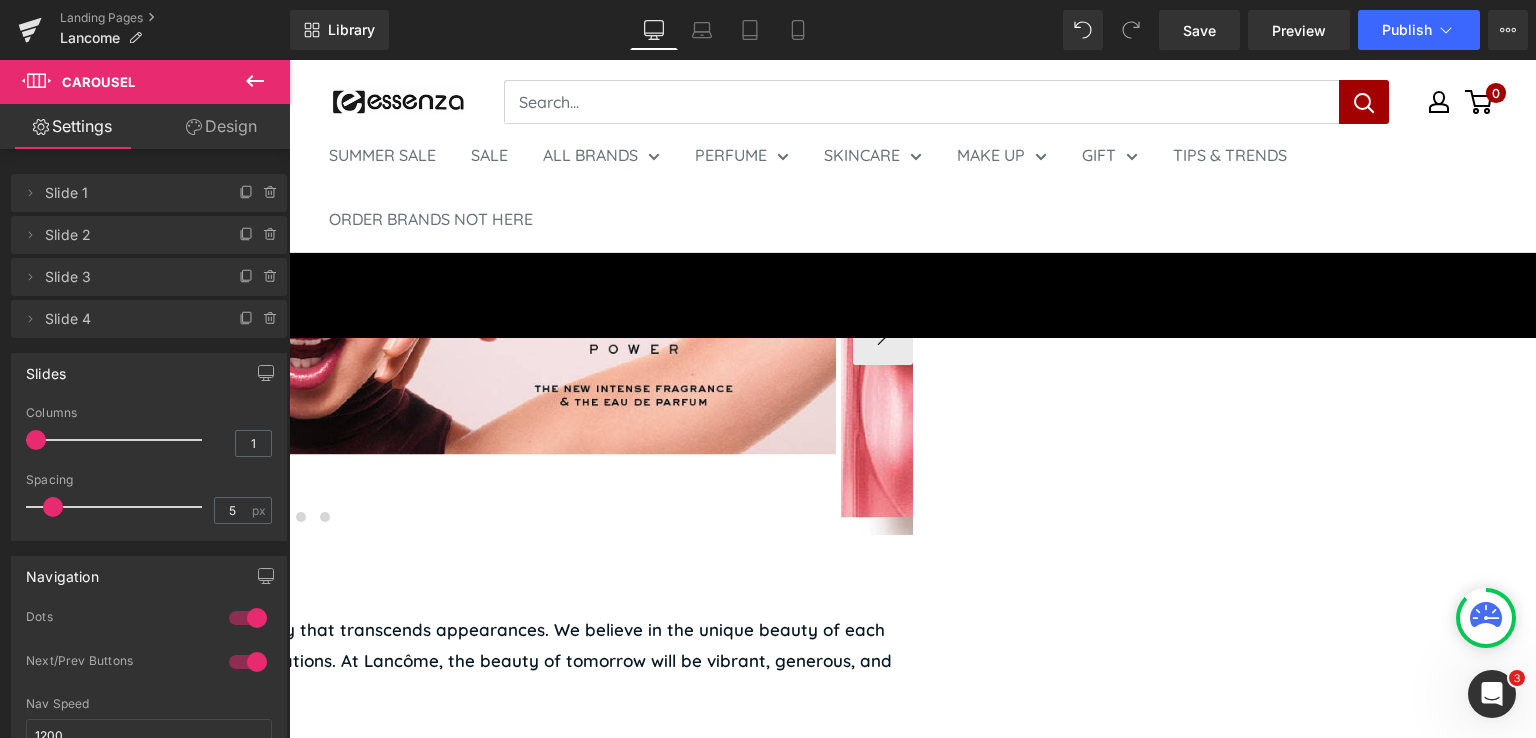 click 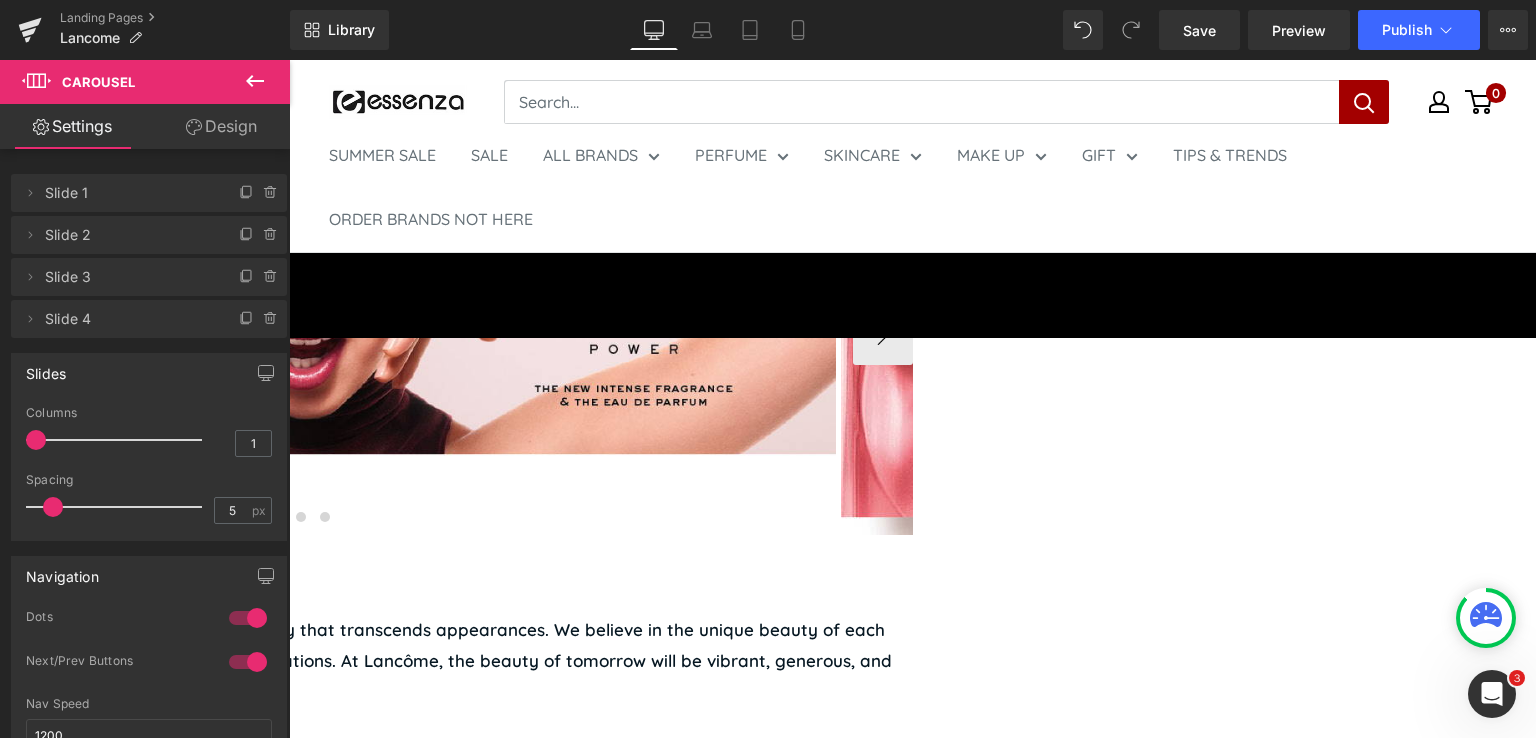 click on "Hero Banner" at bounding box center (289, 60) 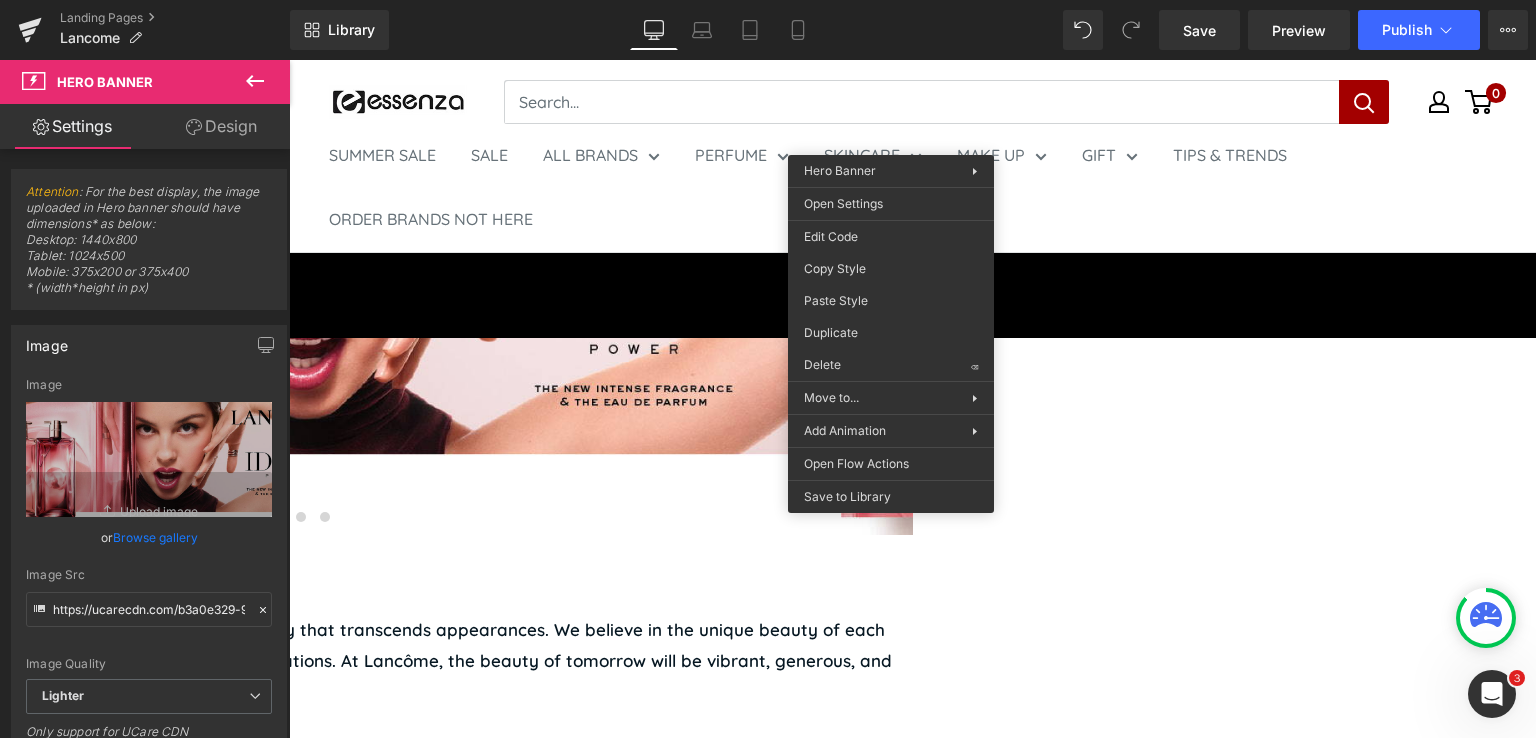 click at bounding box center [277, 517] 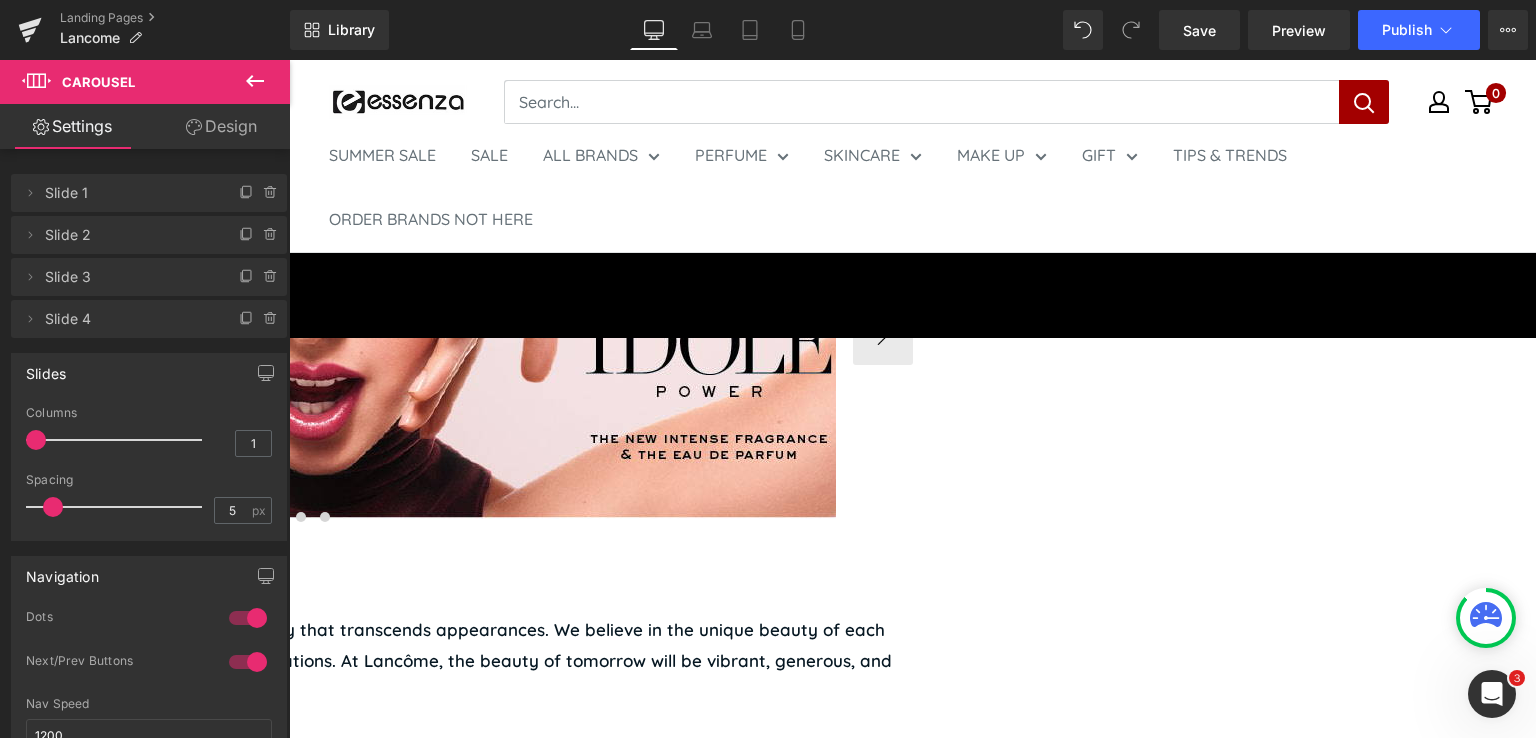 click at bounding box center (253, 517) 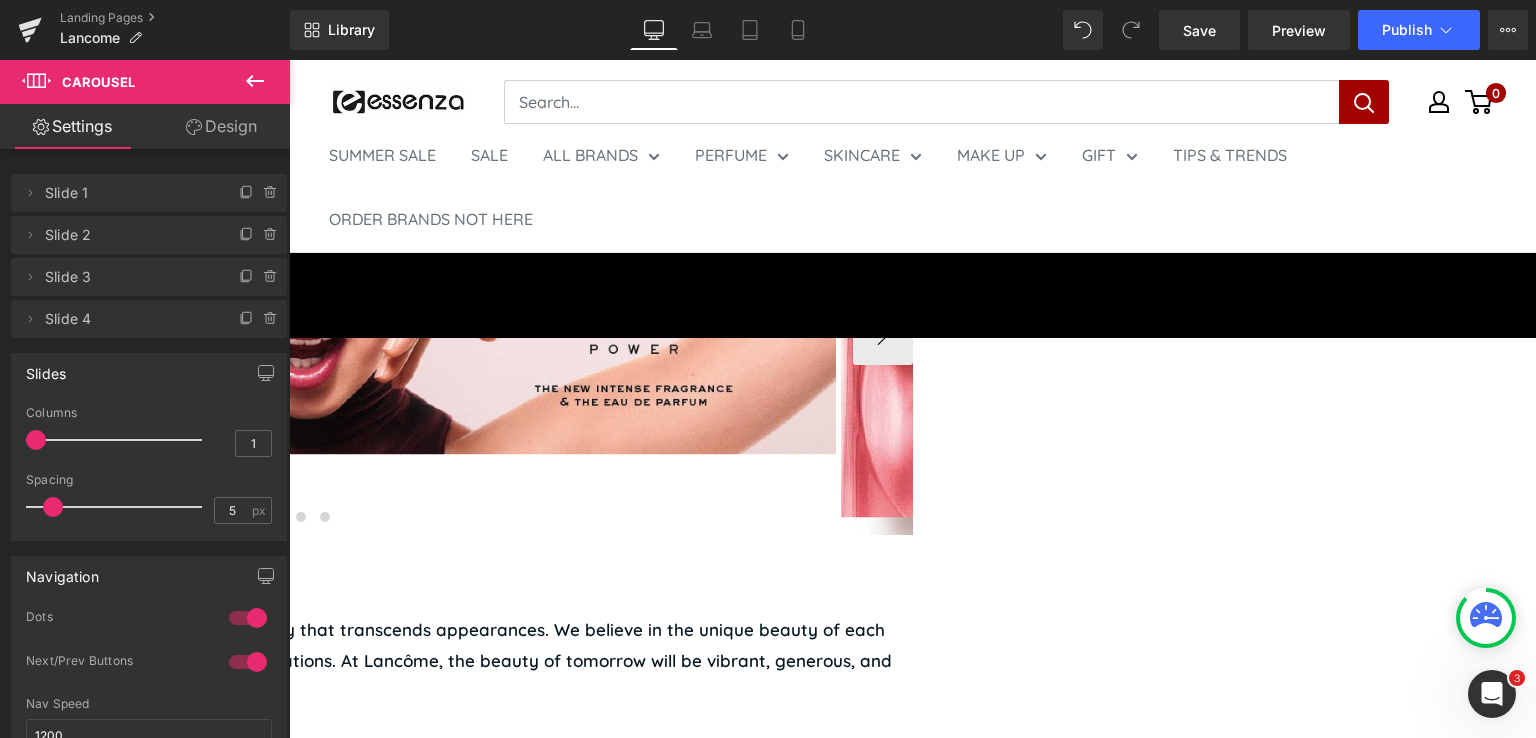 click at bounding box center (277, 517) 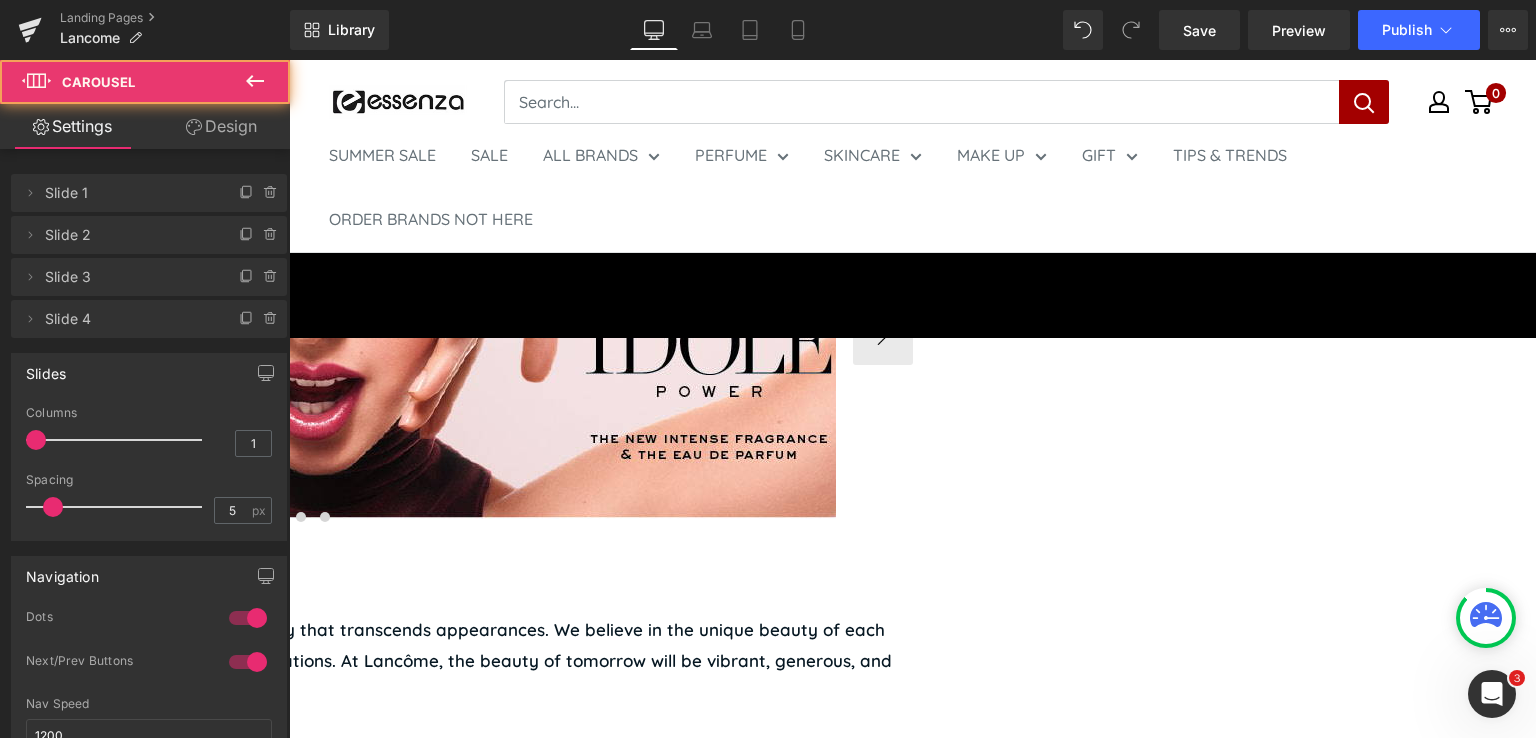 click at bounding box center (253, 517) 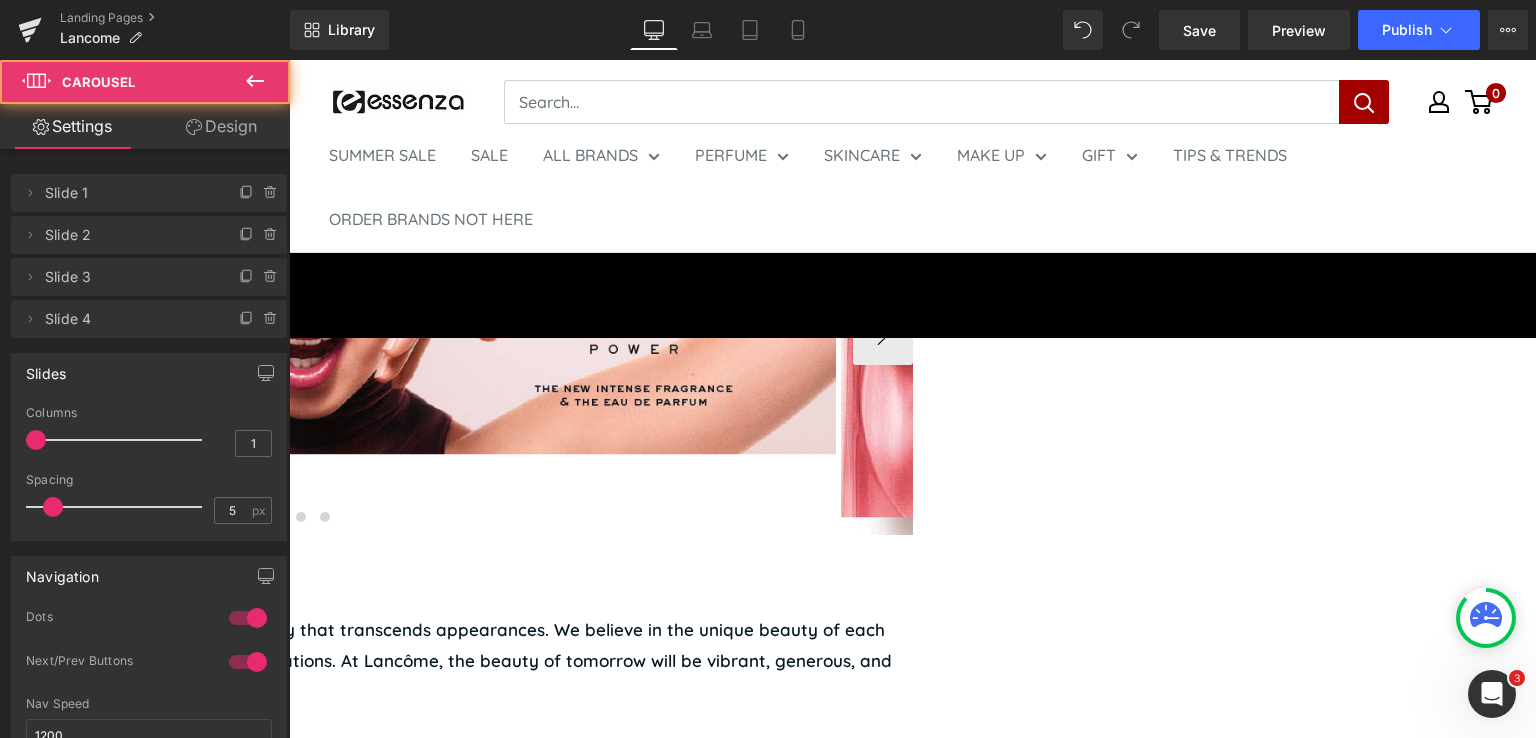 click at bounding box center (277, 517) 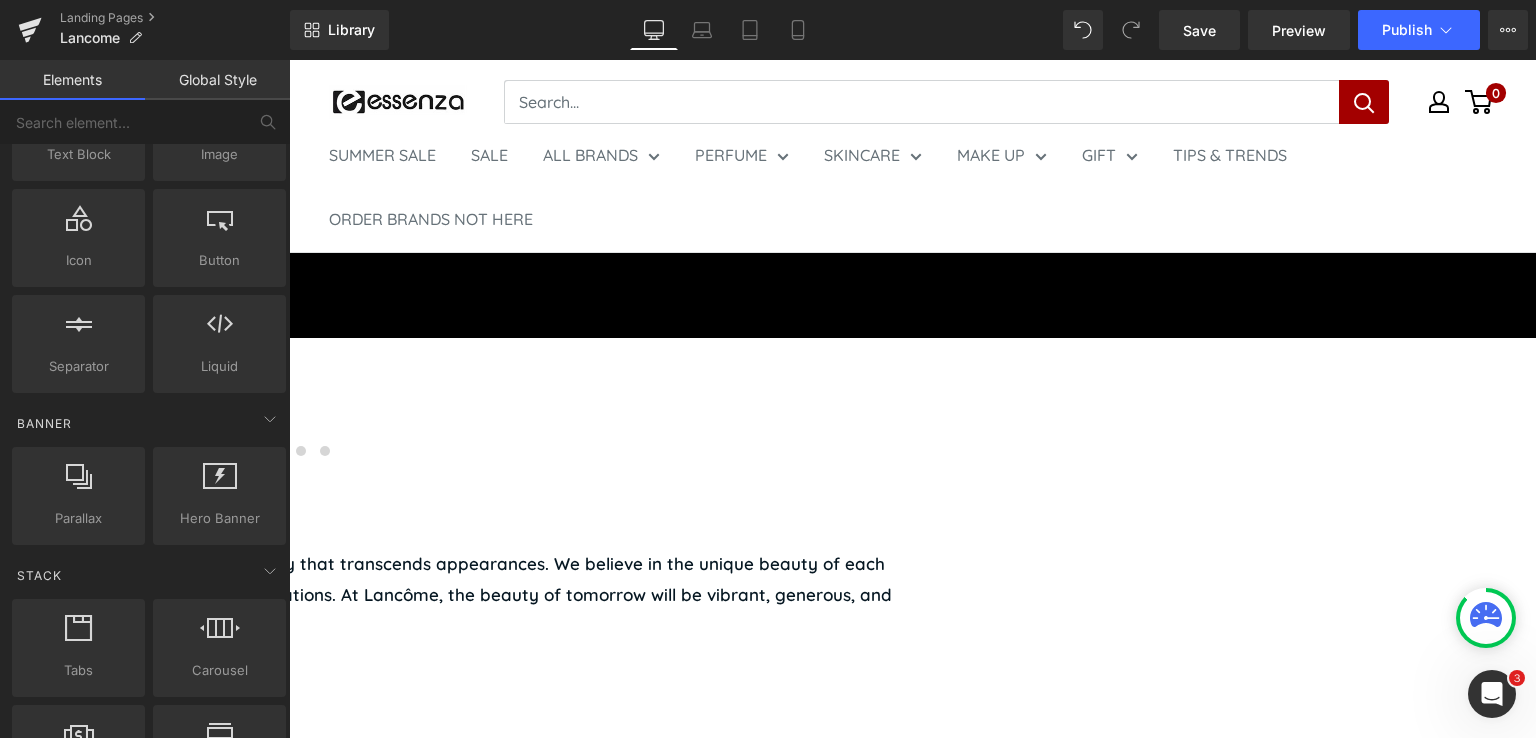 click at bounding box center [253, 451] 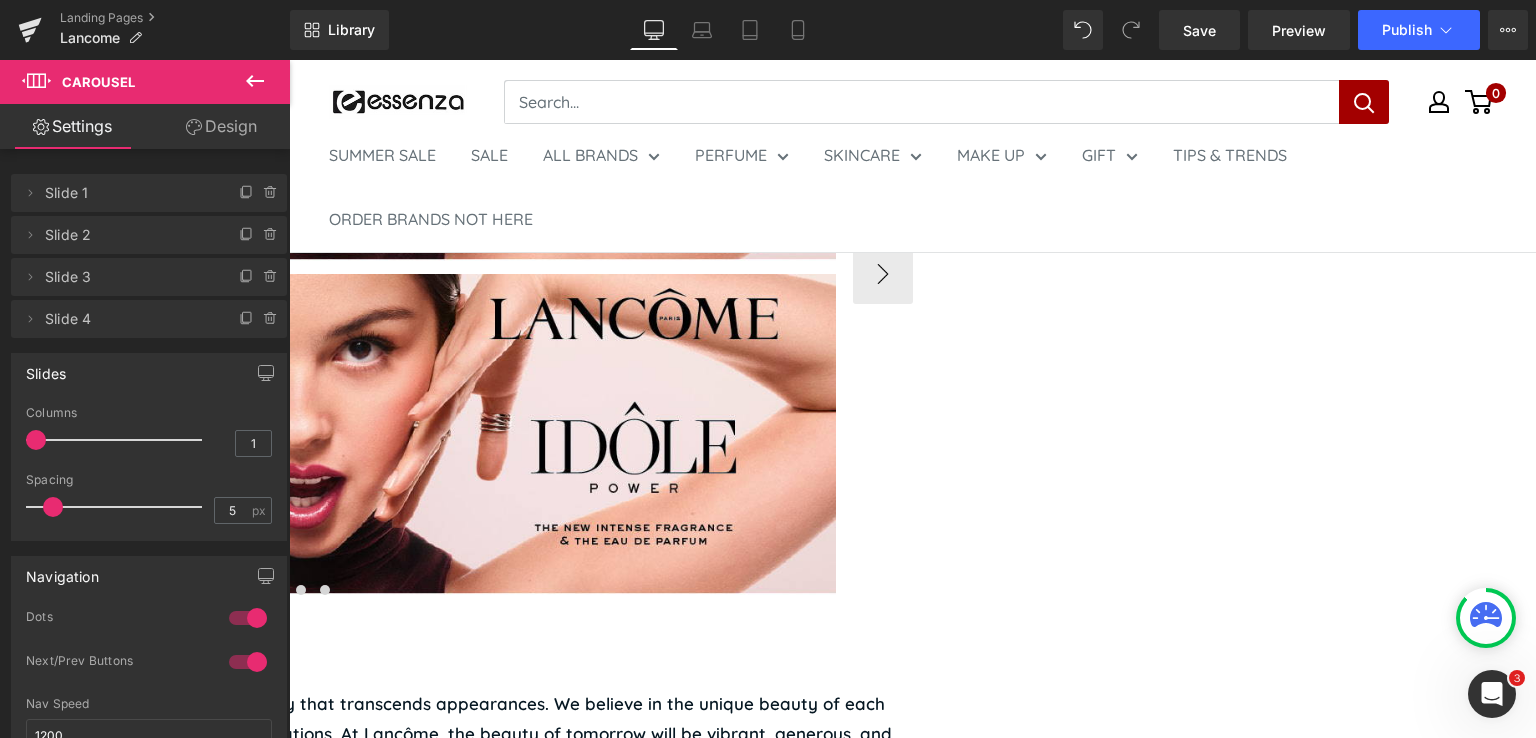 scroll, scrollTop: 600, scrollLeft: 0, axis: vertical 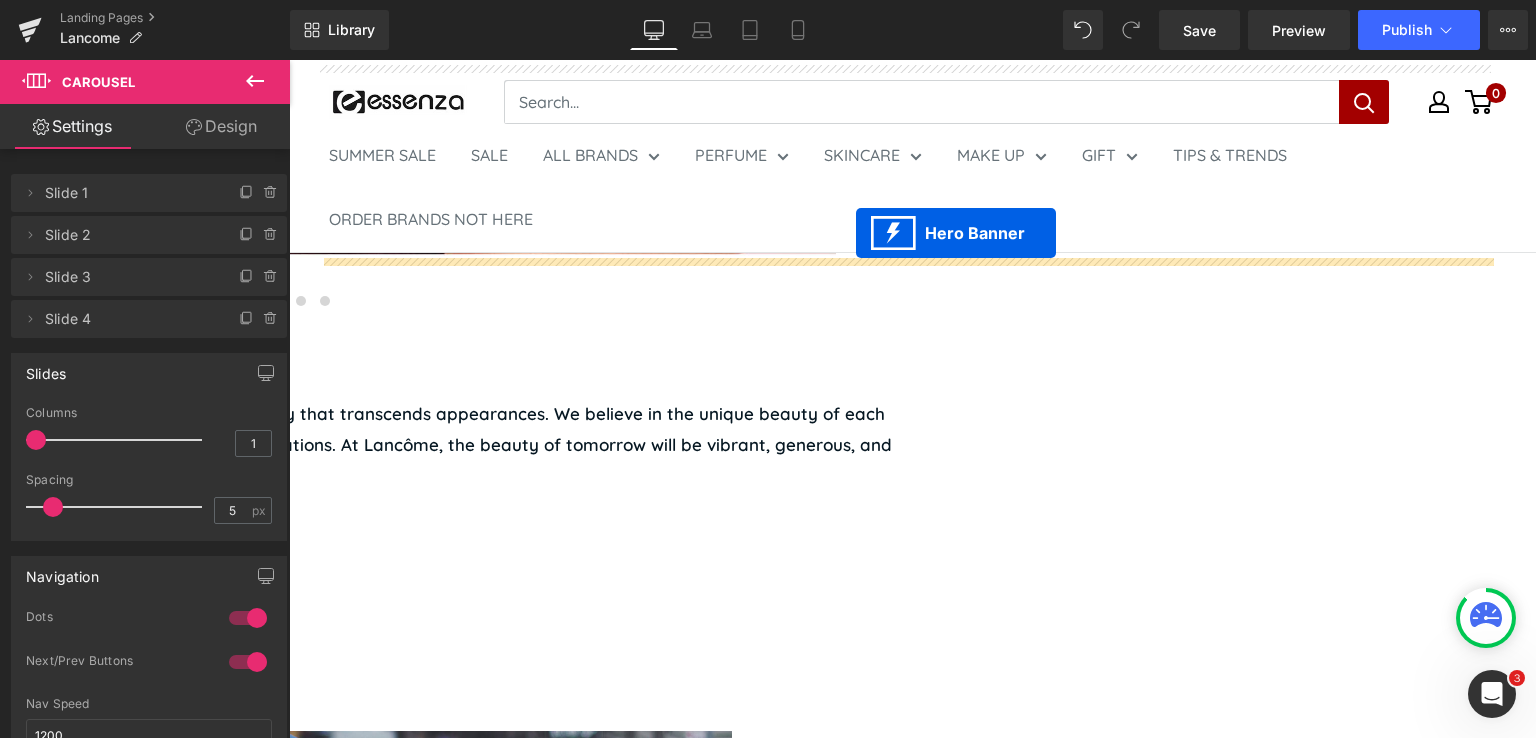 drag, startPoint x: 895, startPoint y: 266, endPoint x: 856, endPoint y: 229, distance: 53.75872 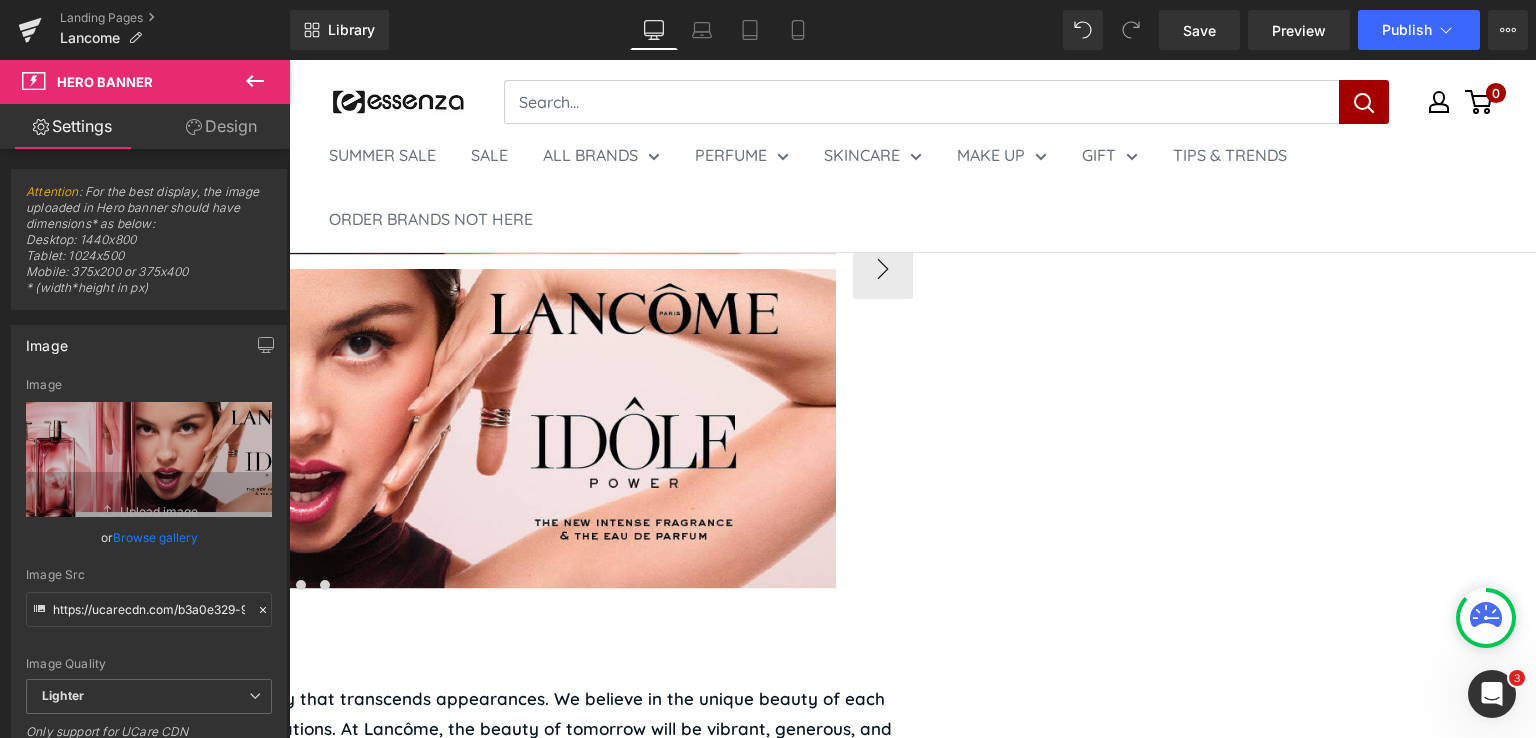 click at bounding box center [277, 585] 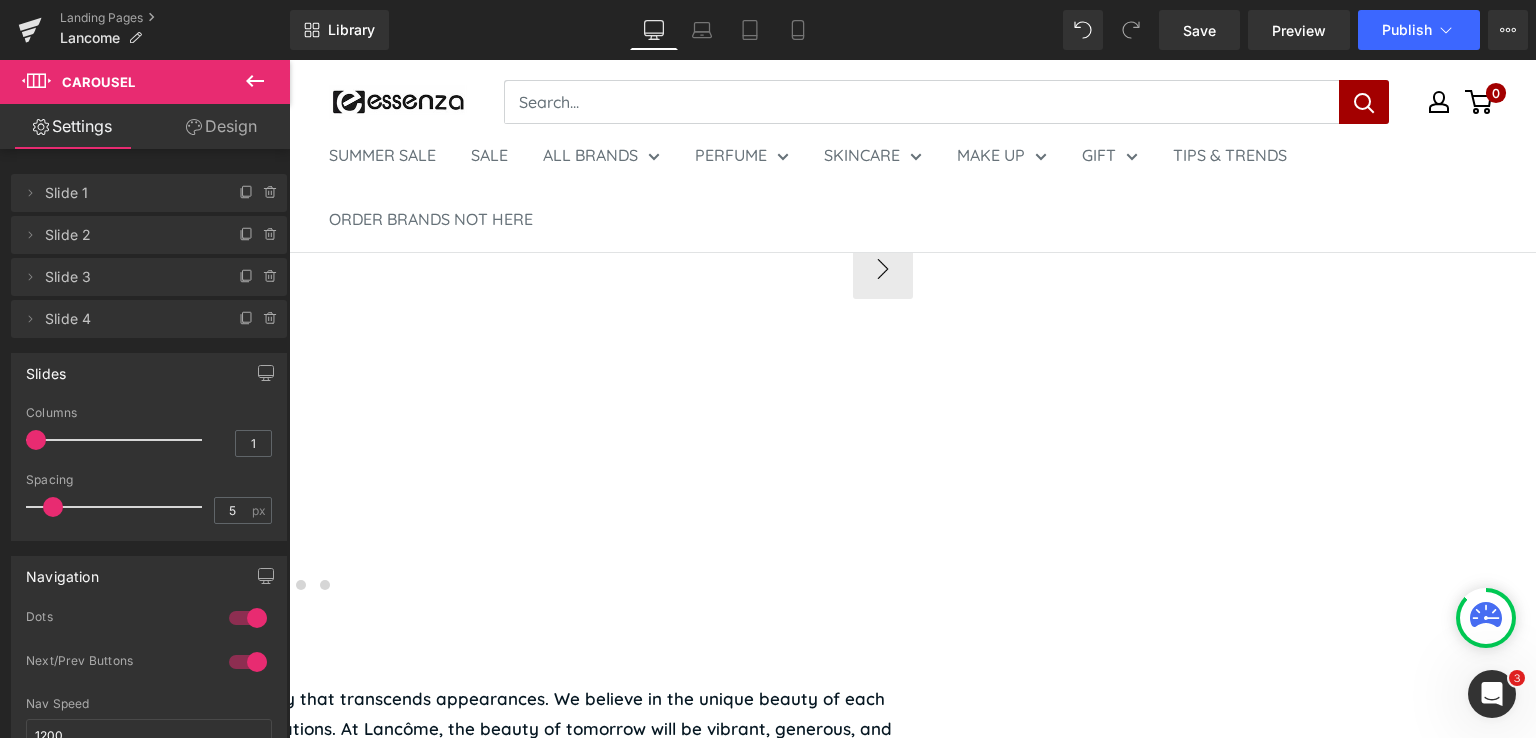 click on "‹" at bounding box center (-304, 269) 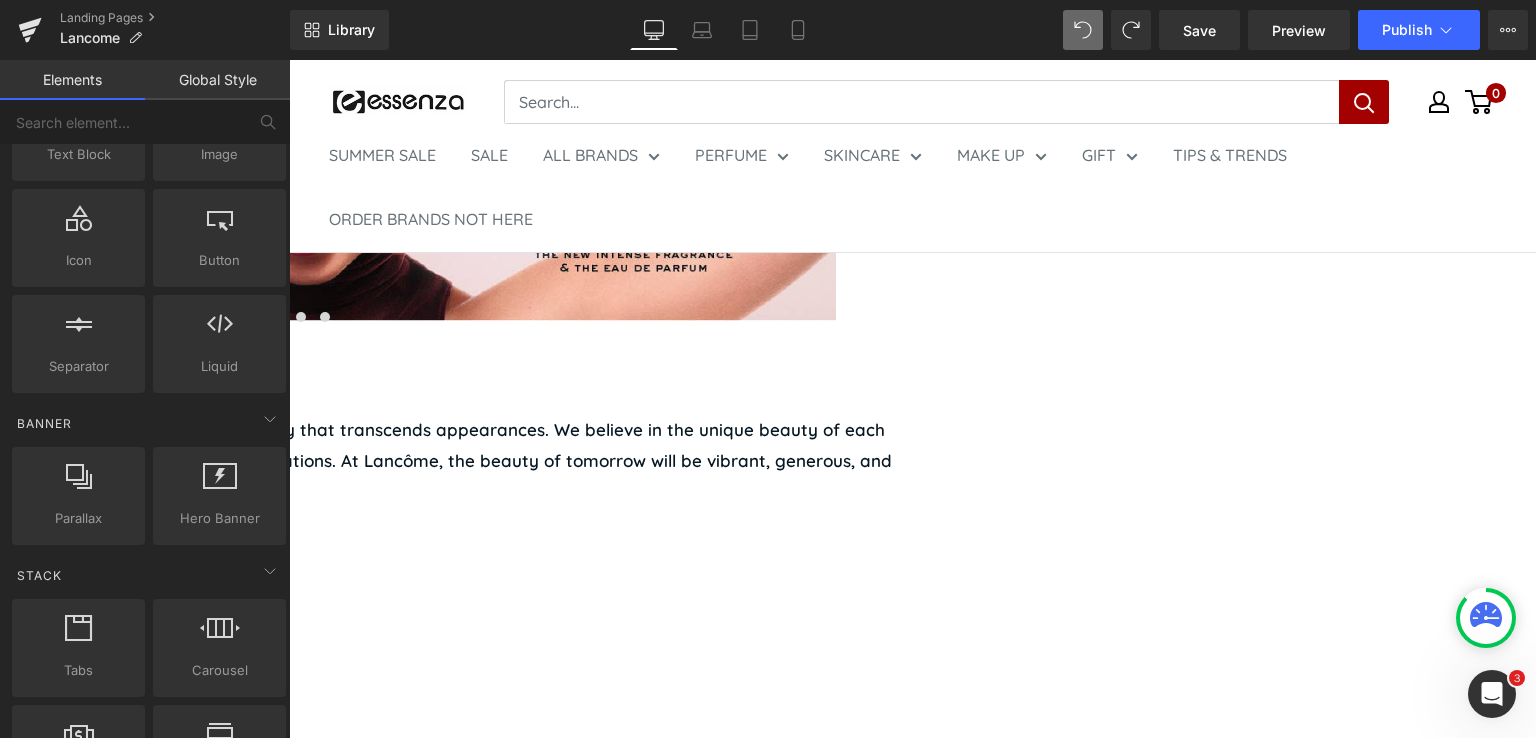 scroll, scrollTop: 400, scrollLeft: 0, axis: vertical 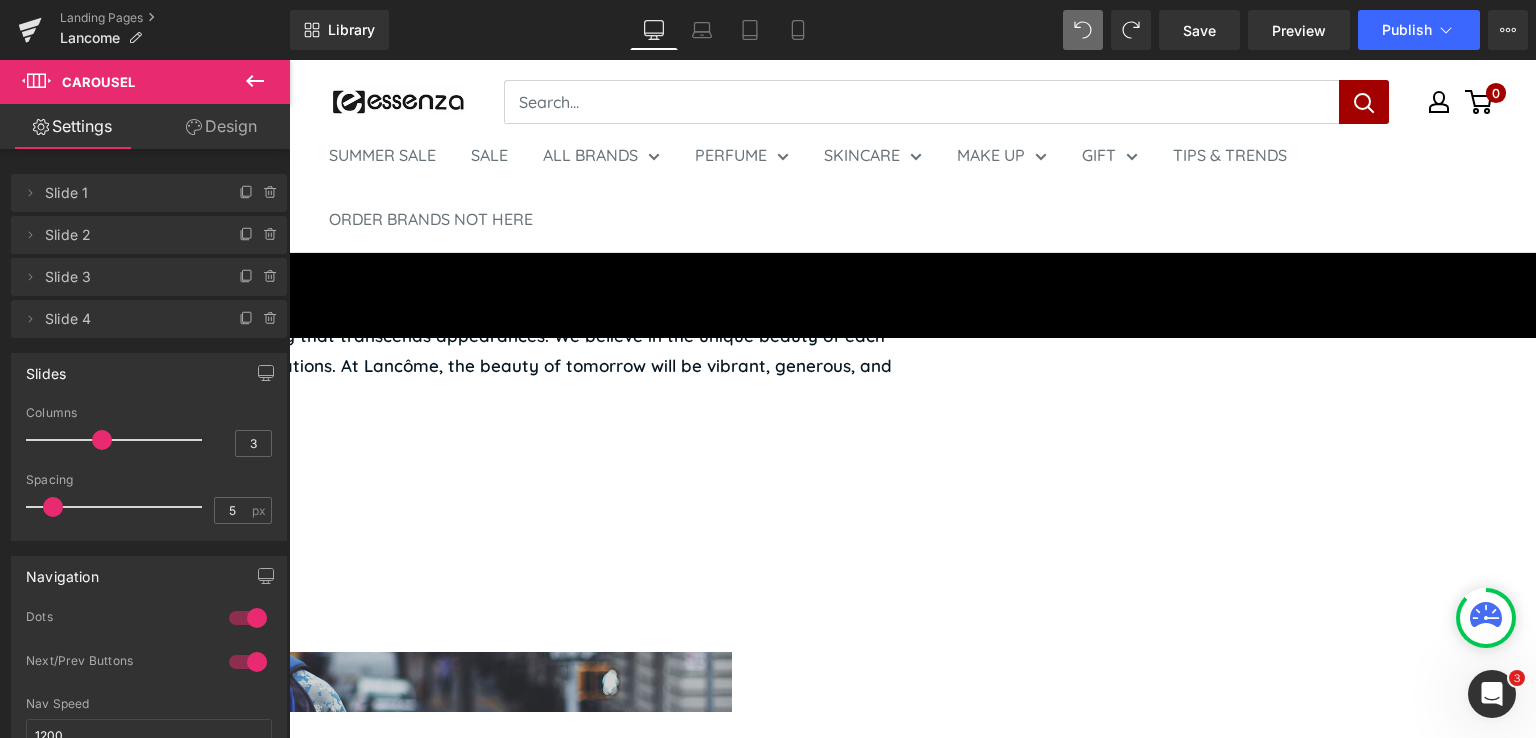 click 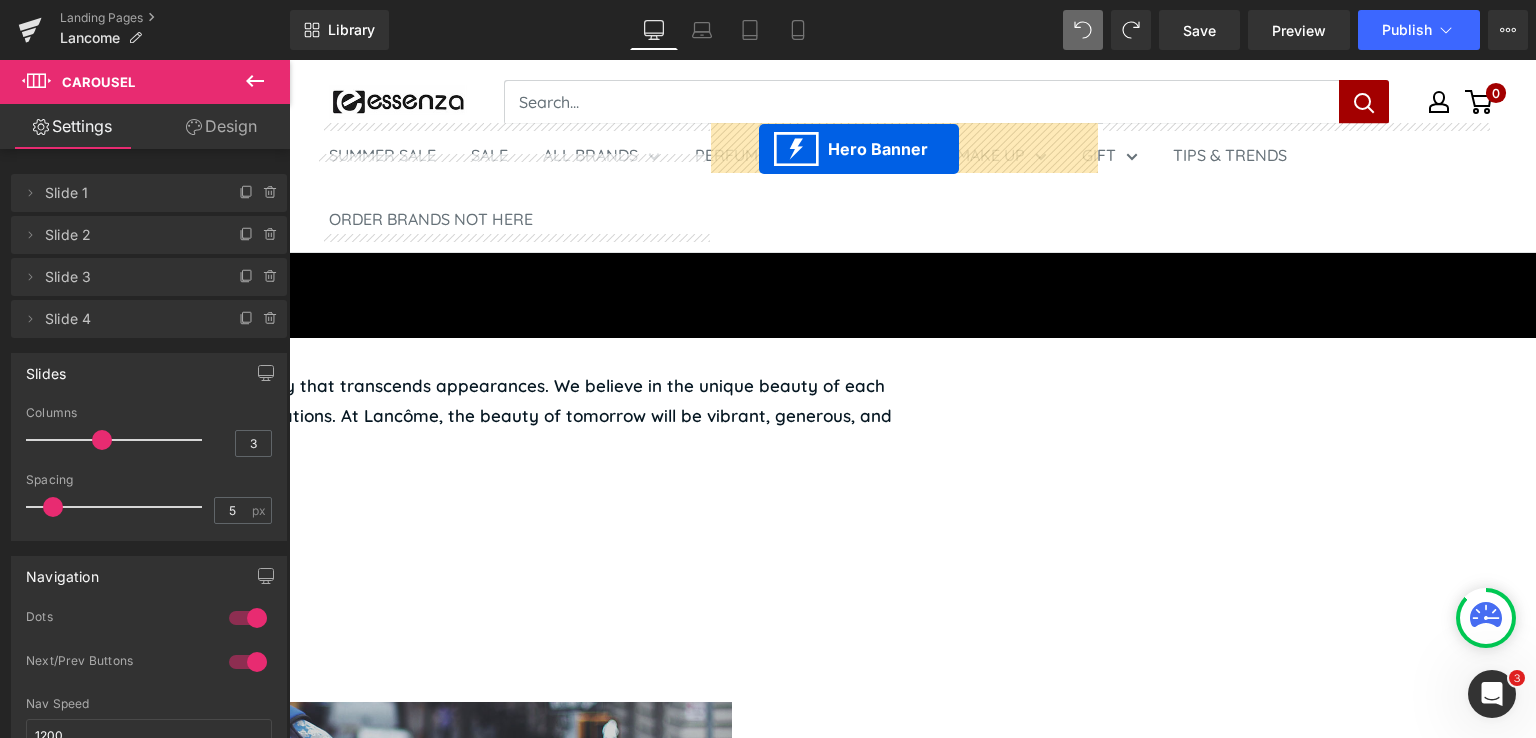 drag, startPoint x: 448, startPoint y: 245, endPoint x: 759, endPoint y: 149, distance: 325.47964 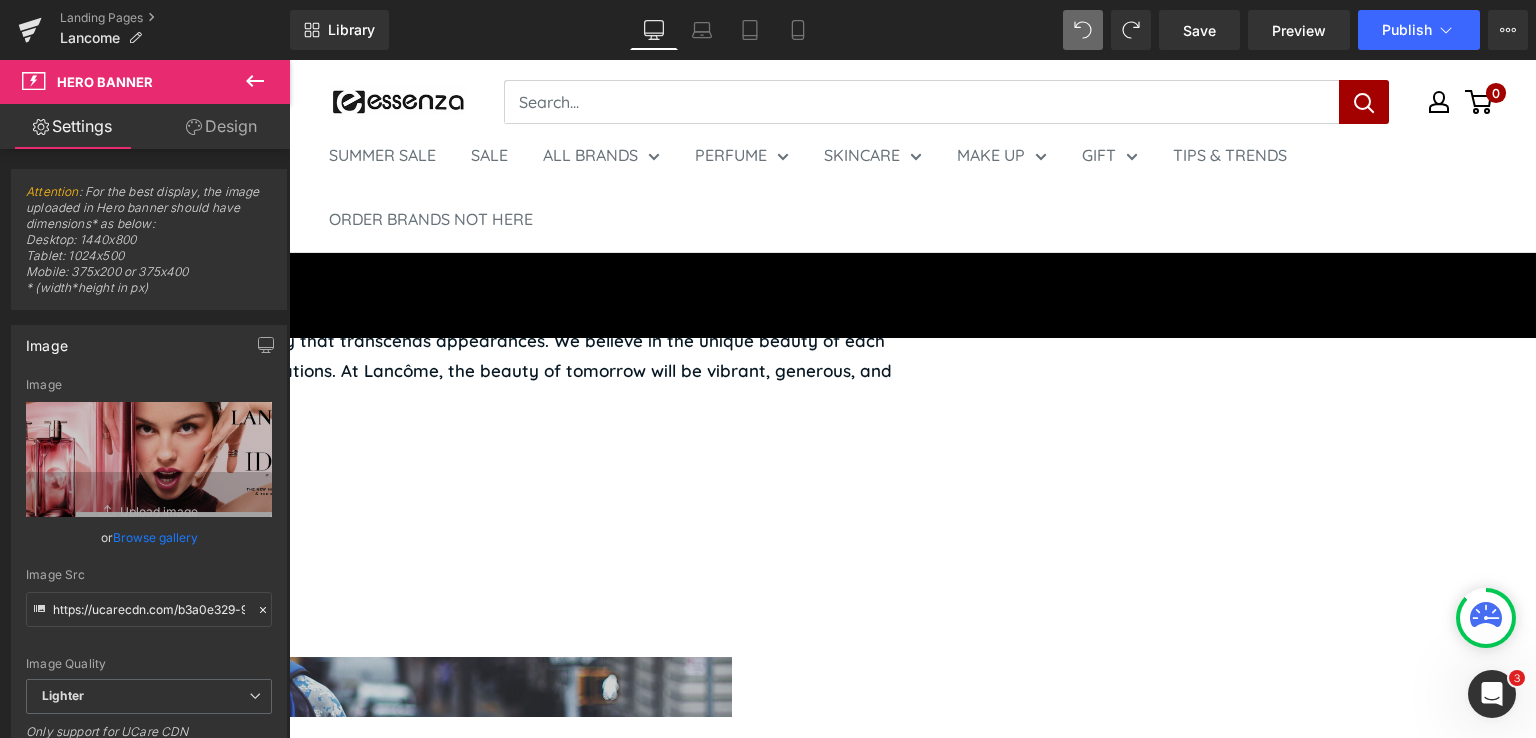 click 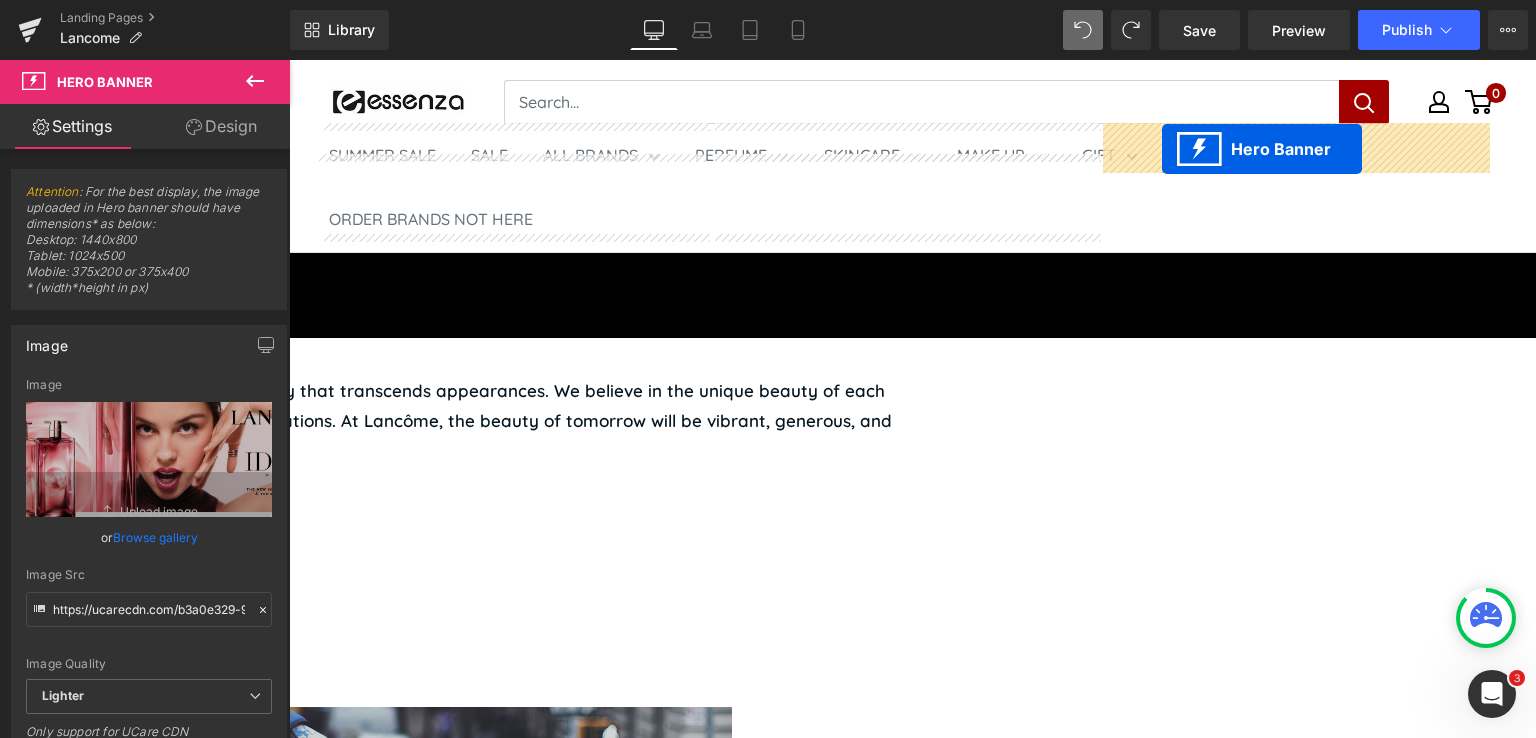 drag, startPoint x: 867, startPoint y: 247, endPoint x: 1162, endPoint y: 149, distance: 310.85205 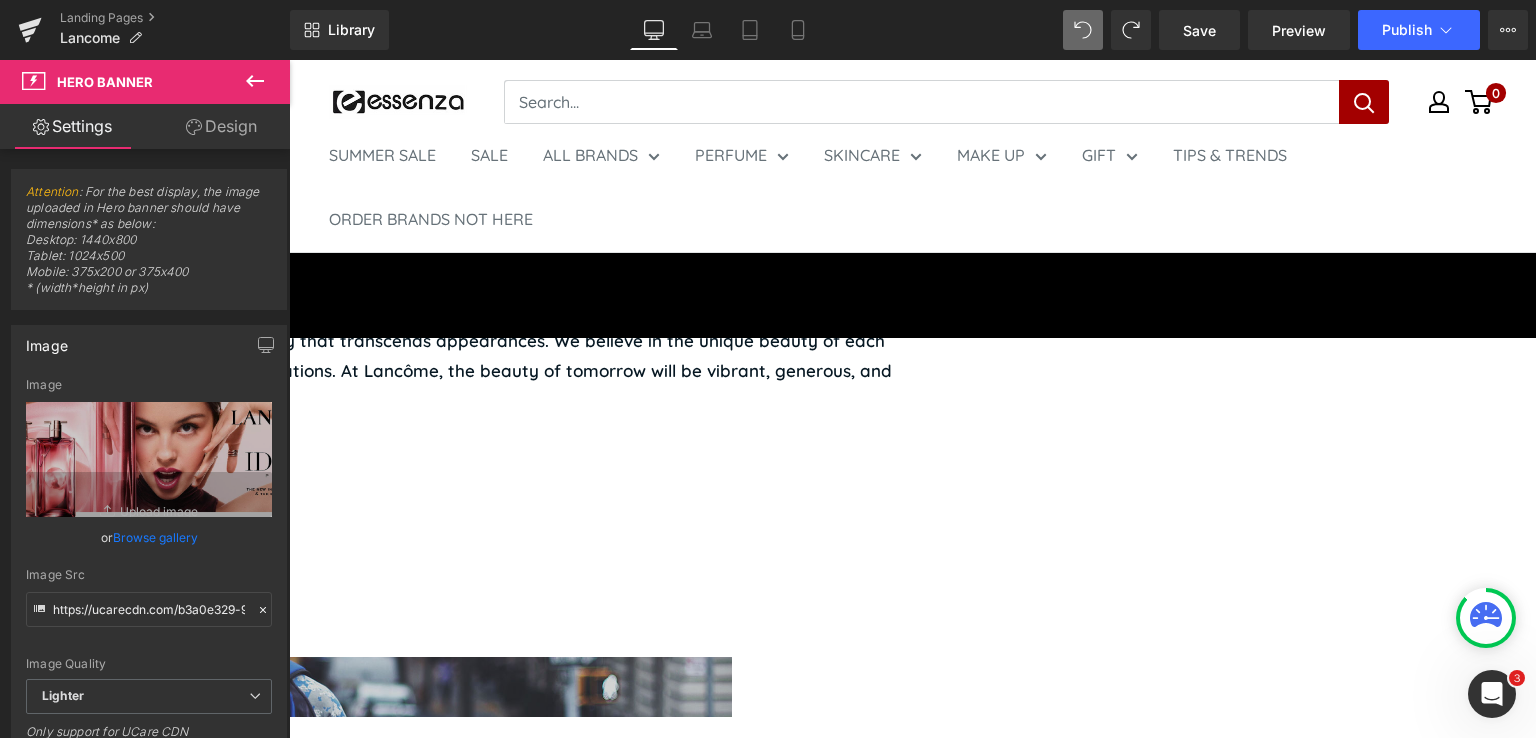 click on "›" at bounding box center [883, 190] 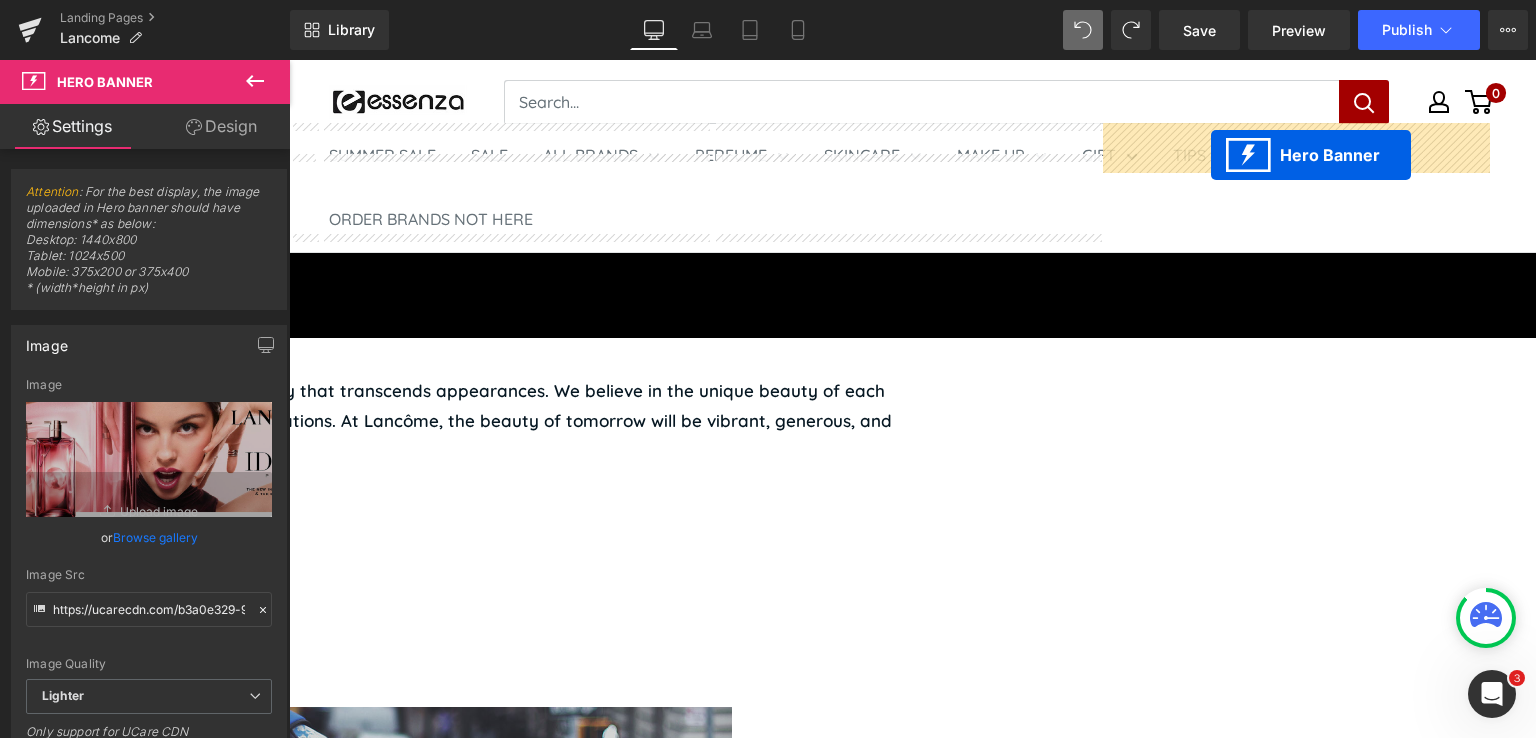 drag, startPoint x: 890, startPoint y: 248, endPoint x: 1211, endPoint y: 155, distance: 334.20053 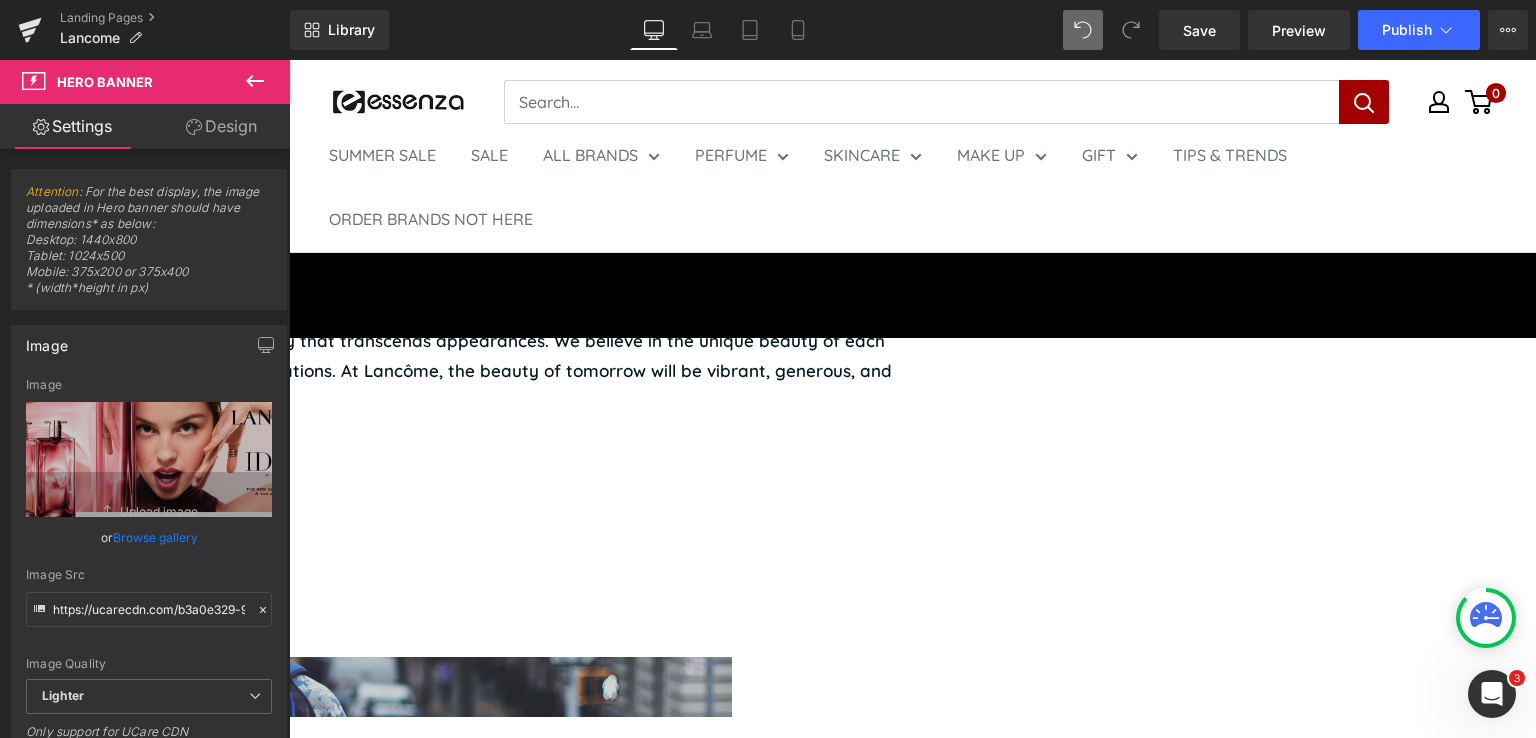 click at bounding box center [301, 227] 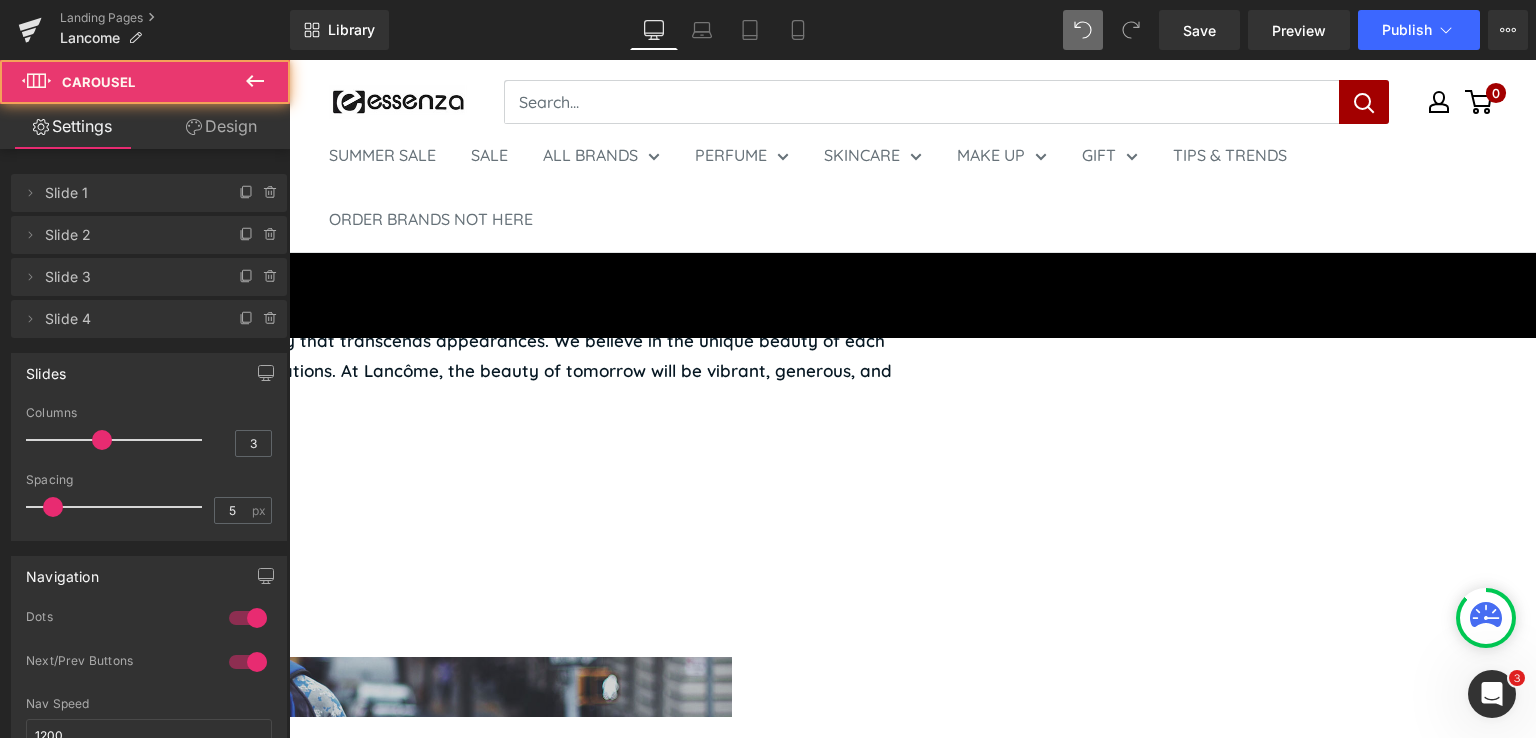 click at bounding box center [277, 227] 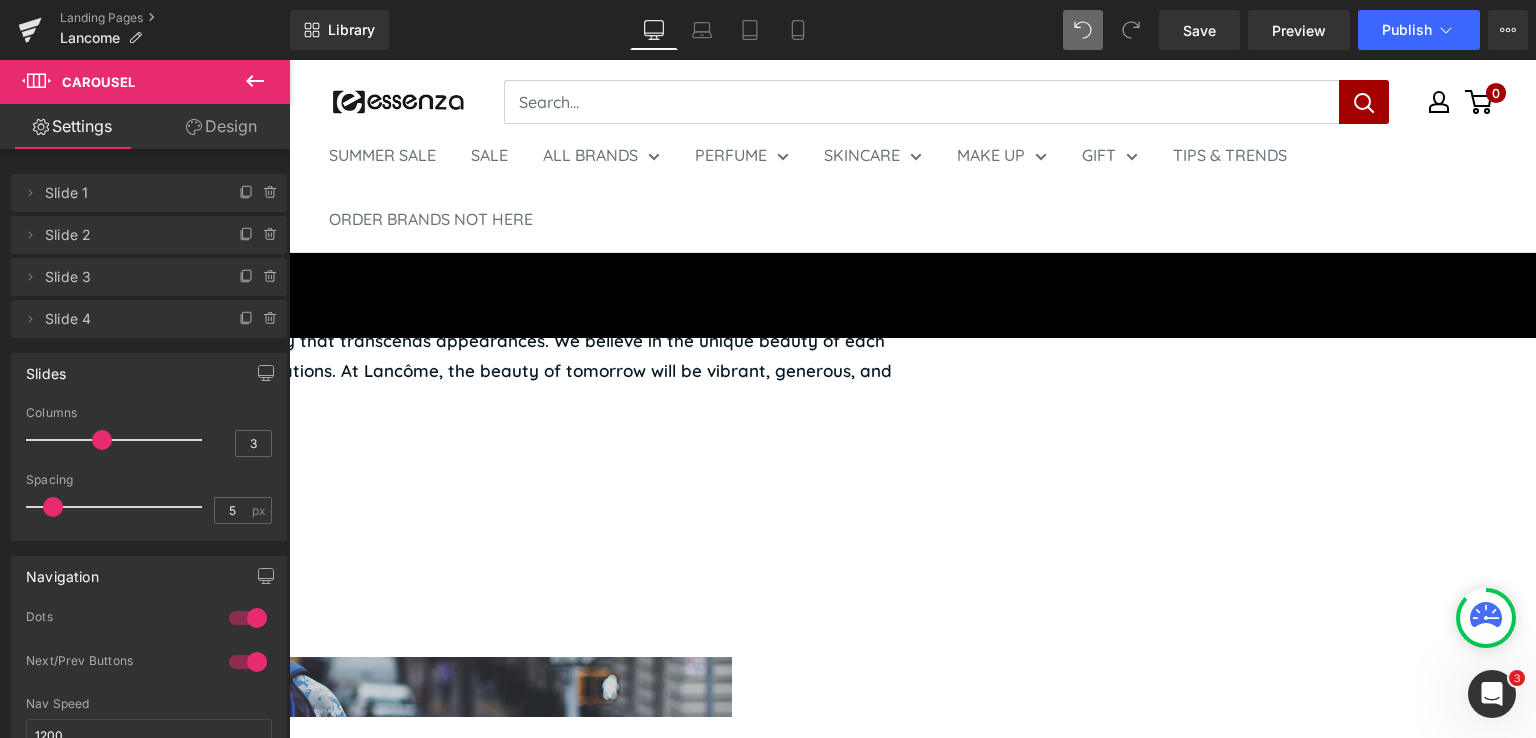 click on "Hero Banner" at bounding box center (289, 60) 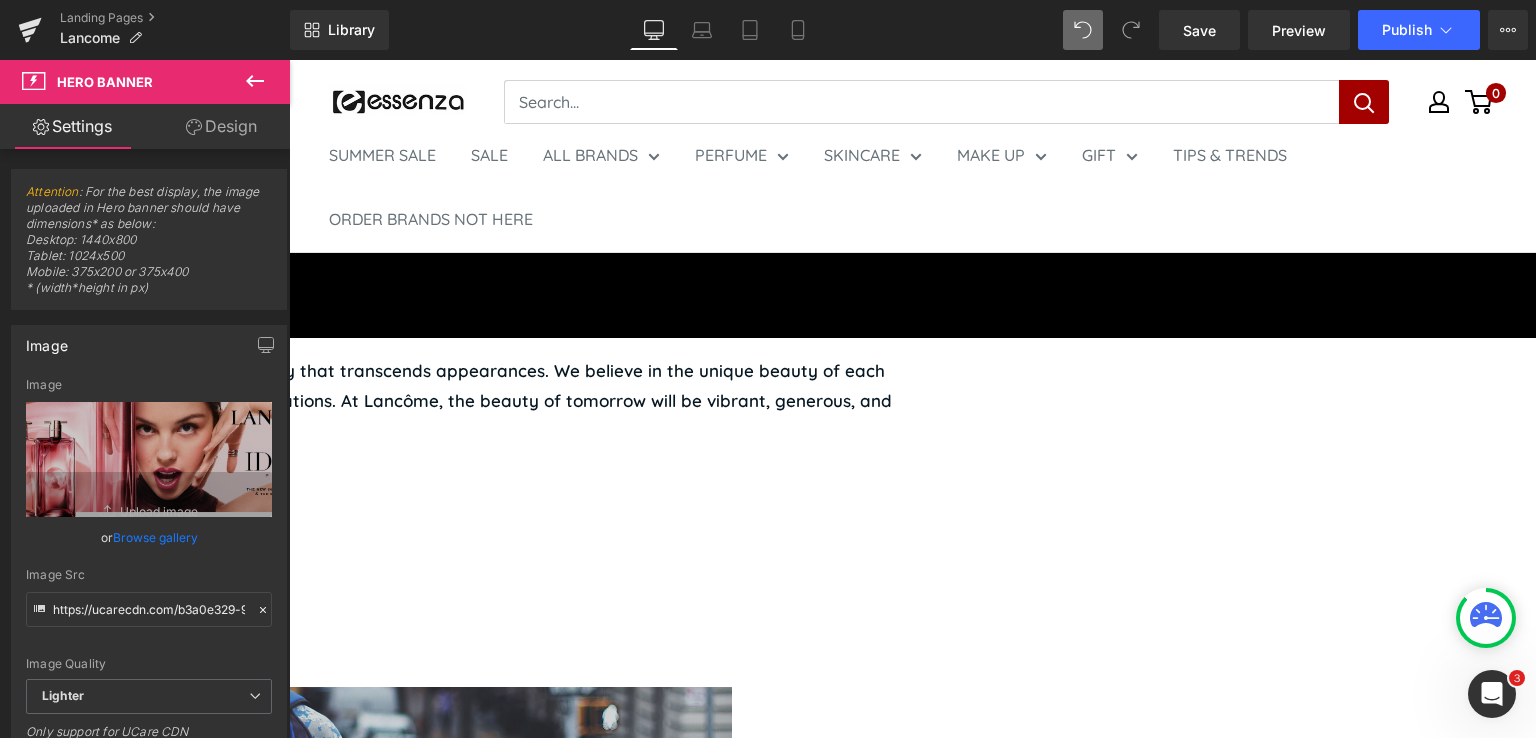 click on "Carousel" at bounding box center [289, 60] 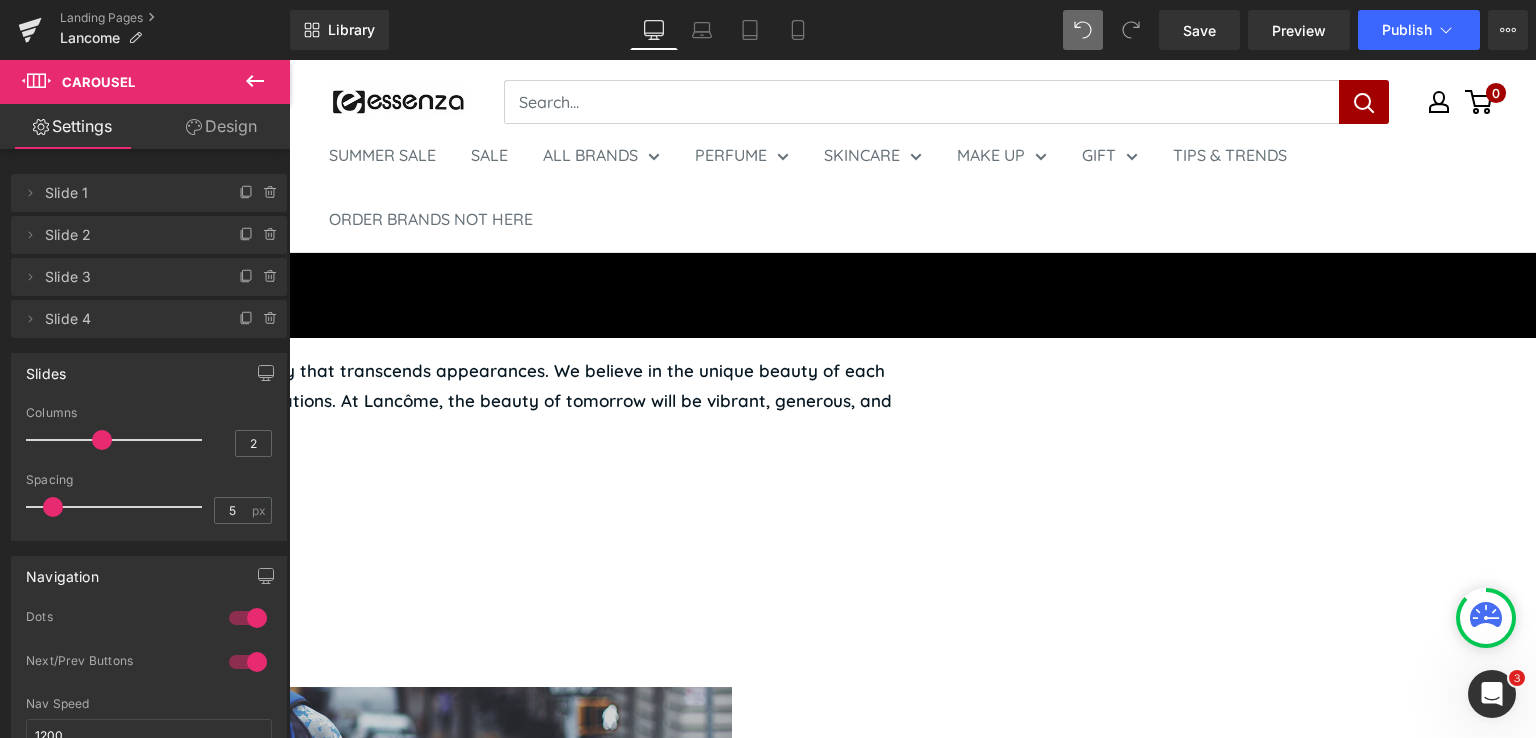 type on "1" 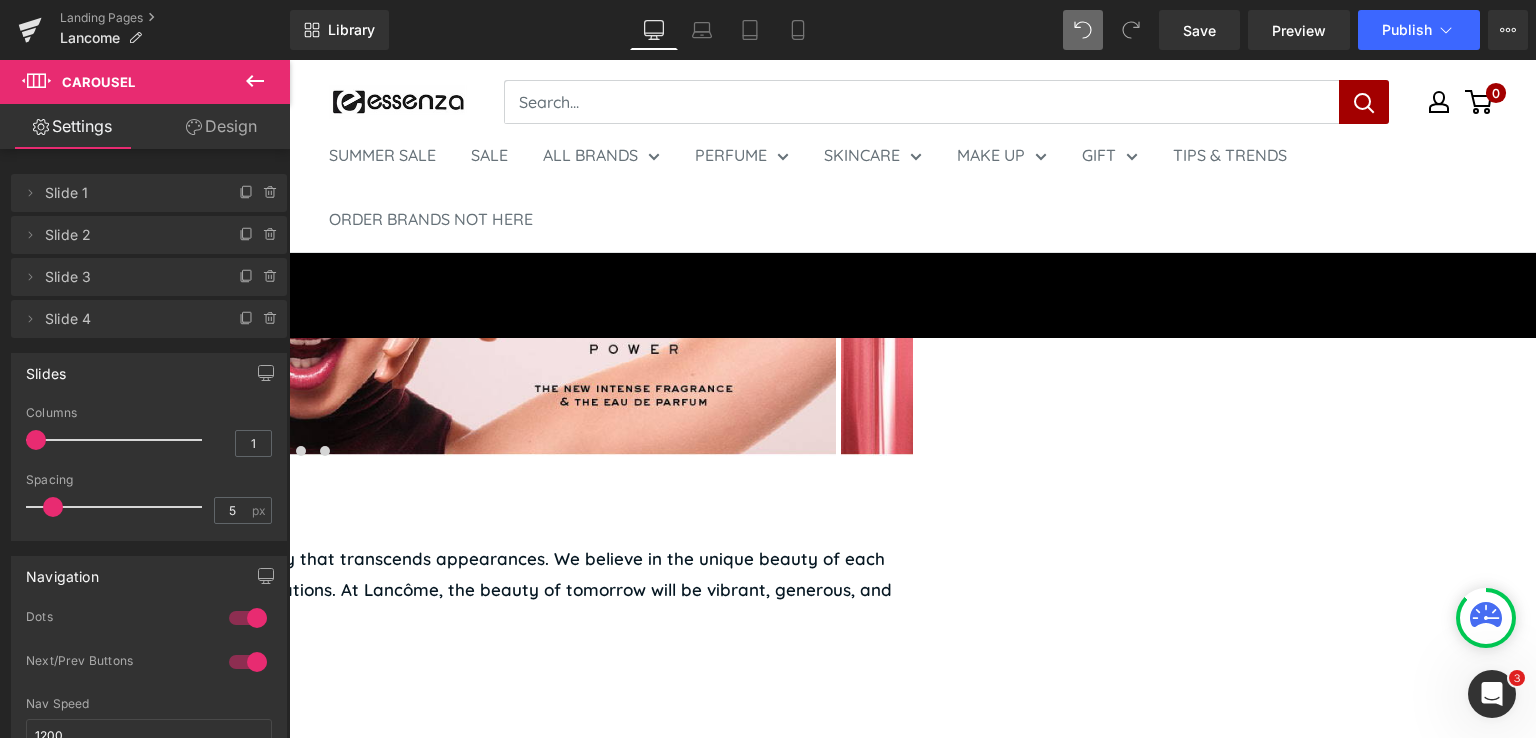 drag, startPoint x: 97, startPoint y: 440, endPoint x: 0, endPoint y: 446, distance: 97.18539 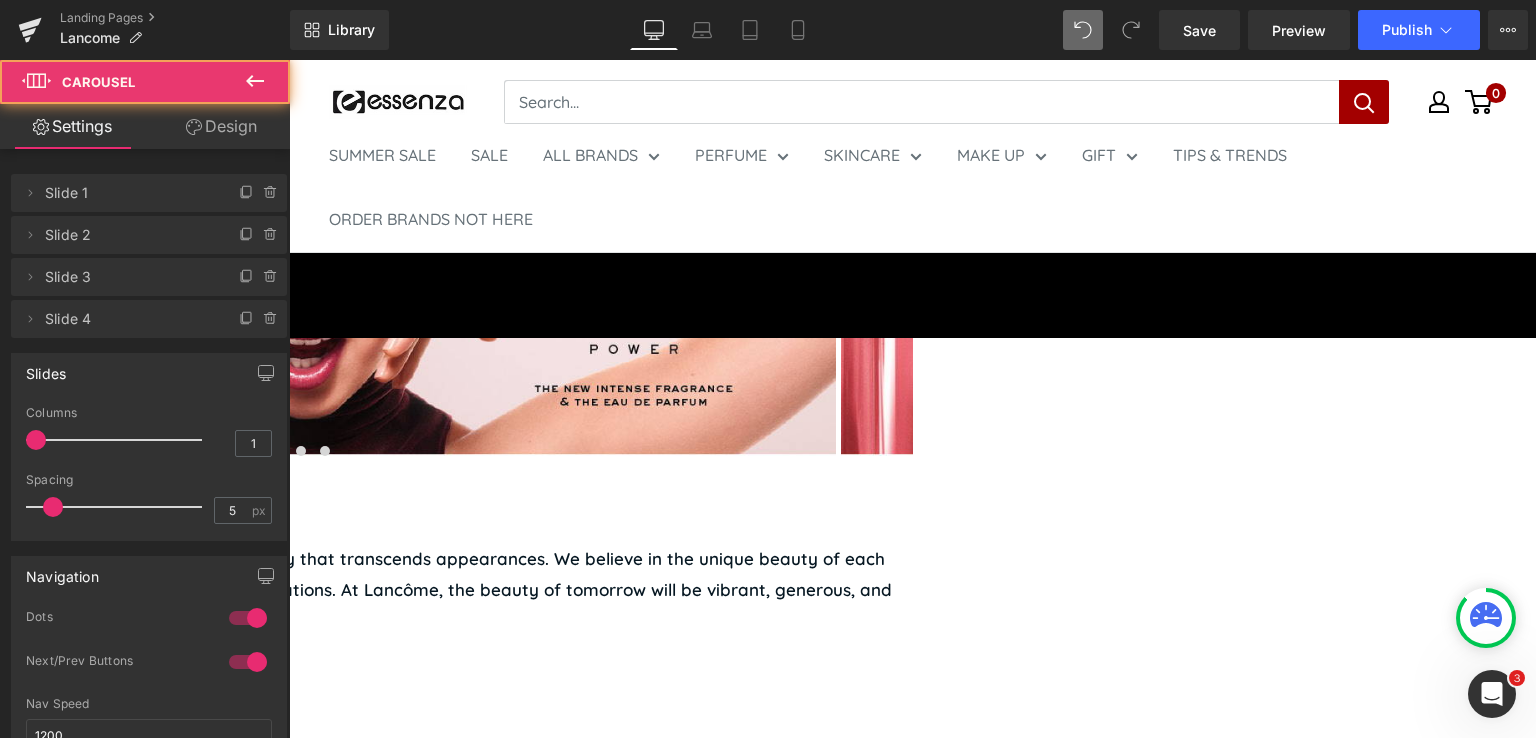 click at bounding box center (277, 451) 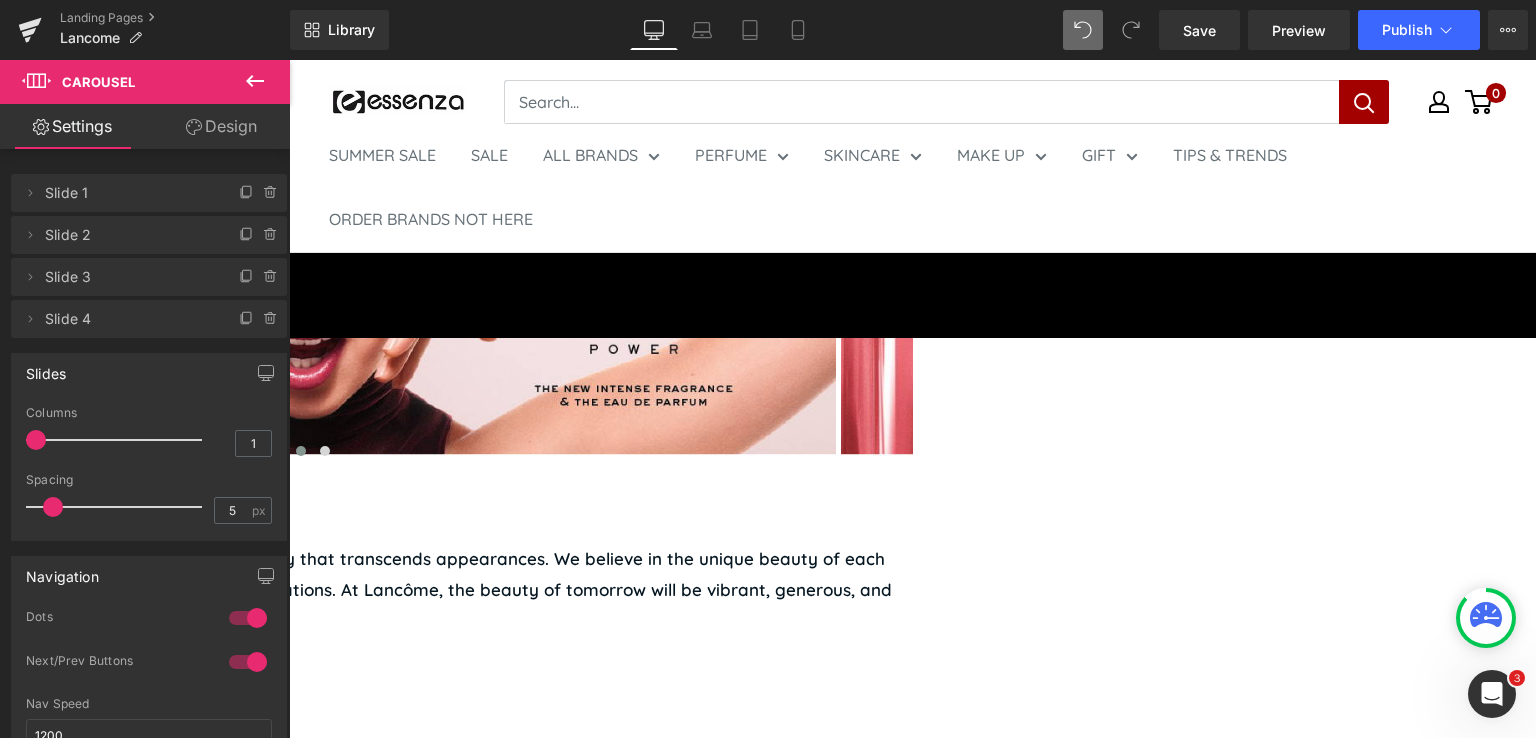 click at bounding box center (301, 451) 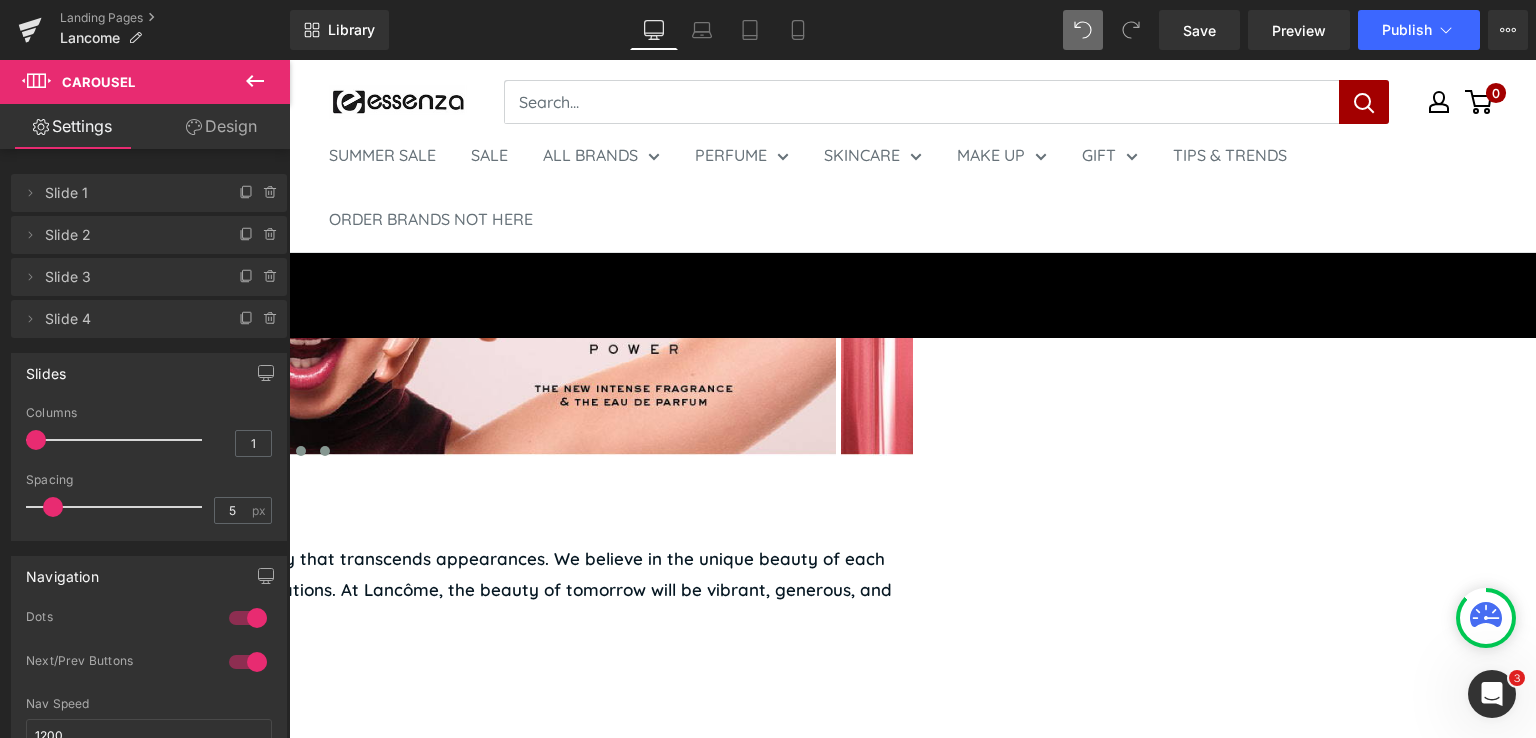 click at bounding box center (325, 451) 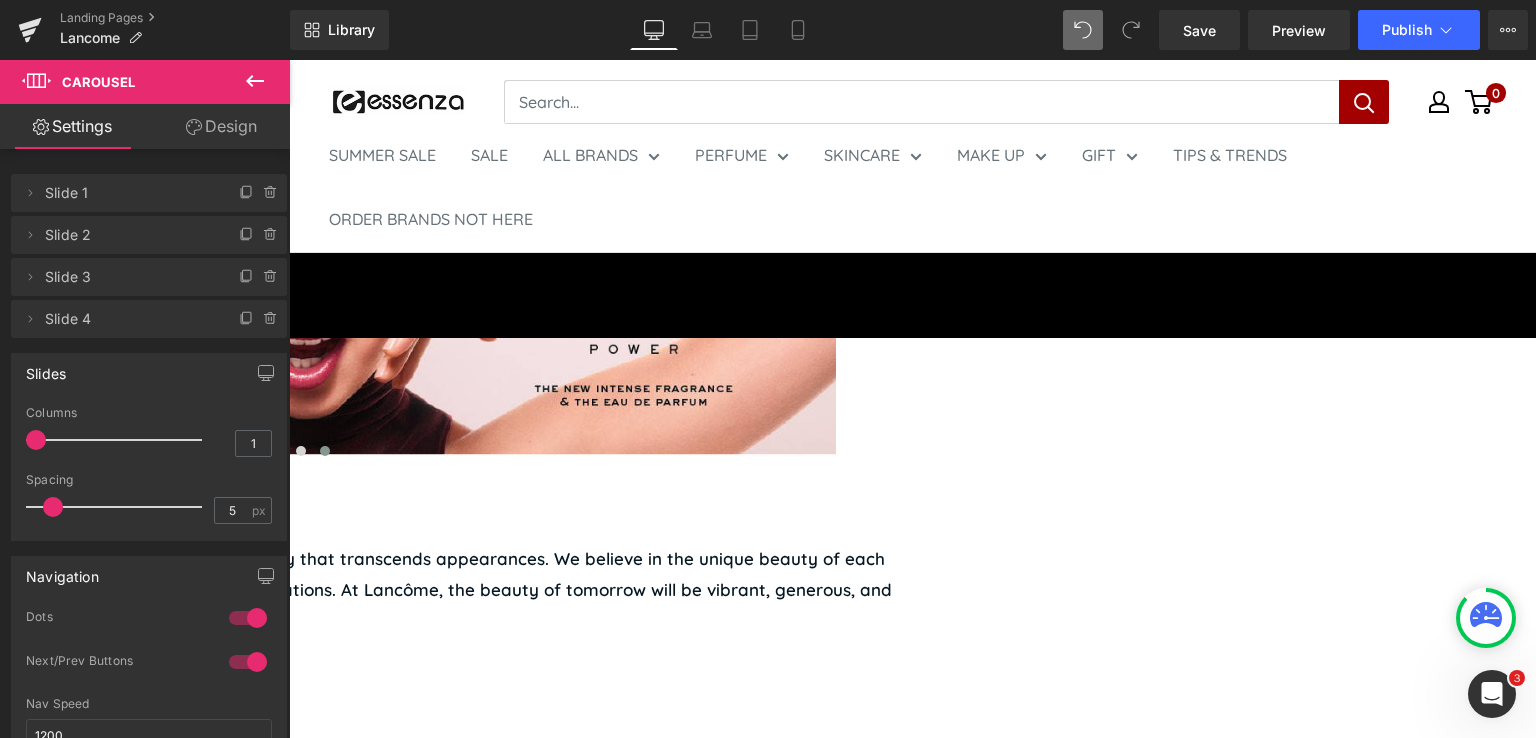 click at bounding box center (253, 451) 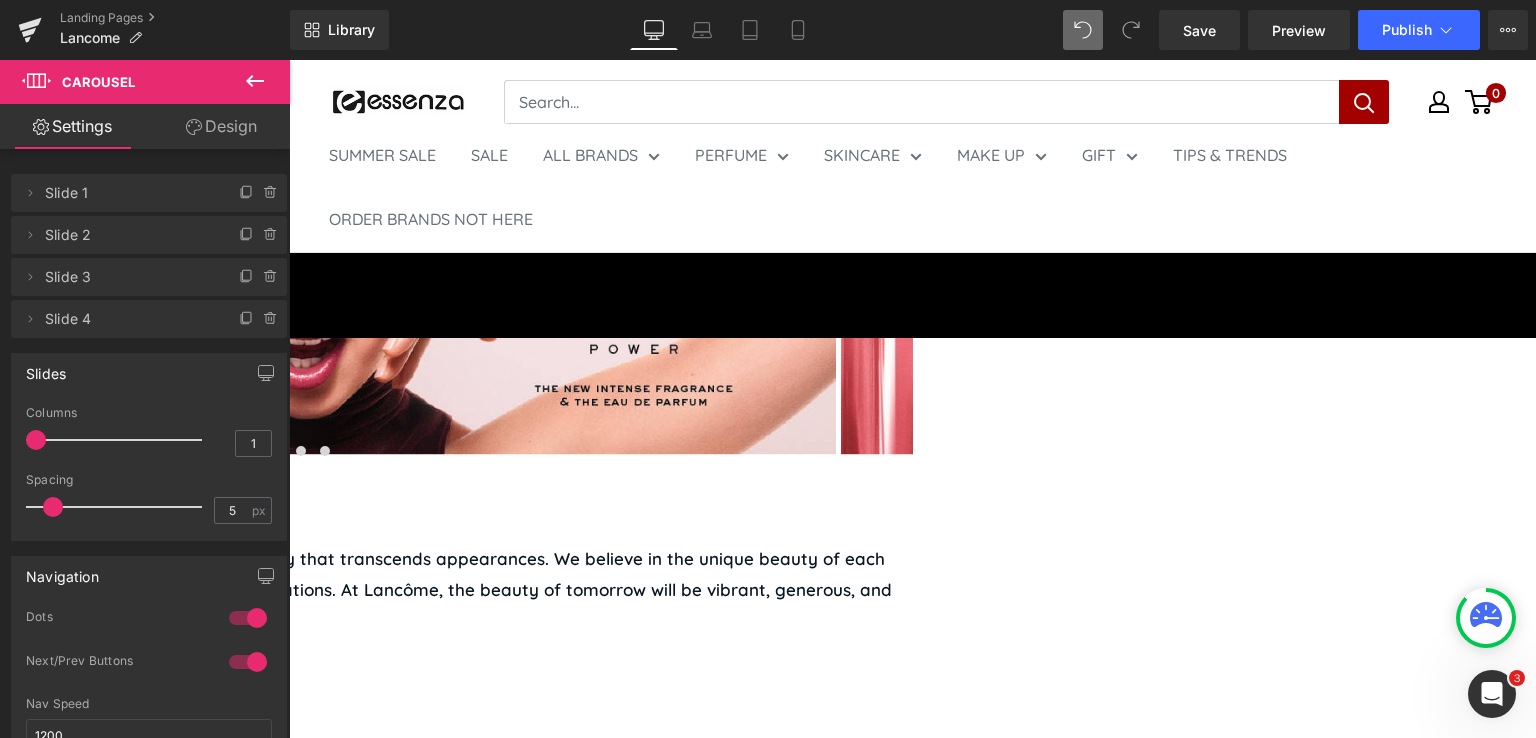 click on "Hero Banner" at bounding box center (289, 60) 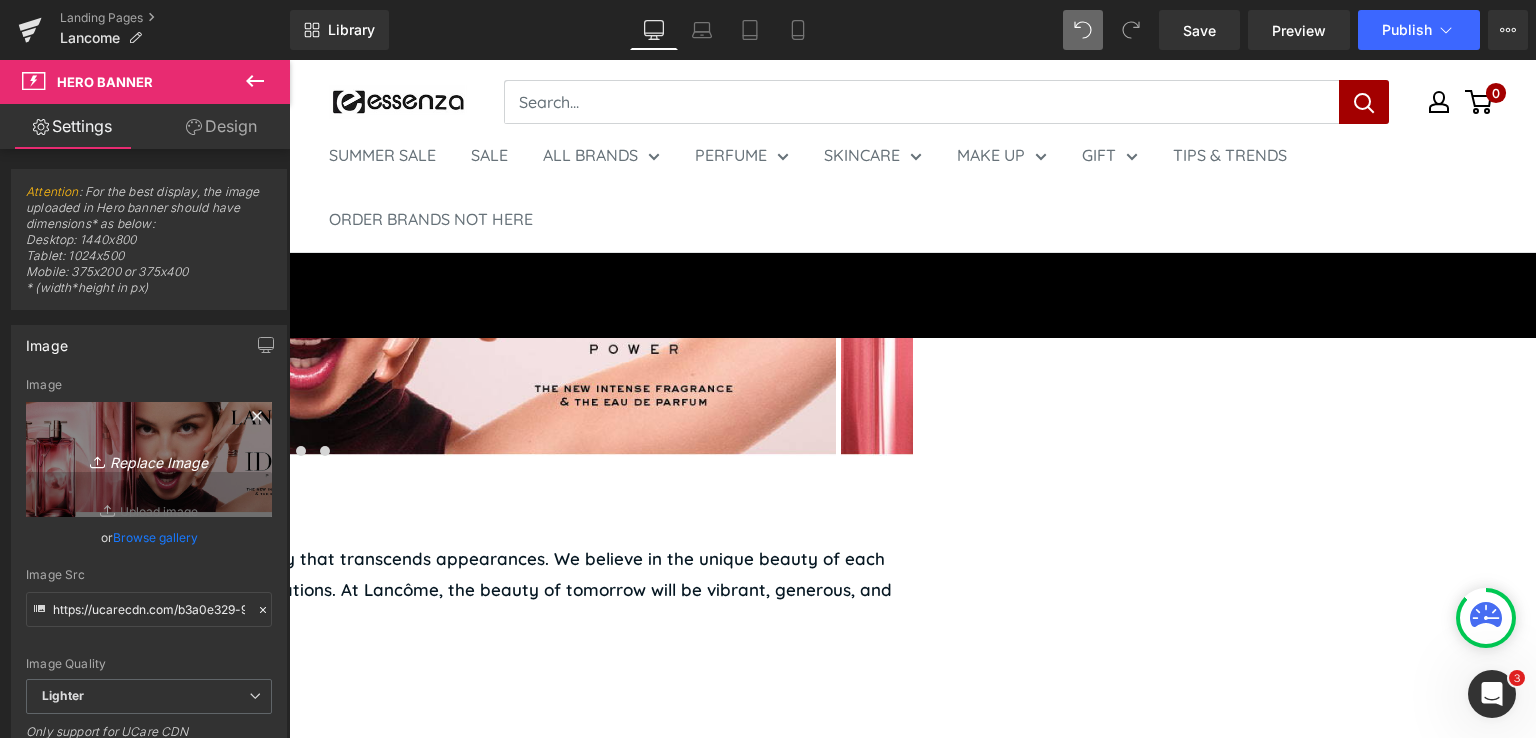 click on "Replace Image" at bounding box center [149, 459] 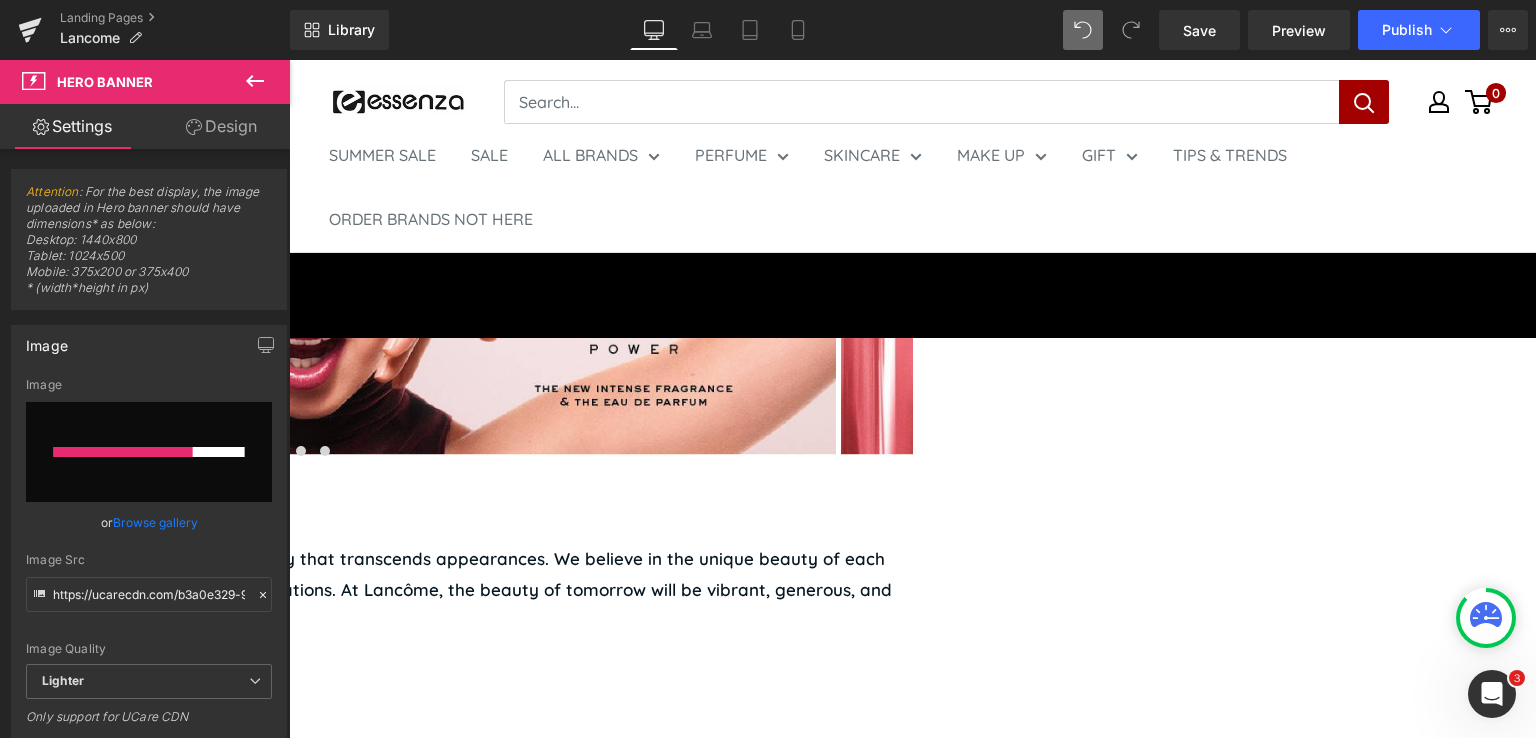 type 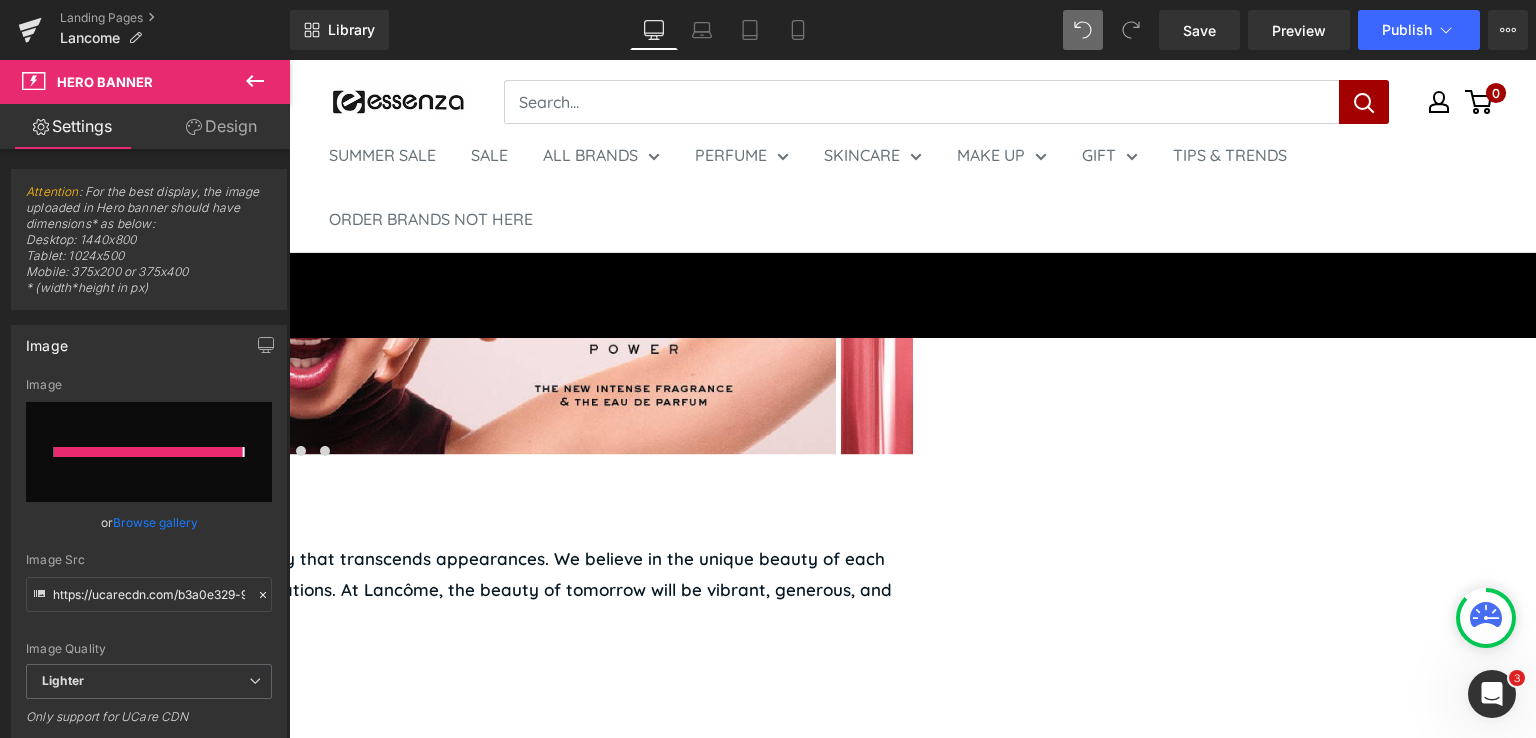 type on "https://ucarecdn.com/a631be85-a132-4679-9de6-62265c7f1fb2/-/format/auto/-/preview/3000x3000/-/quality/lighter/1%20_5_.jpg" 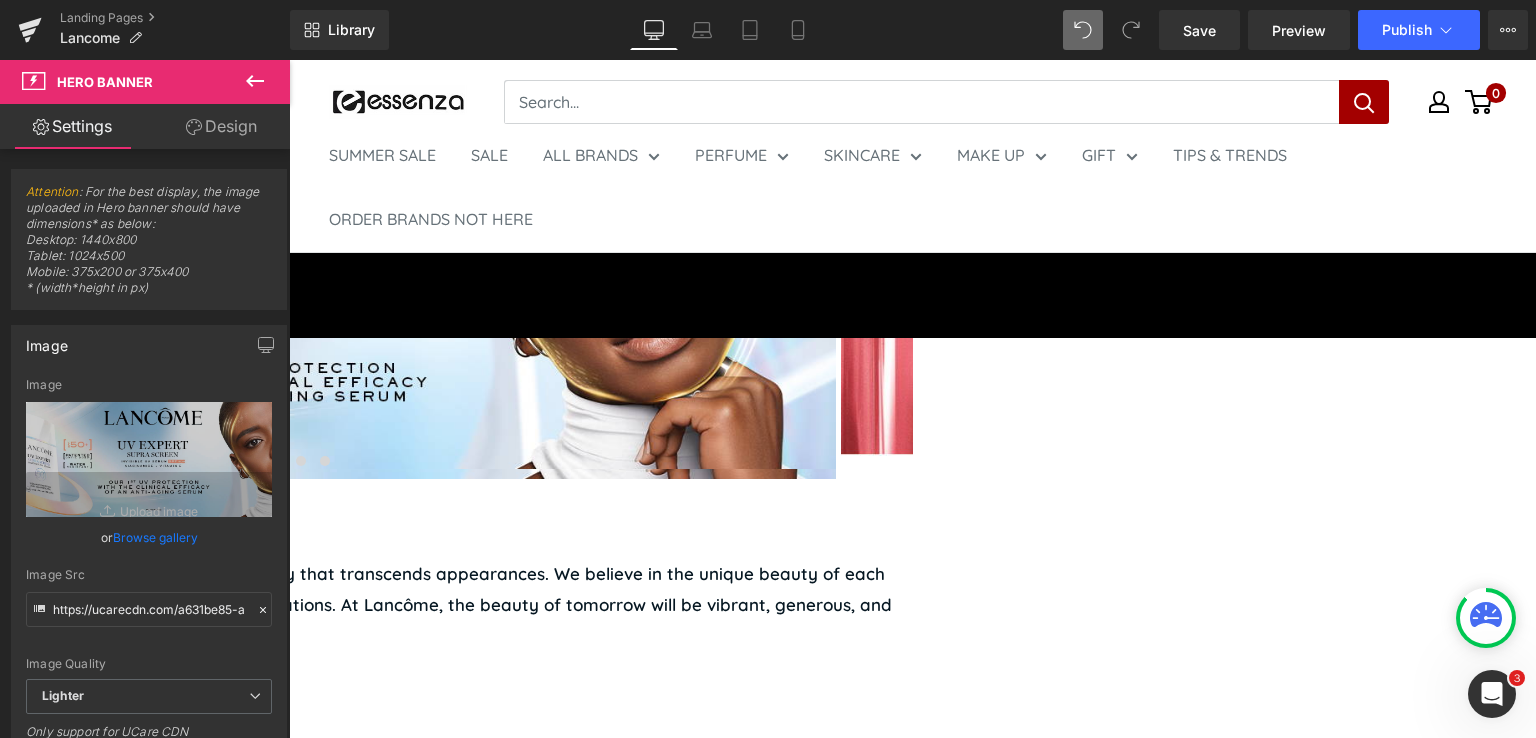 click at bounding box center [277, 461] 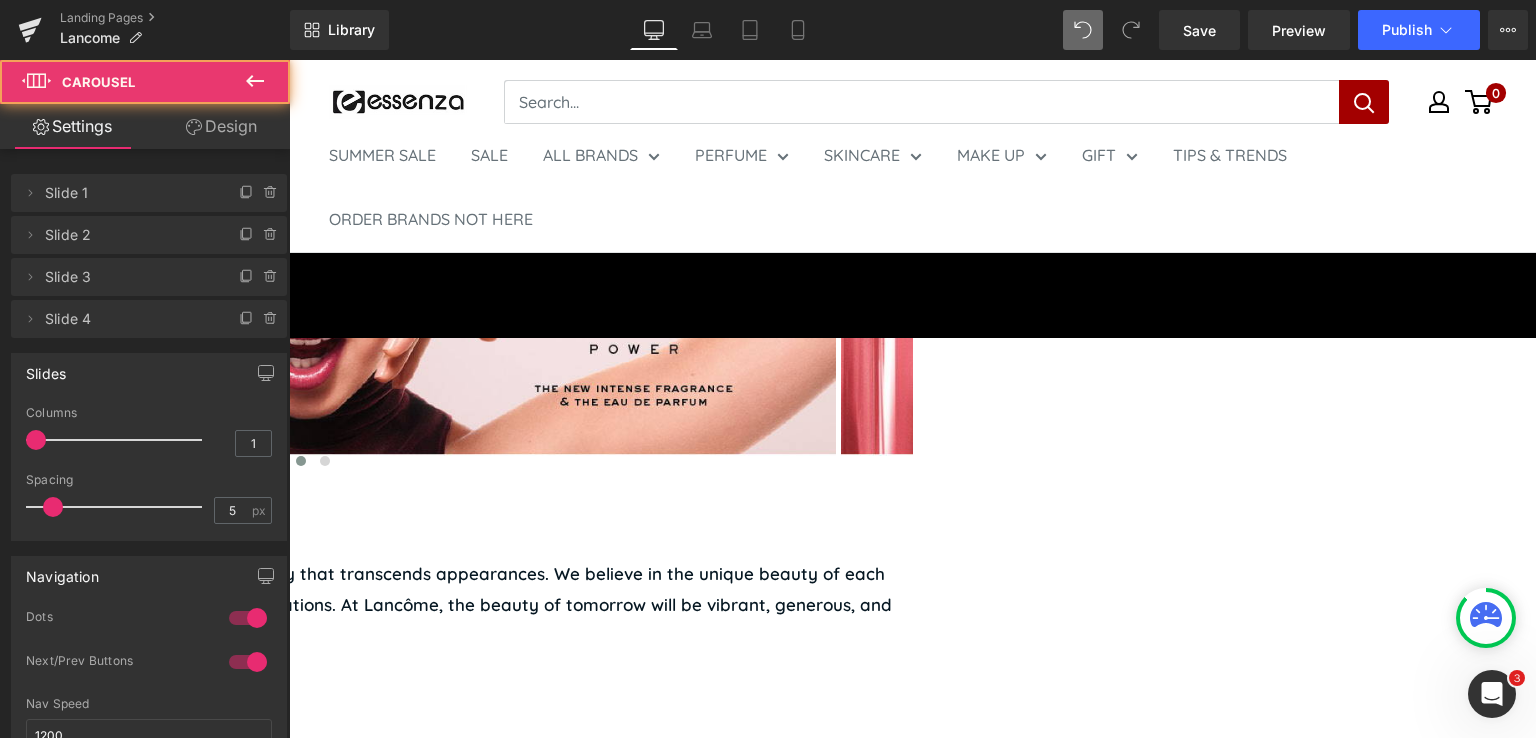 click at bounding box center [301, 461] 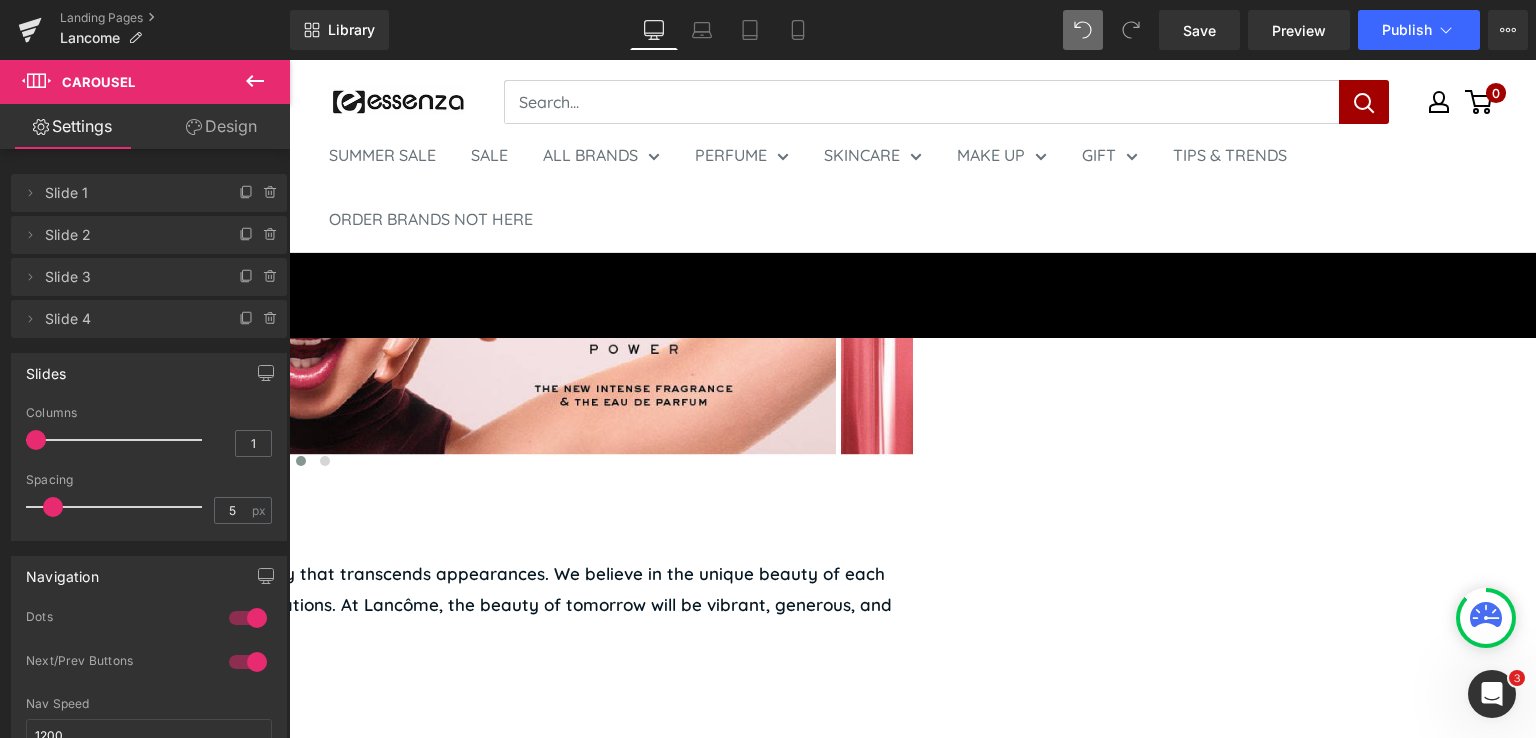 click on "Hero Banner" at bounding box center (289, 60) 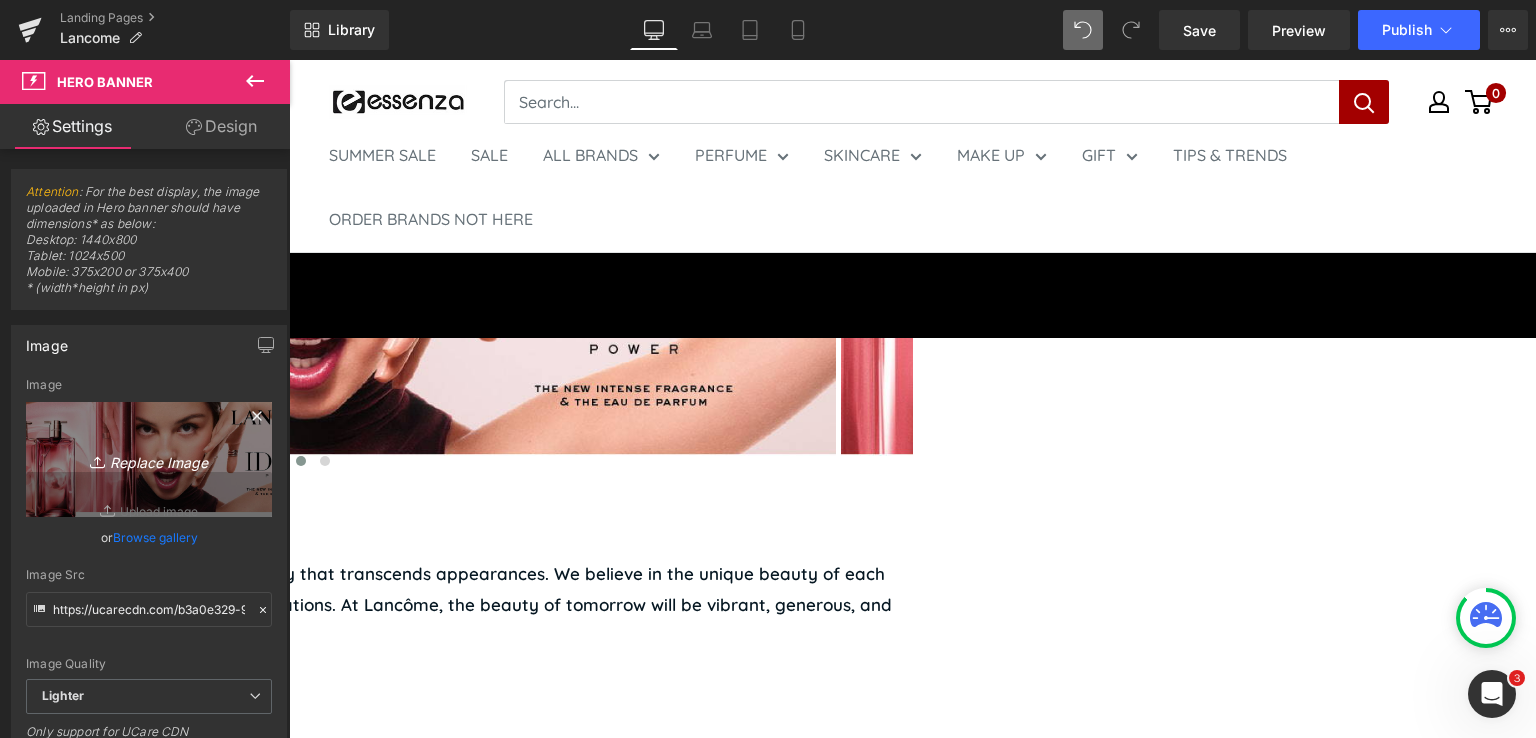 click on "Replace Image" at bounding box center (149, 459) 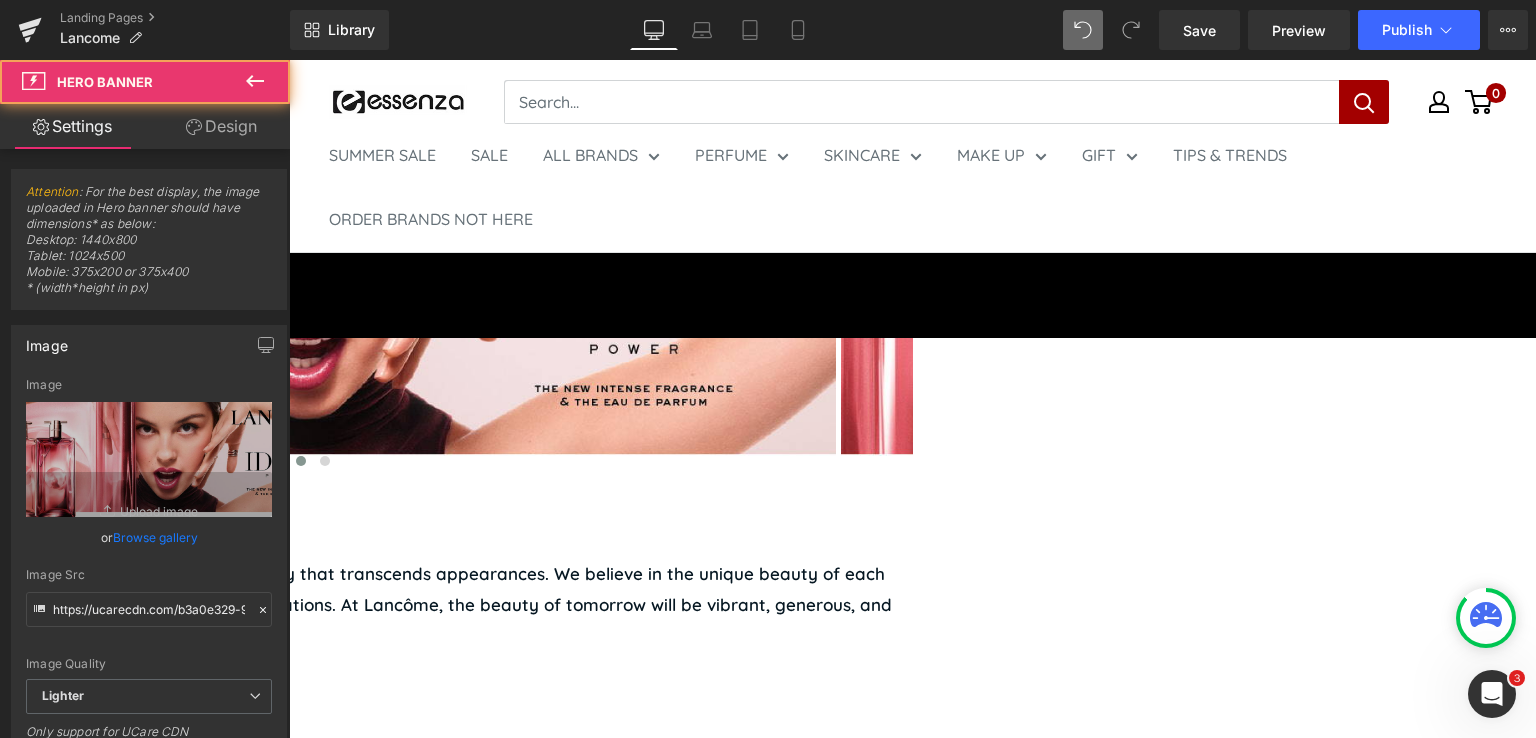 click at bounding box center [251, 302] 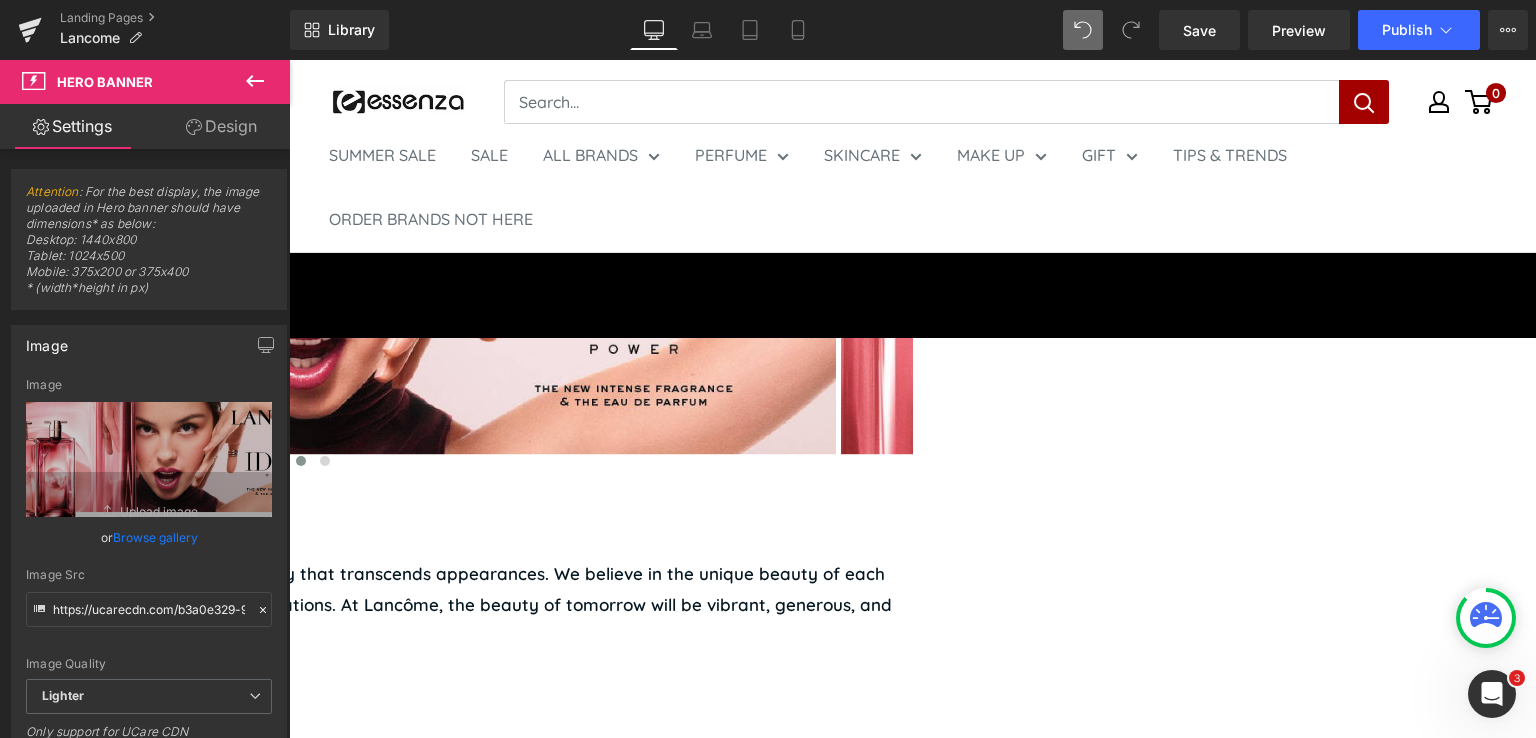 click on "‹" at bounding box center [-304, 307] 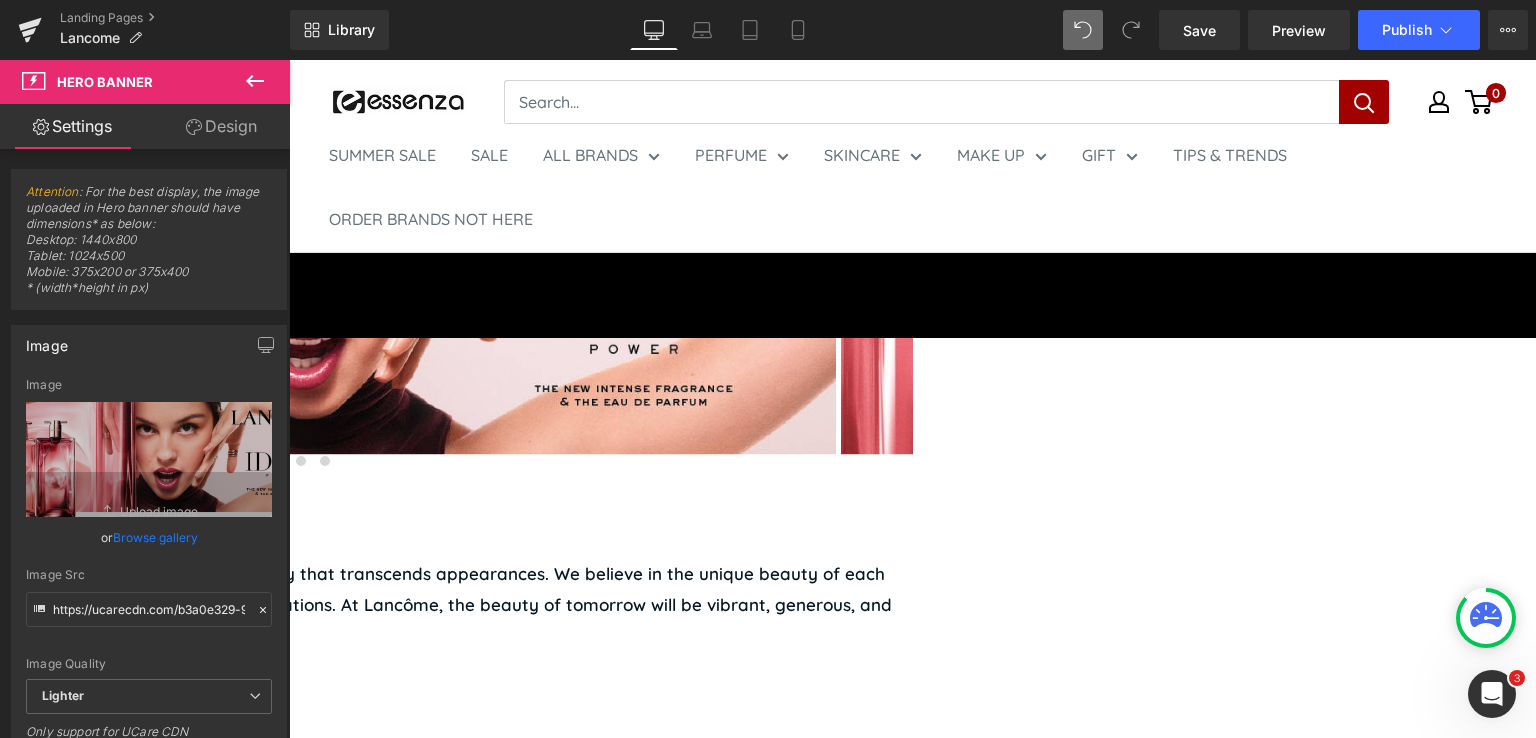 click on "‹" at bounding box center [-304, 307] 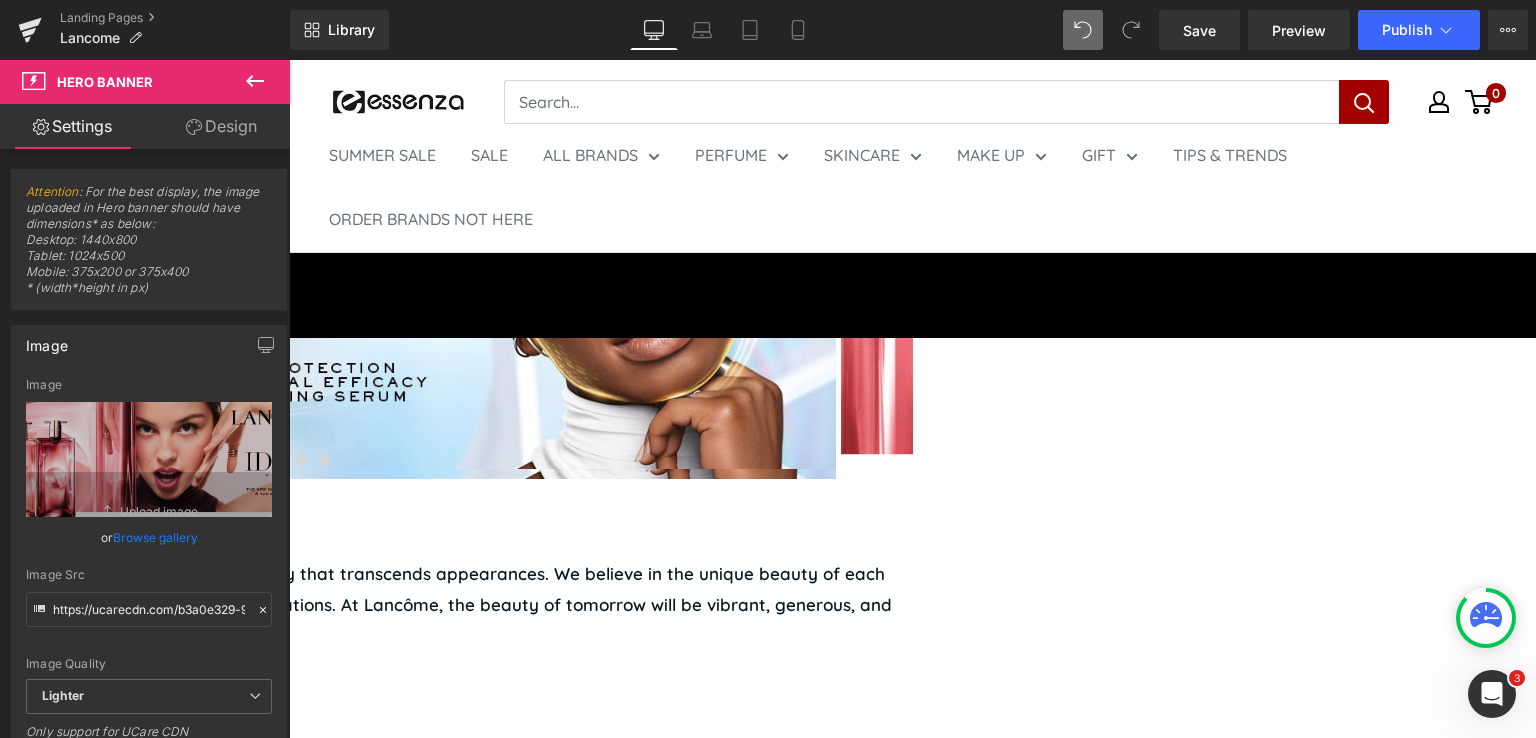 click on "›" at bounding box center [883, 307] 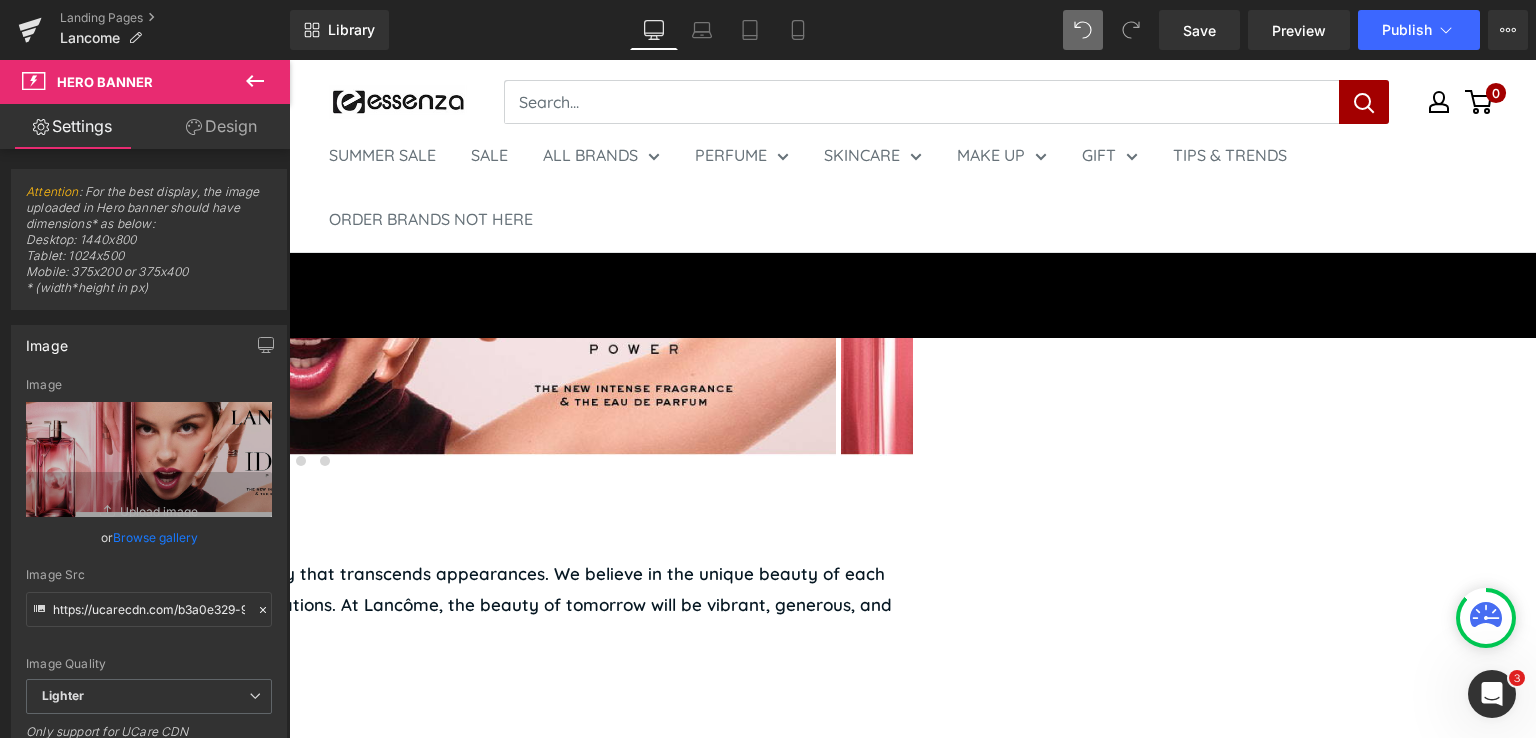 click on "›" at bounding box center (883, 307) 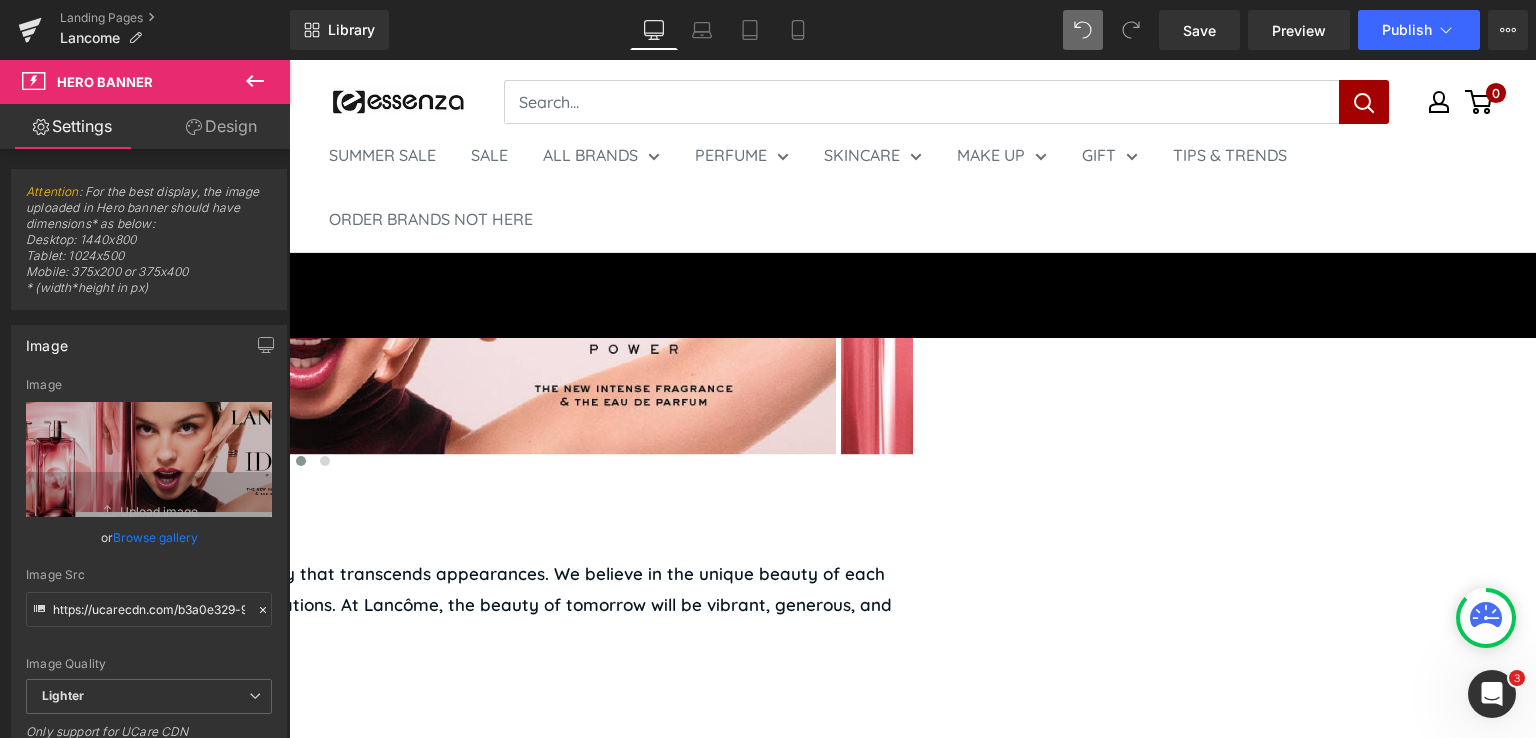 click on "Hero Banner" at bounding box center [289, 60] 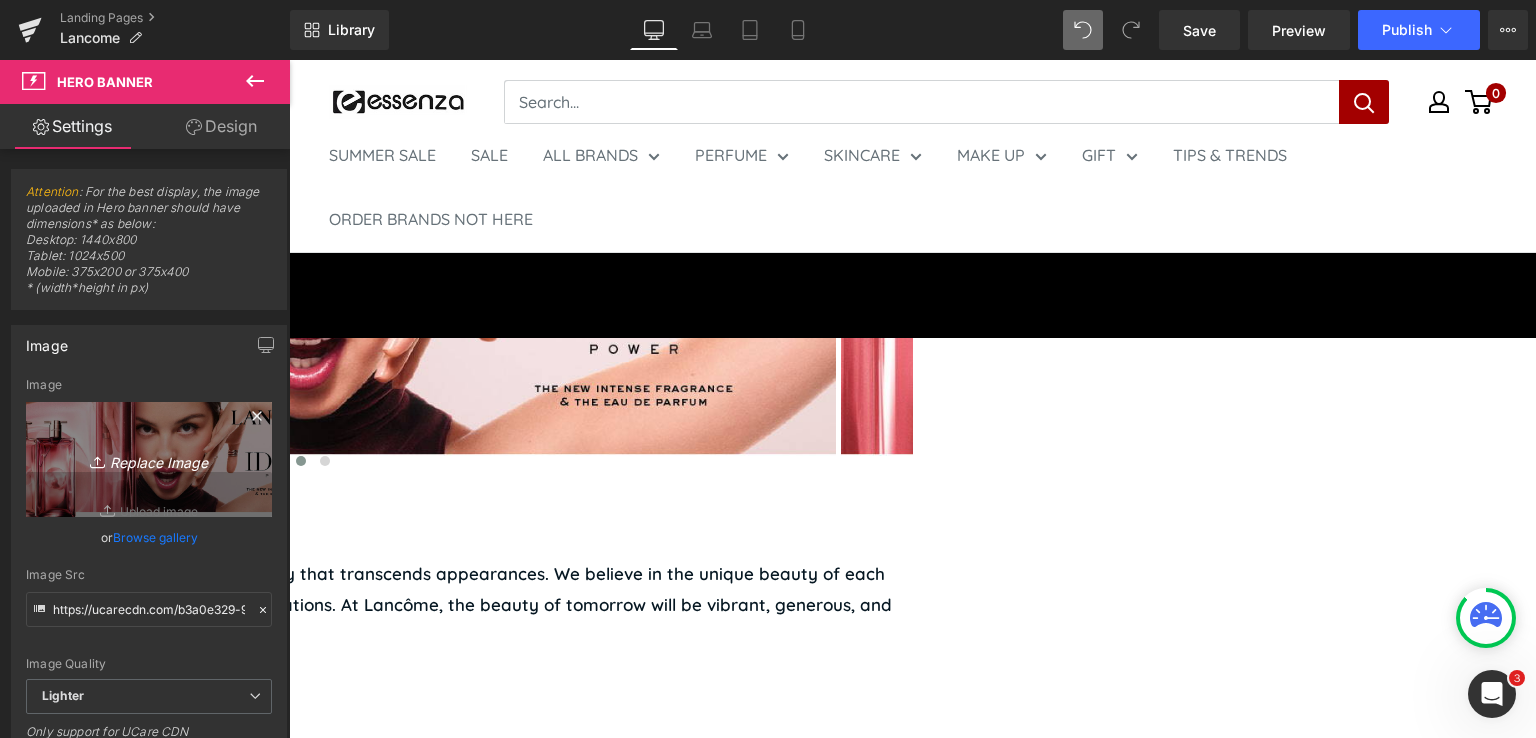 click on "Replace Image" at bounding box center [149, 459] 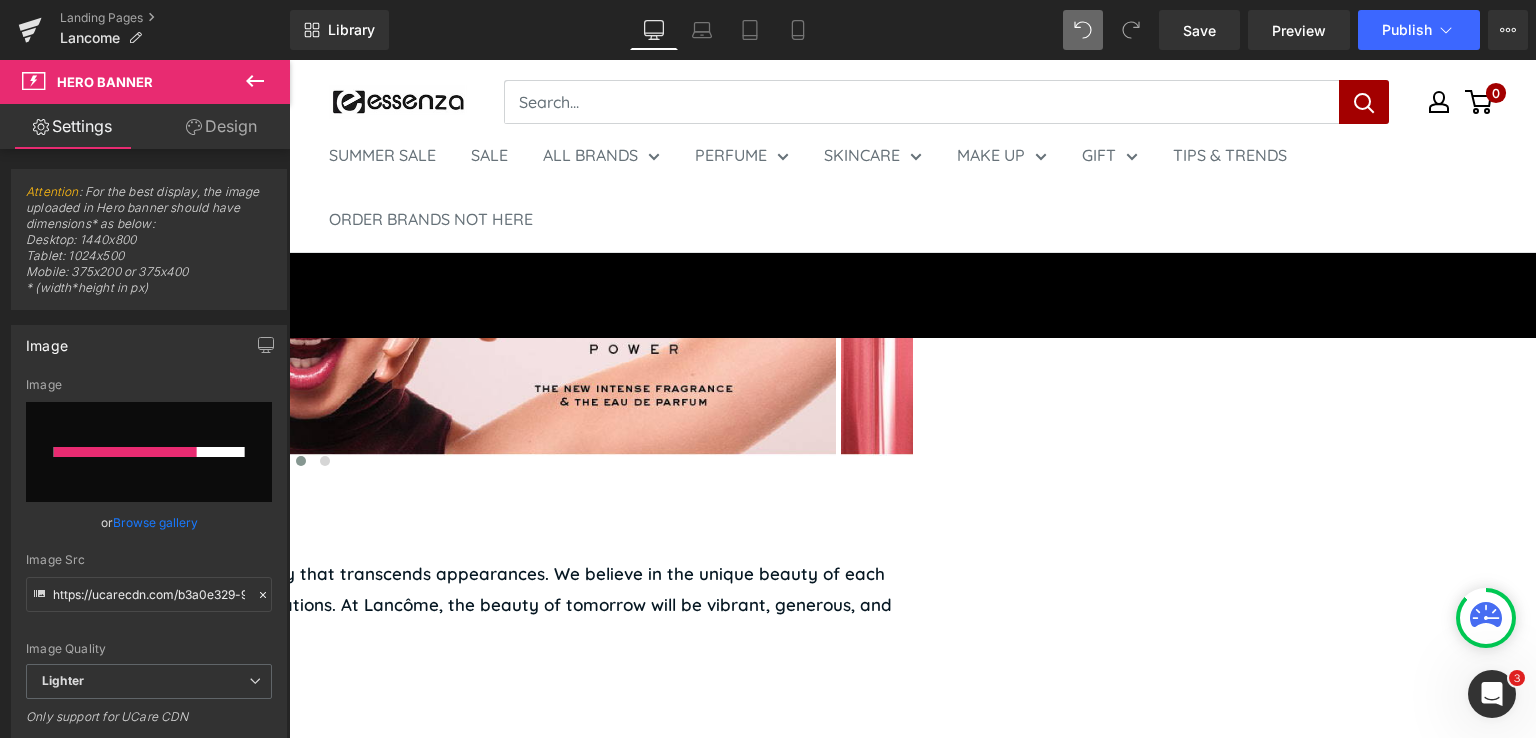 type 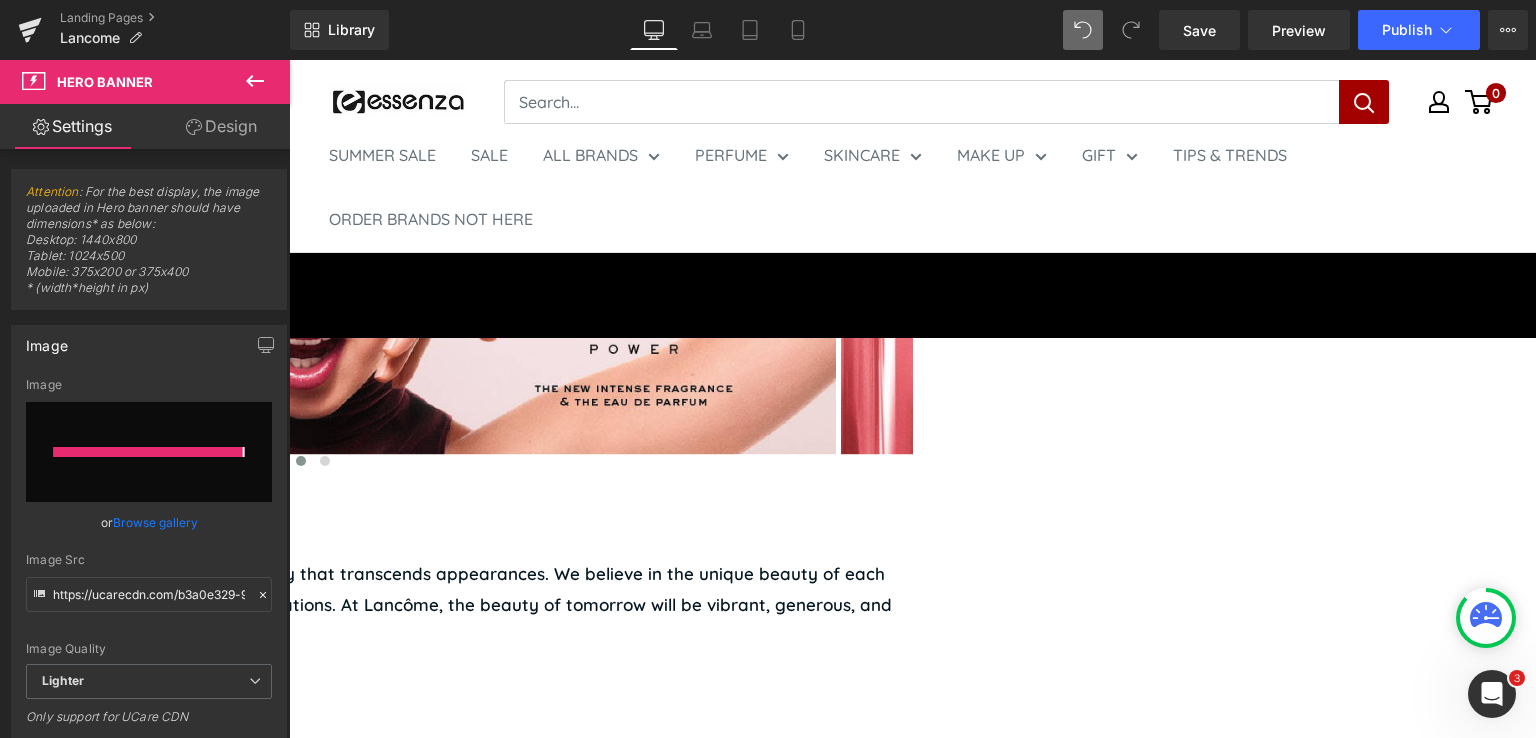type on "https://ucarecdn.com/61db9614-f22d-401e-a9c5-613eb983e12f/-/format/auto/-/preview/3000x3000/-/quality/lighter/3.jpg" 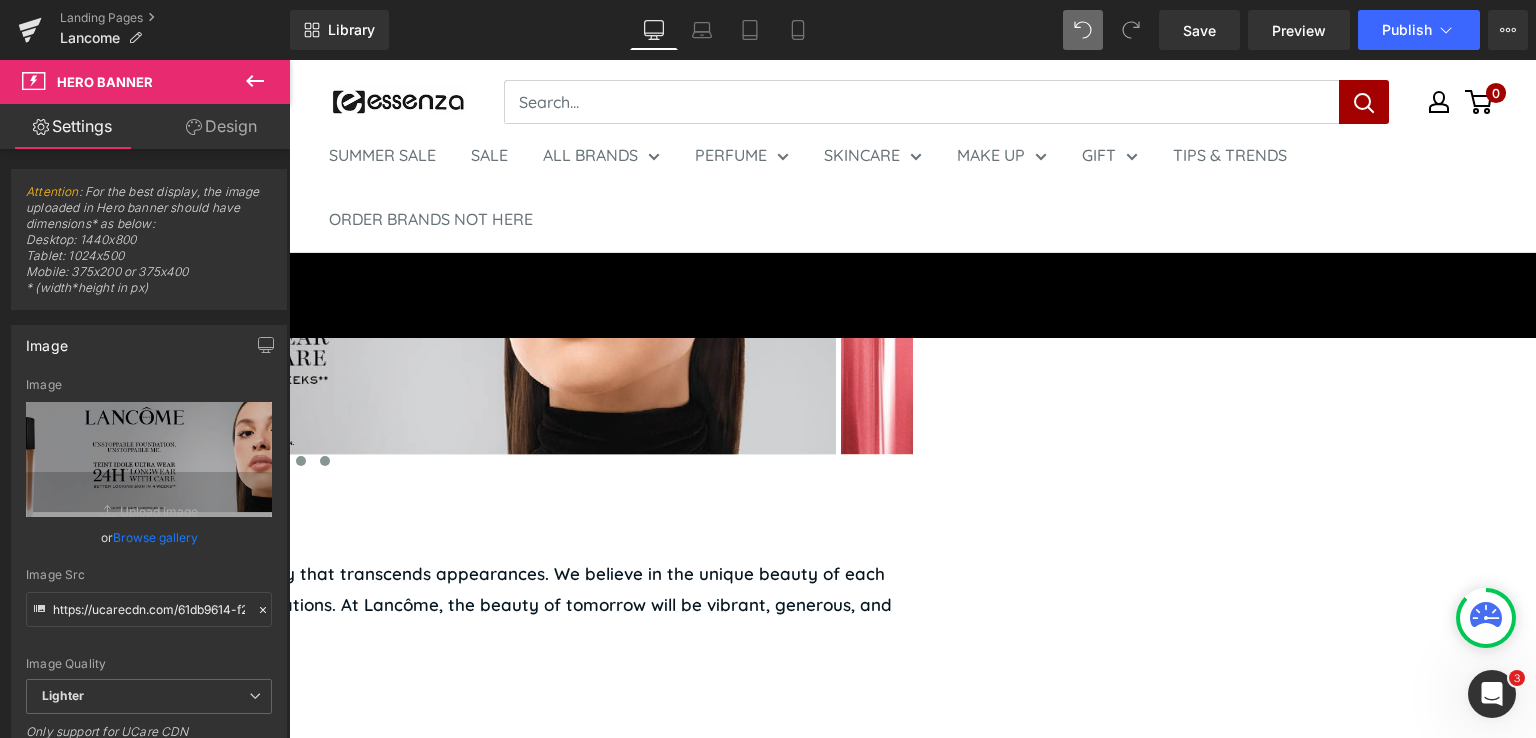 click at bounding box center (325, 461) 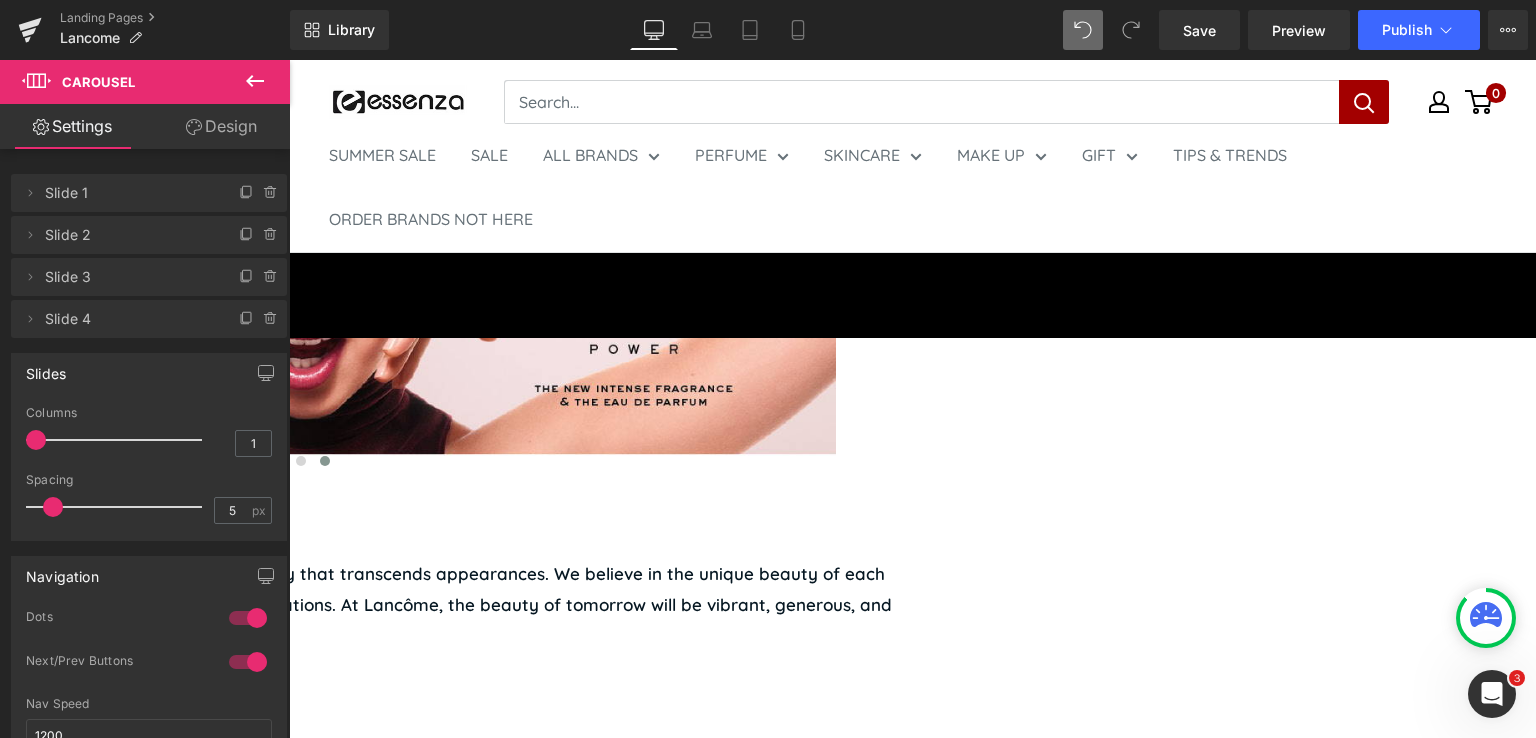 click on "Hero Banner" at bounding box center (289, 60) 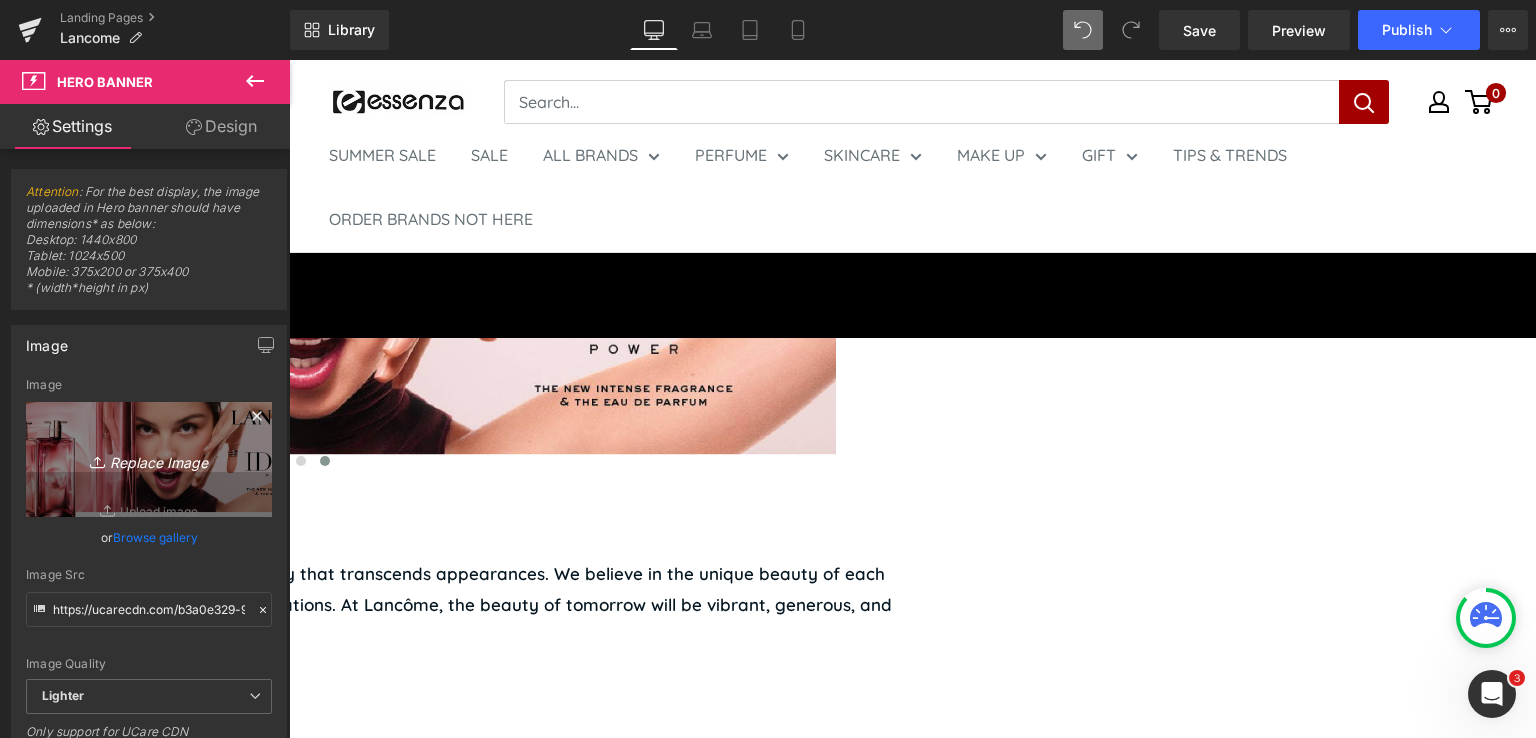 click on "Replace Image" at bounding box center (149, 459) 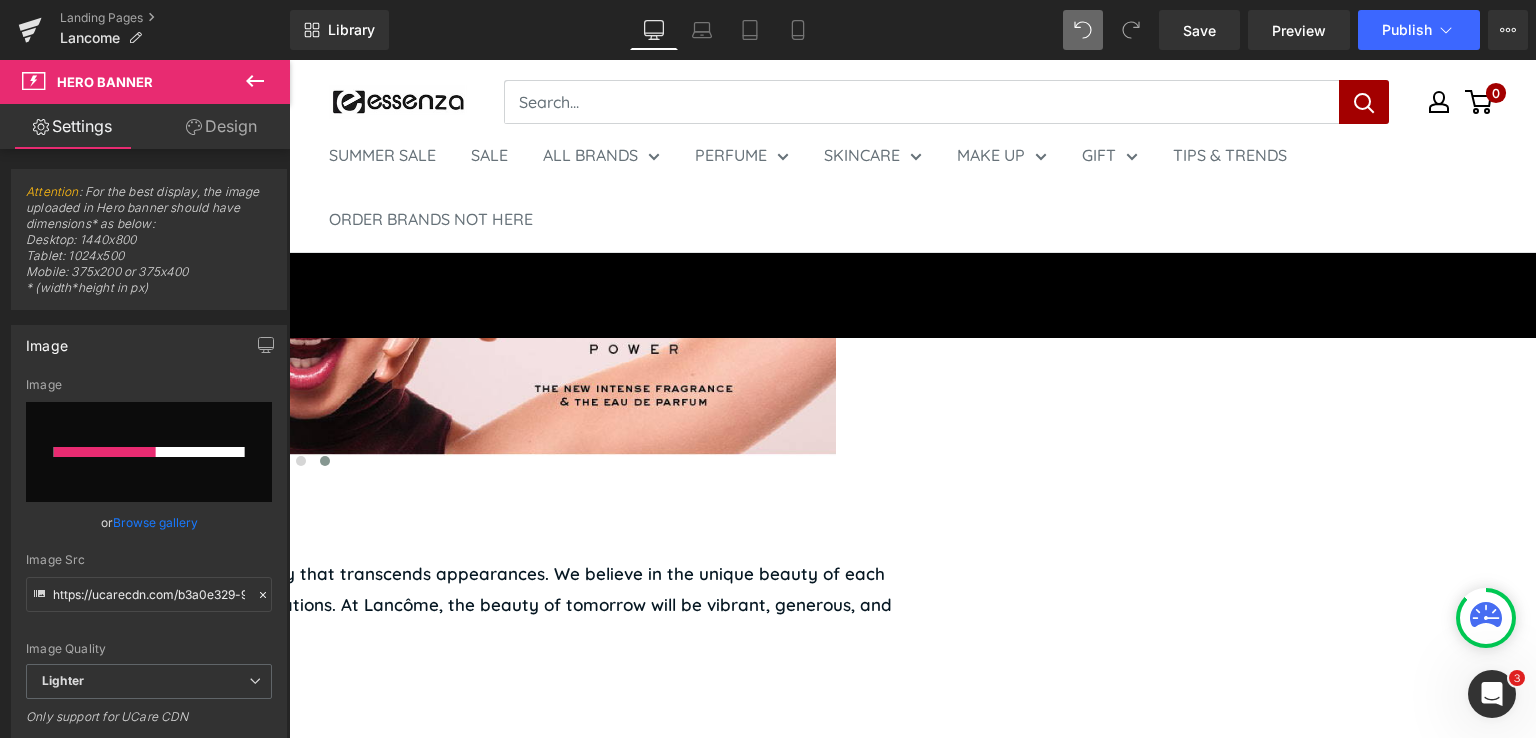 type 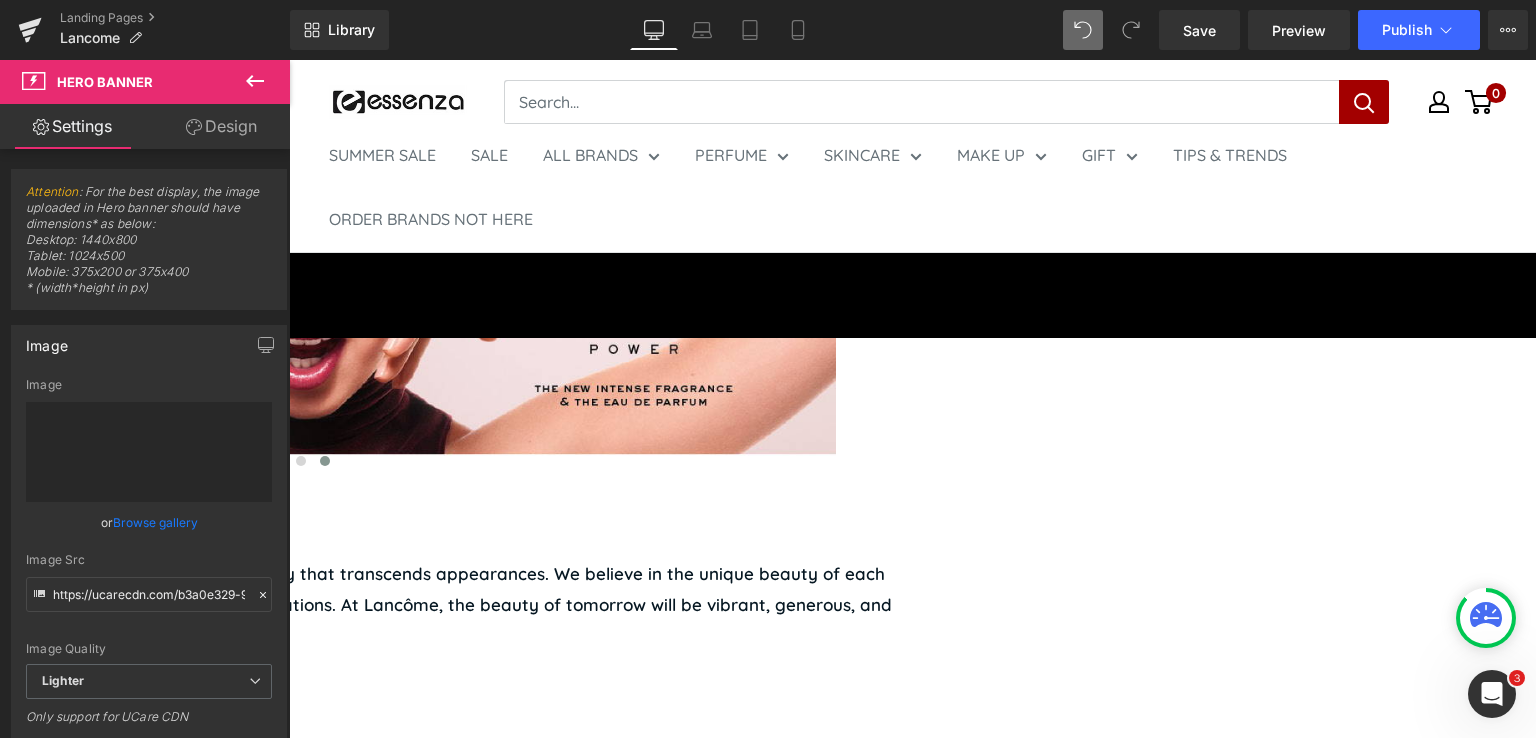 type on "https://ucarecdn.com/11a04a6b-99c5-4188-979d-878ae6b00314/-/format/auto/-/preview/3000x3000/-/quality/lighter/4.jpg" 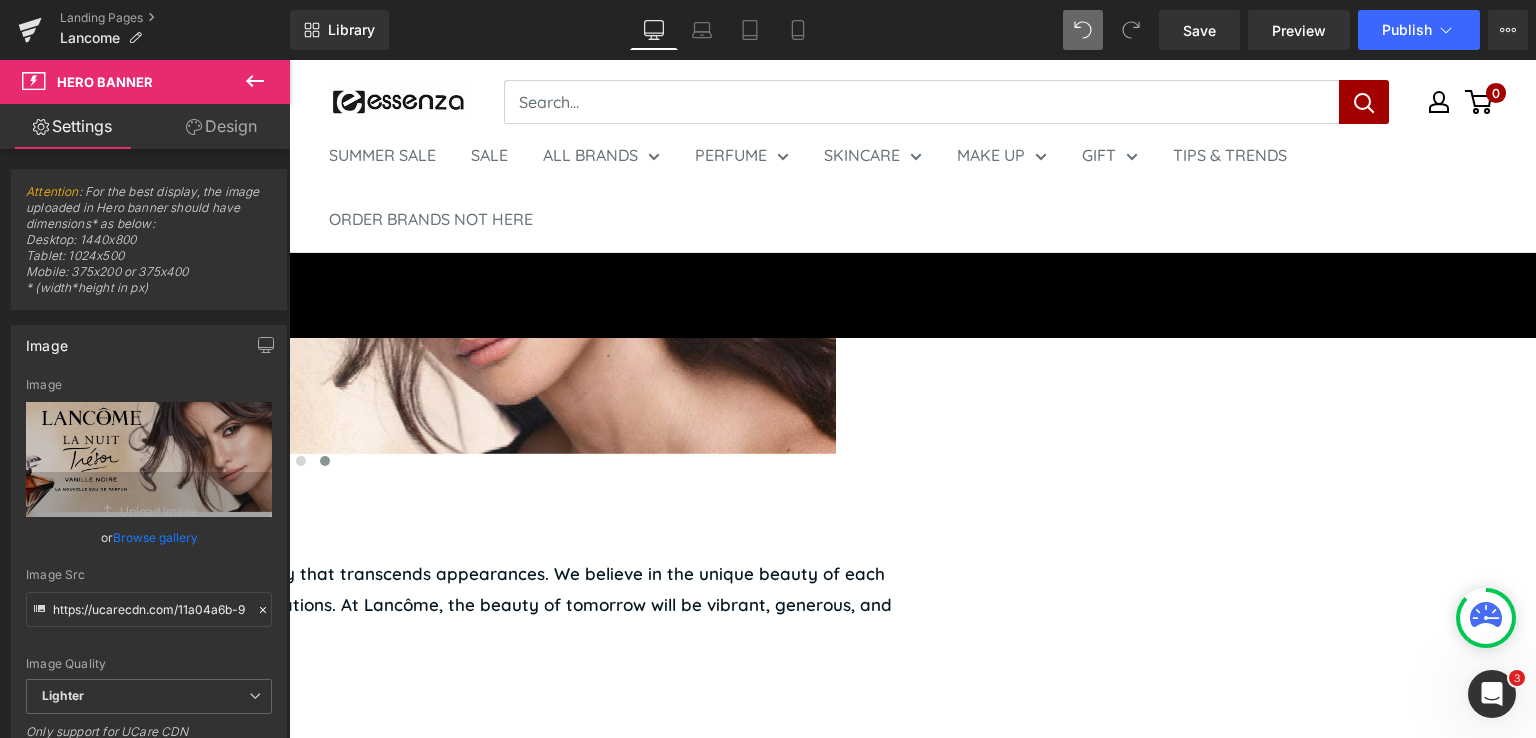 click on "‹" at bounding box center (-304, 307) 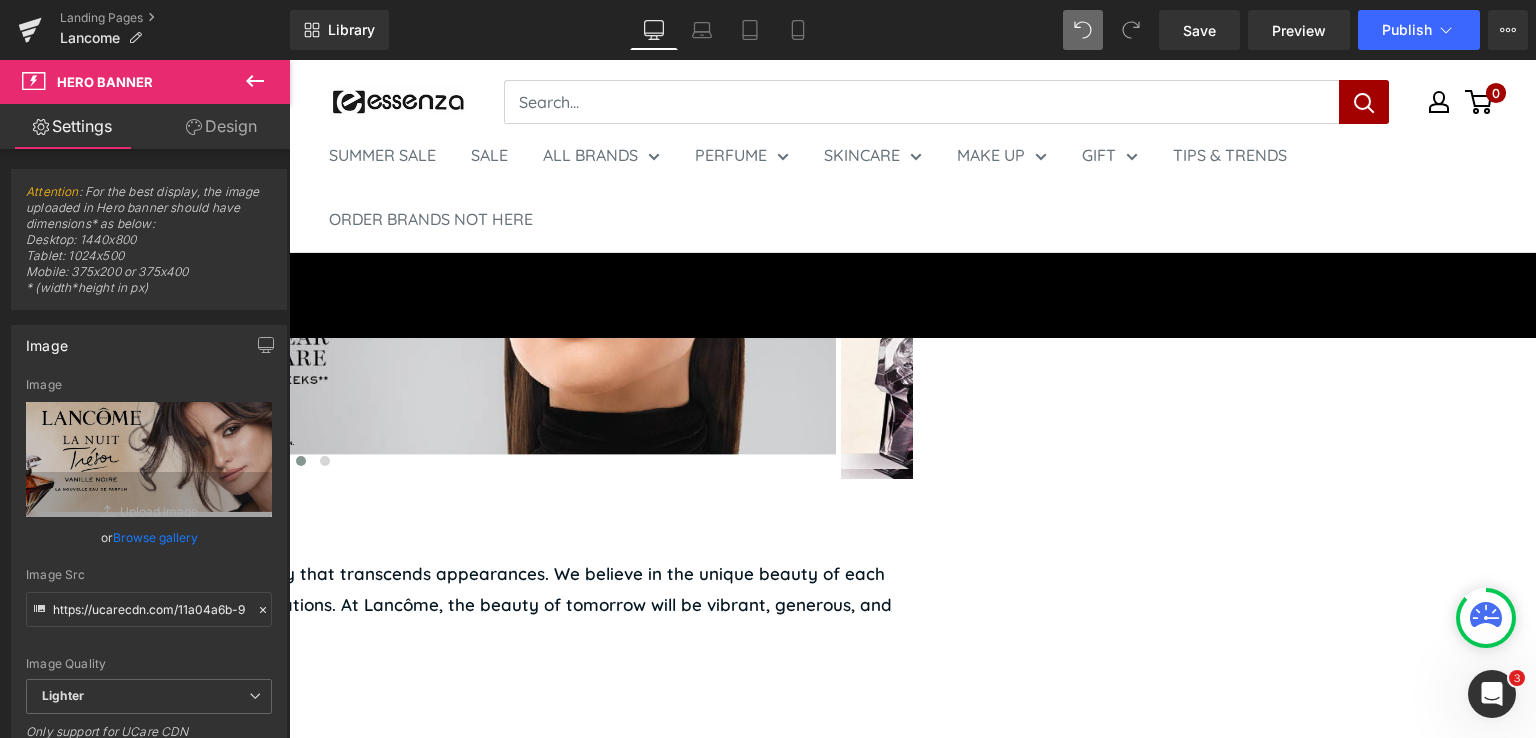 click on "‹" at bounding box center (-304, 307) 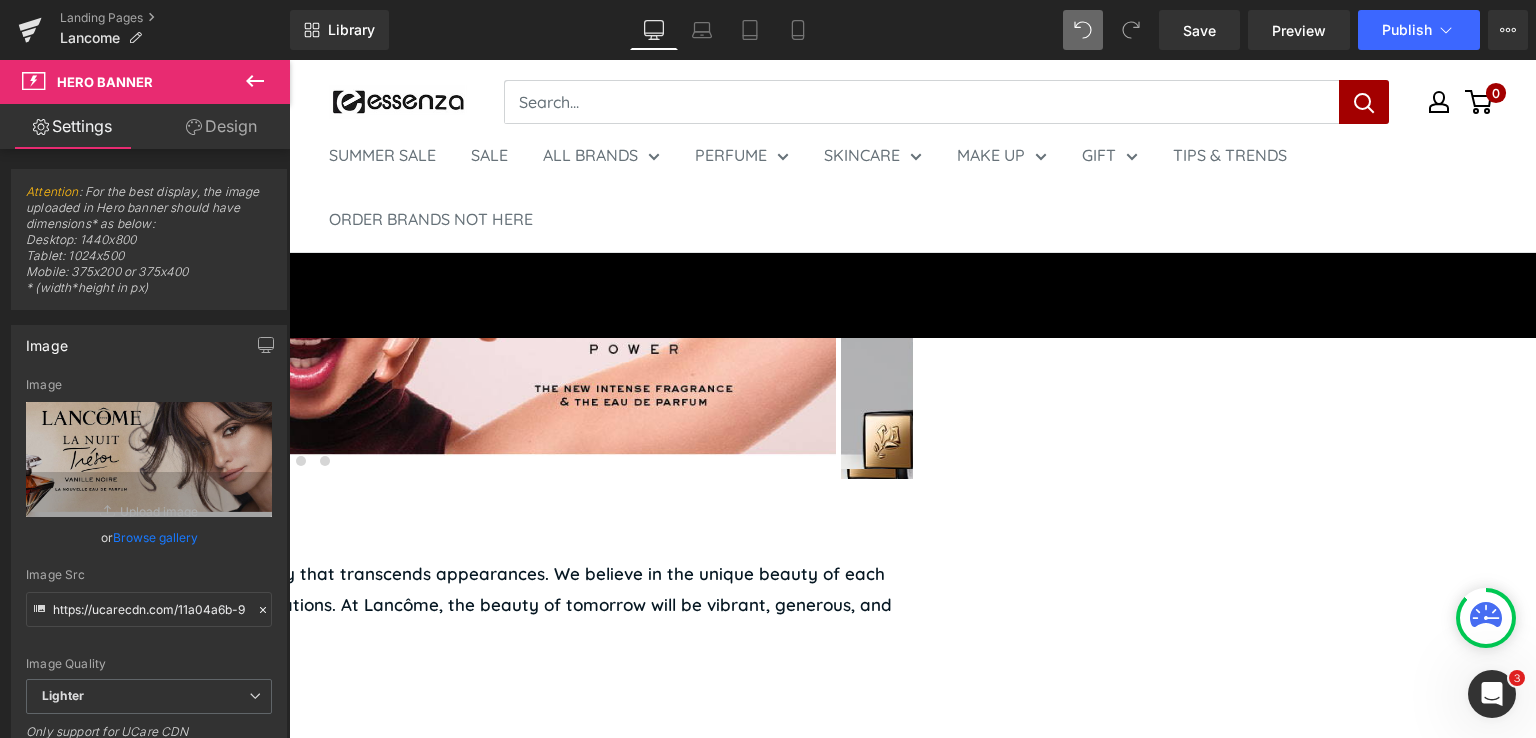 click on "‹" at bounding box center (-304, 307) 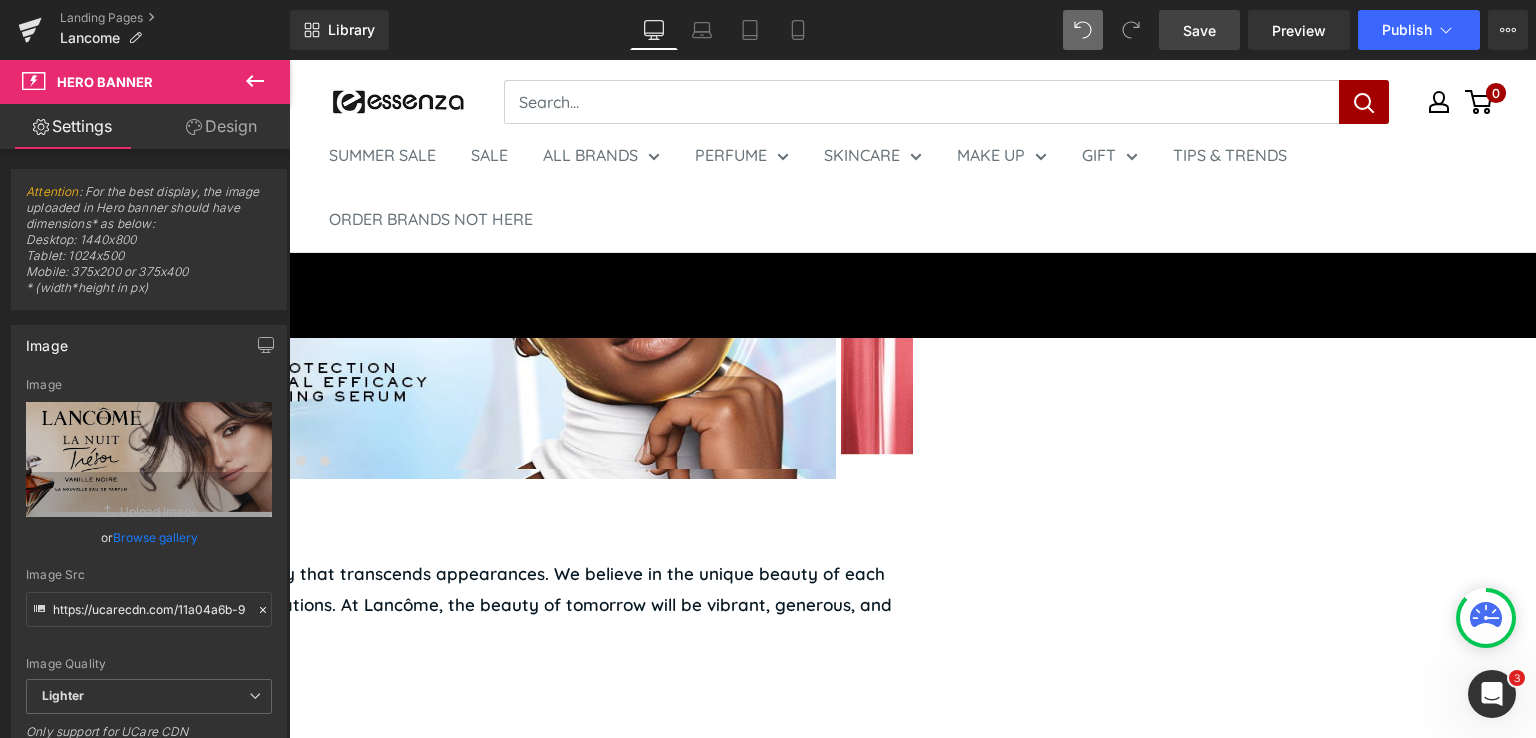 click on "Save" at bounding box center [1199, 30] 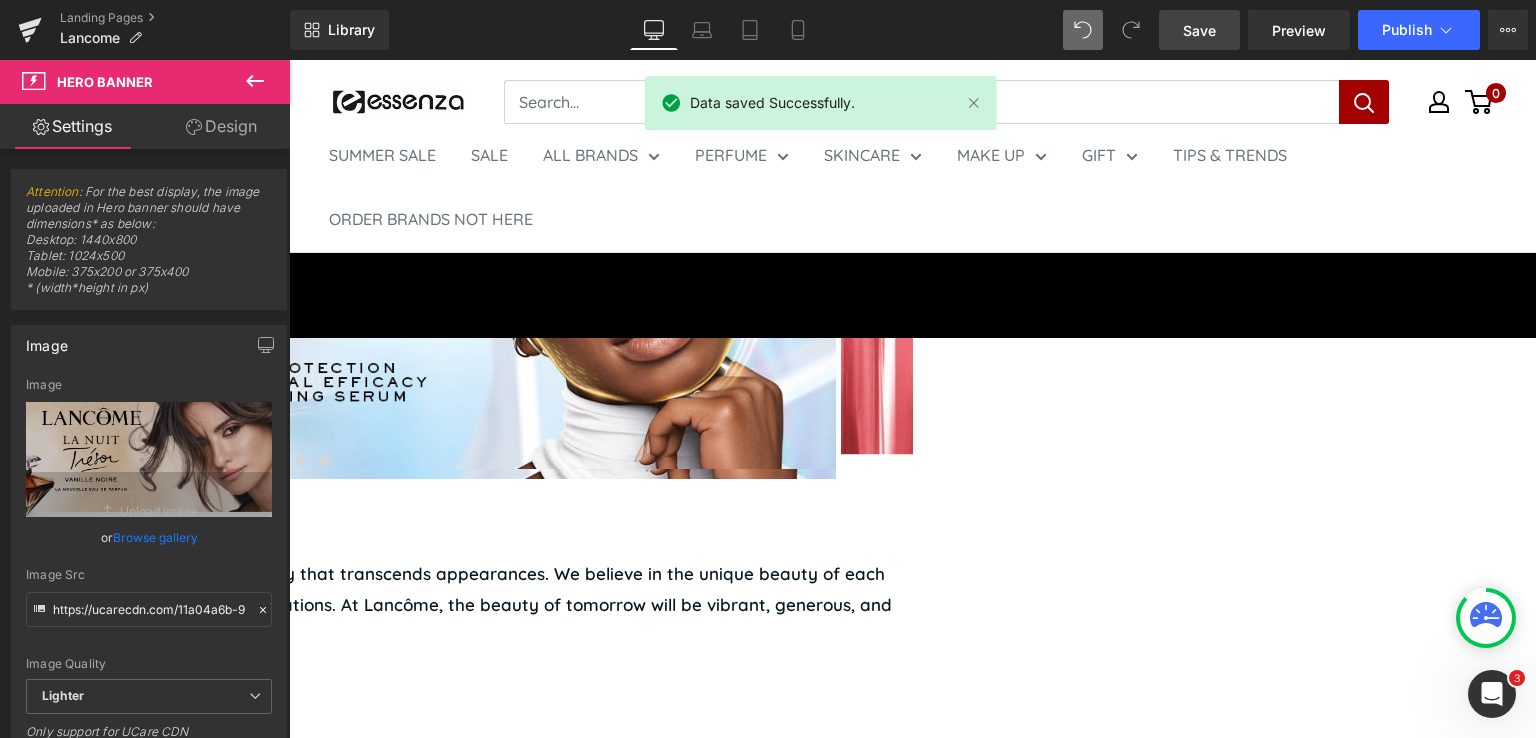 click at bounding box center [277, 461] 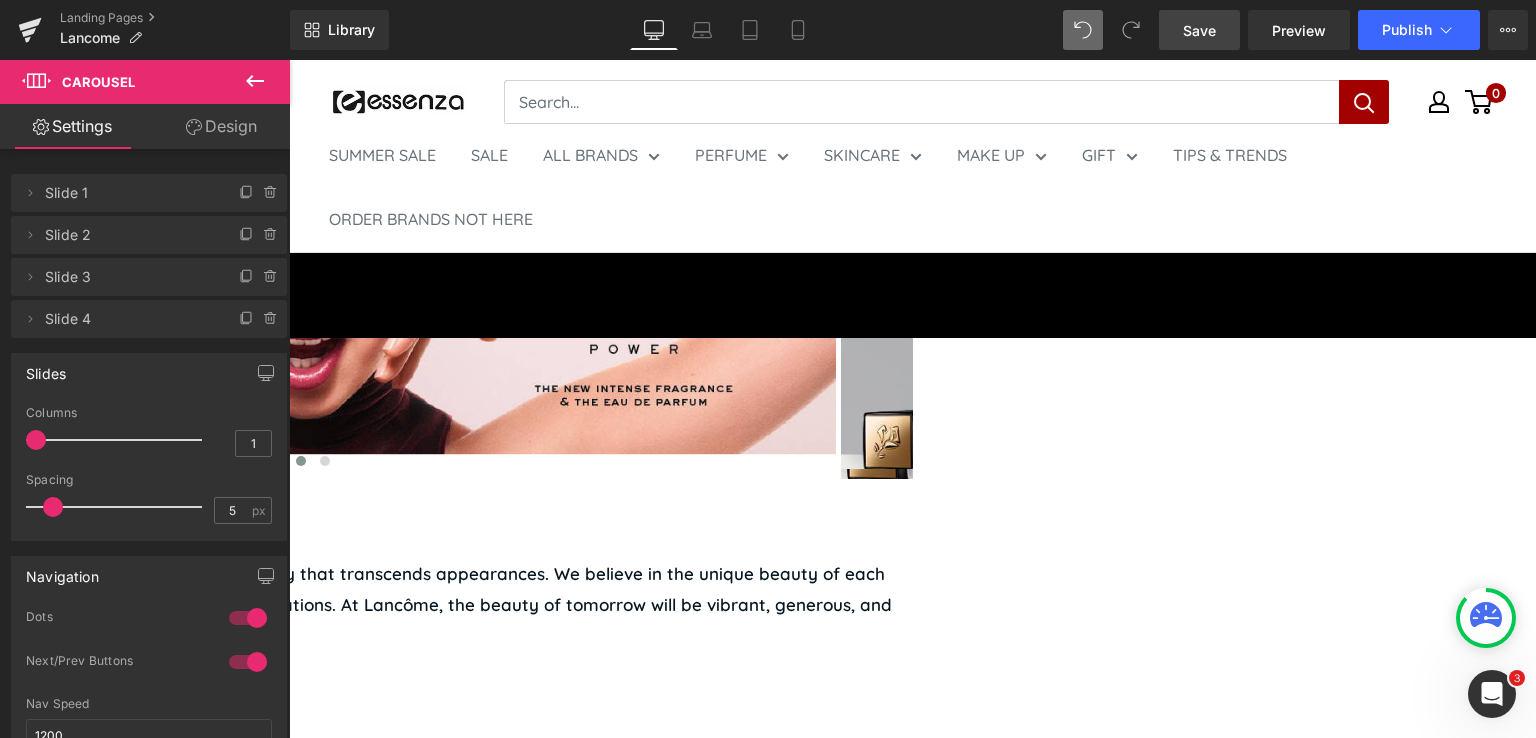 click at bounding box center (301, 461) 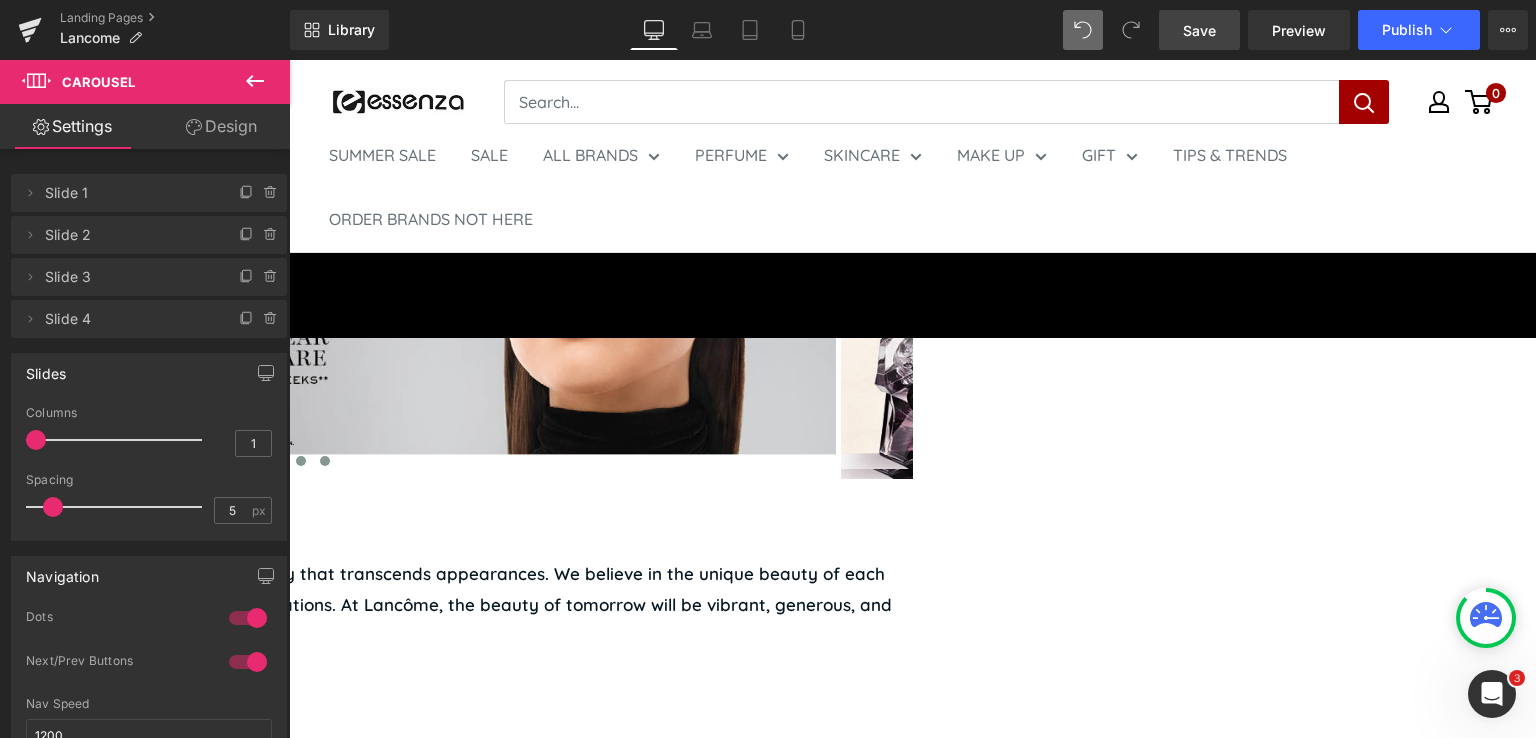 click at bounding box center (325, 461) 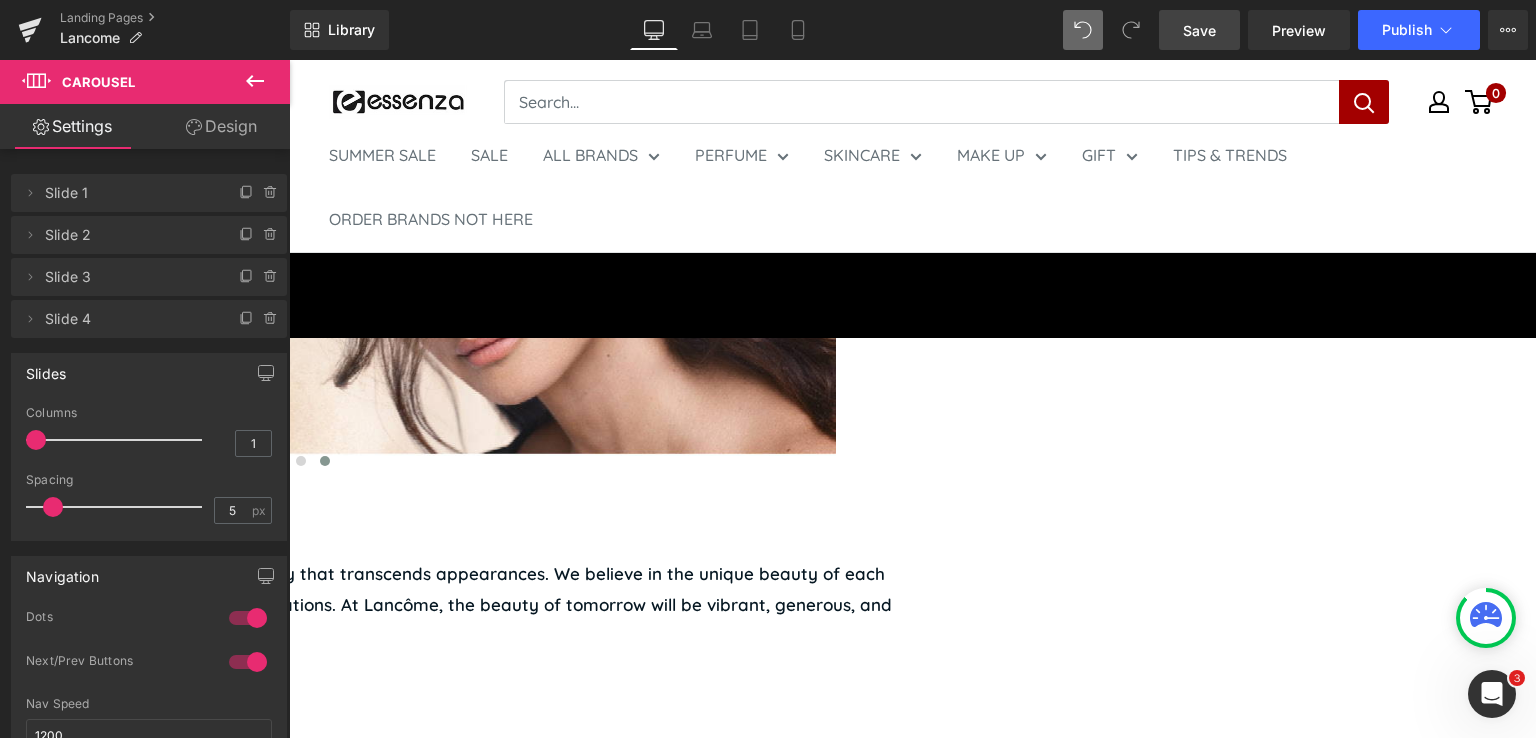 click on "Save" at bounding box center (1199, 30) 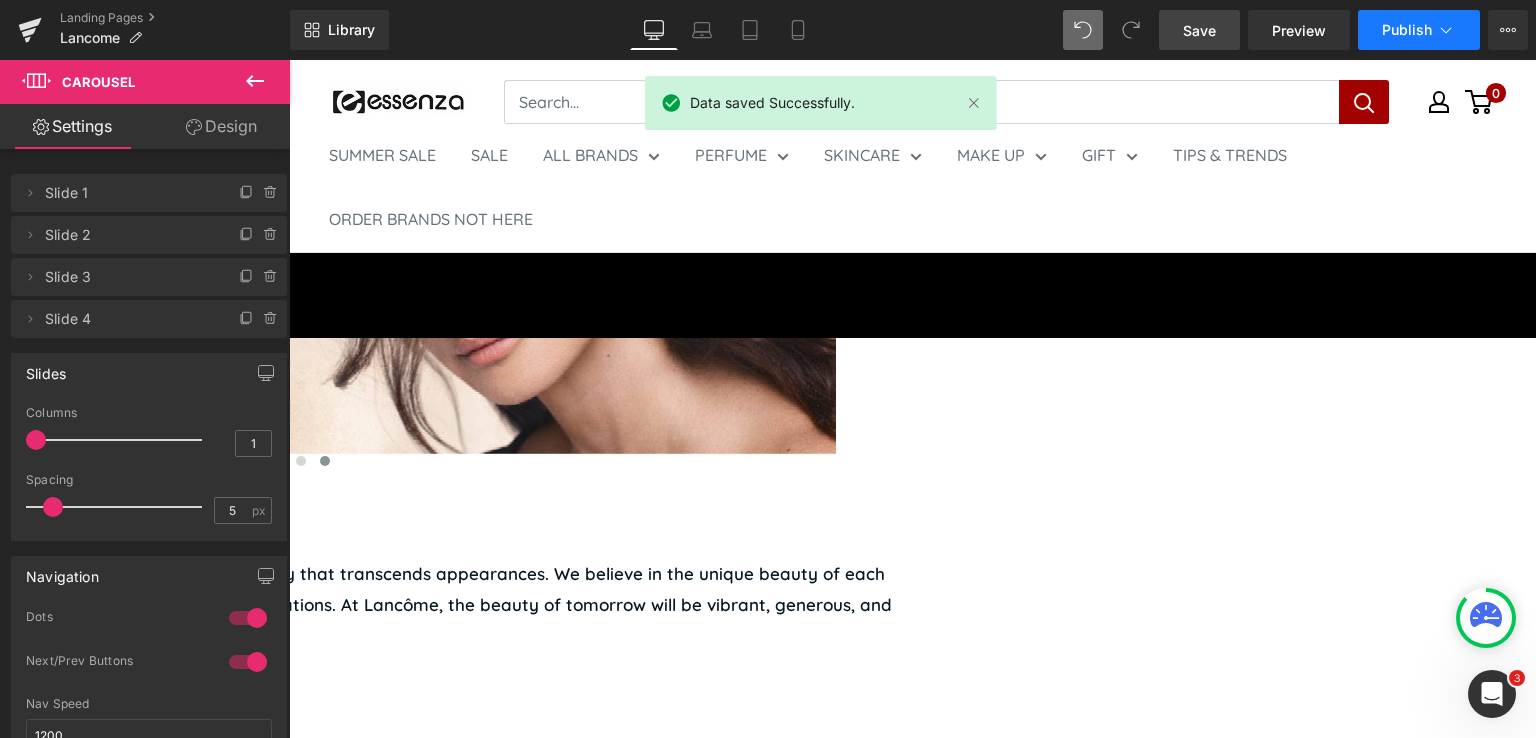 click on "Publish" at bounding box center [1407, 30] 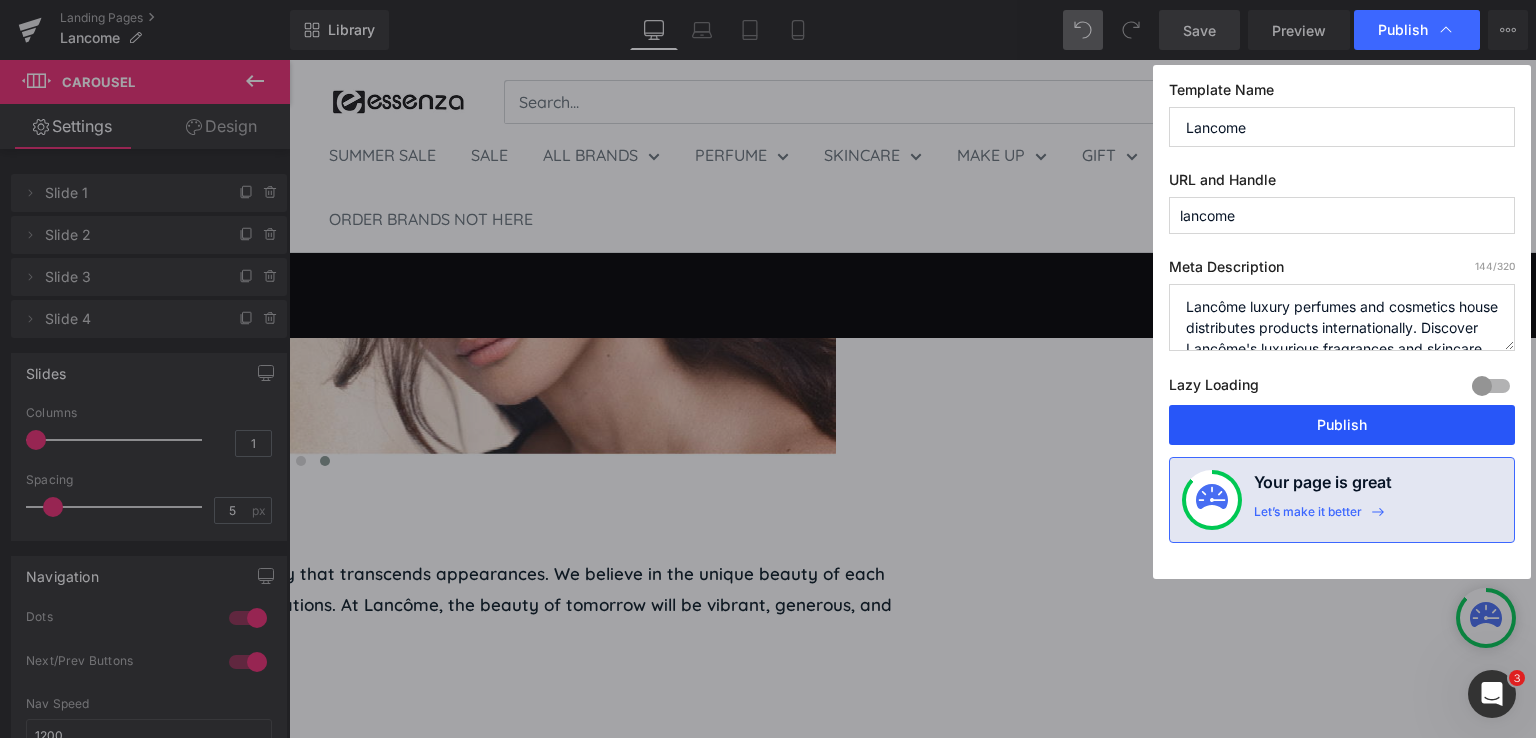 click on "Publish" at bounding box center (1342, 425) 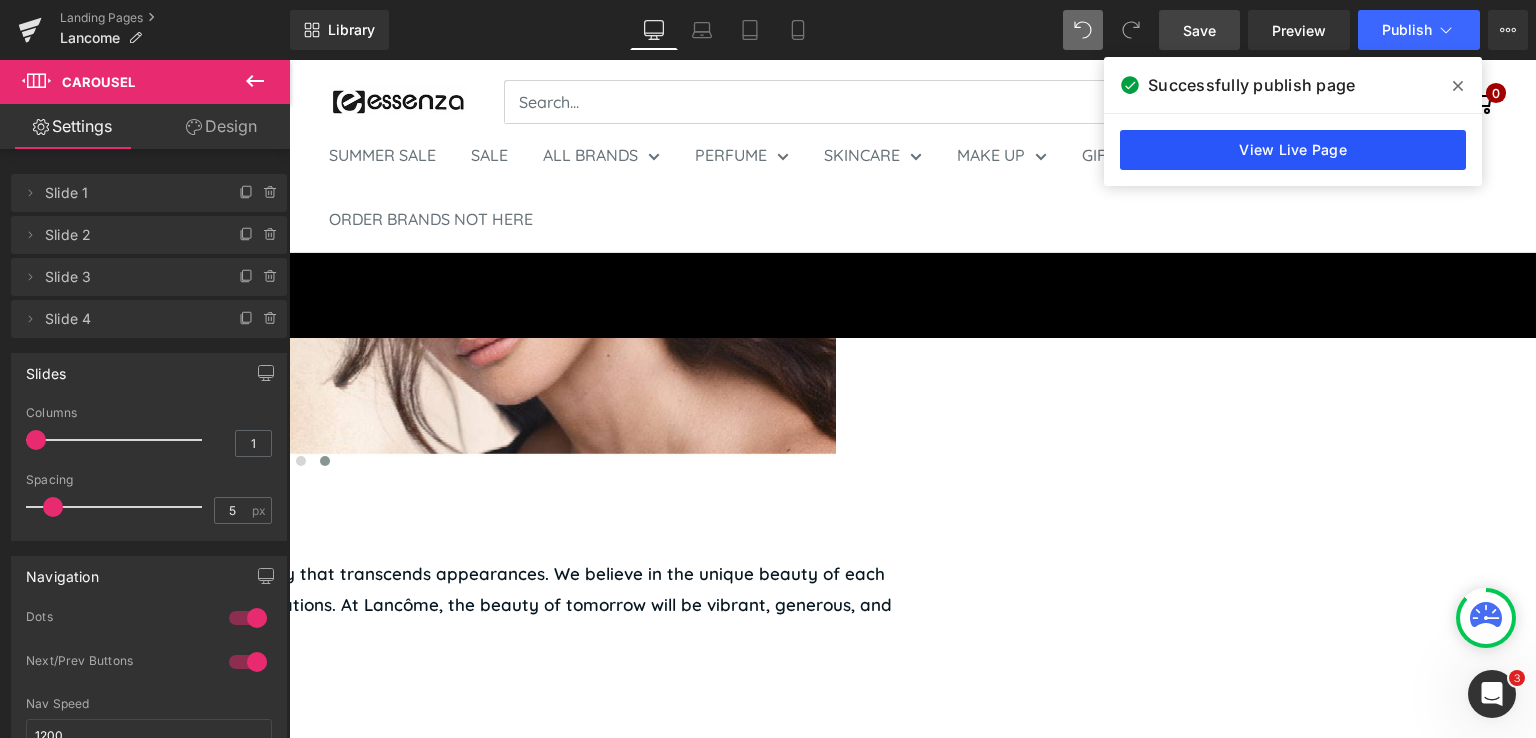 click on "View Live Page" at bounding box center [1293, 150] 